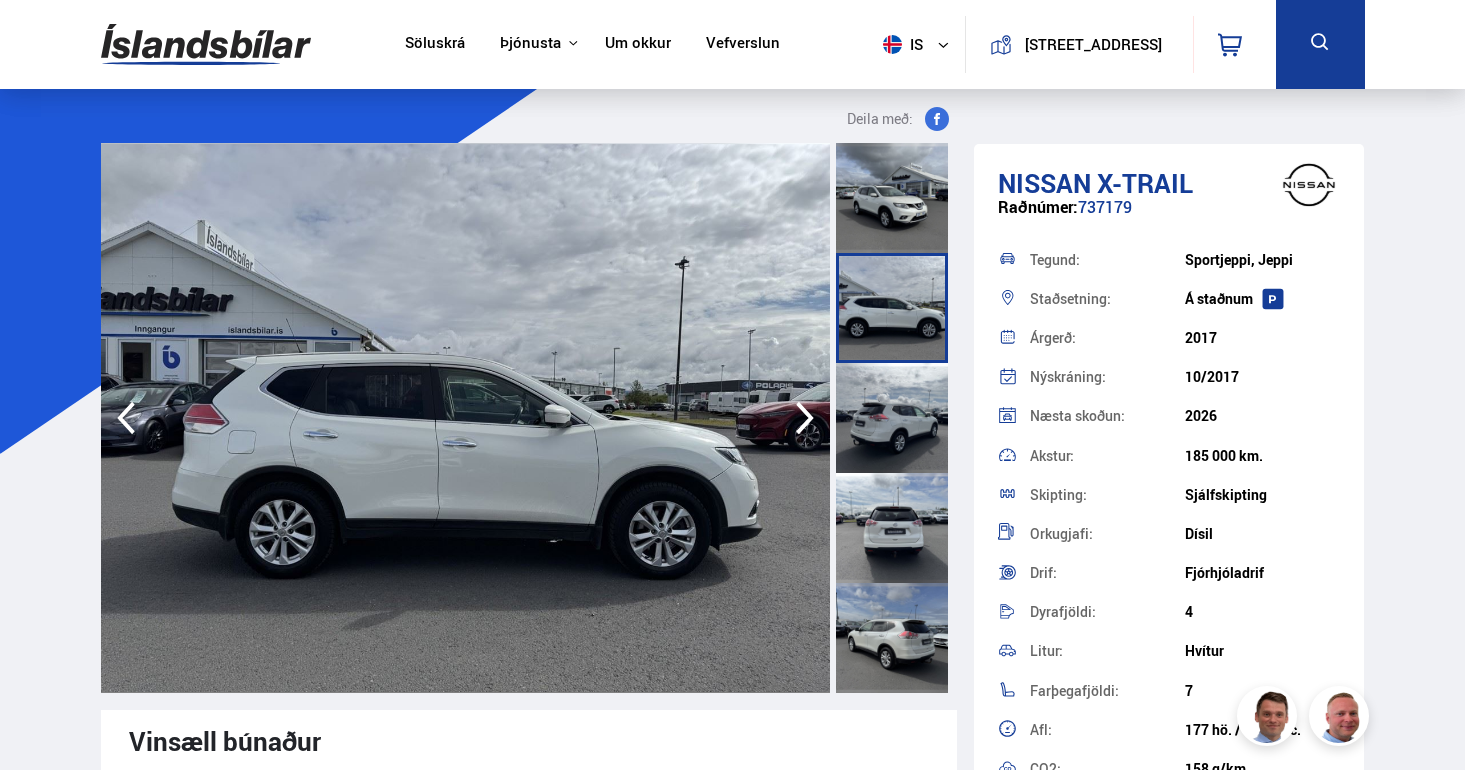scroll, scrollTop: 0, scrollLeft: 0, axis: both 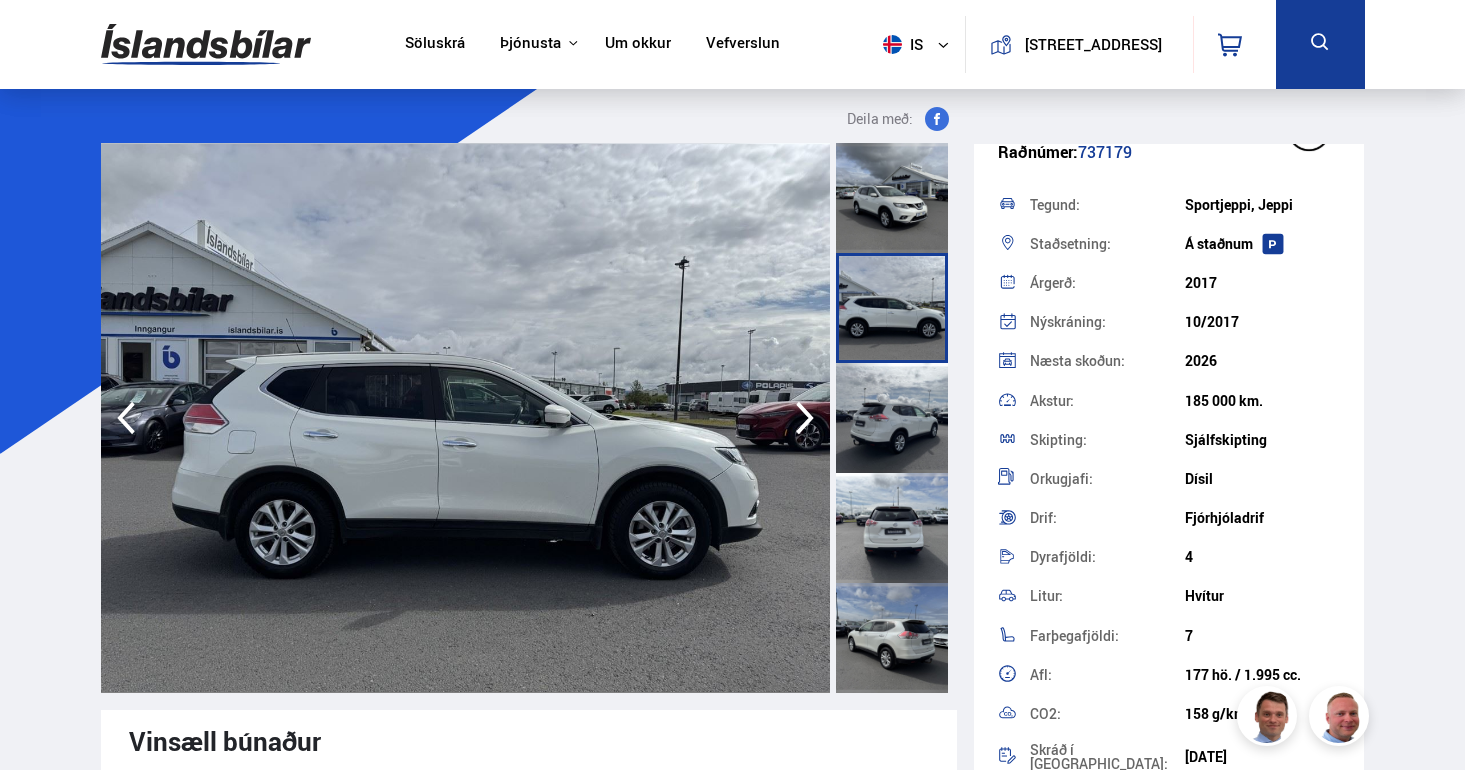 click 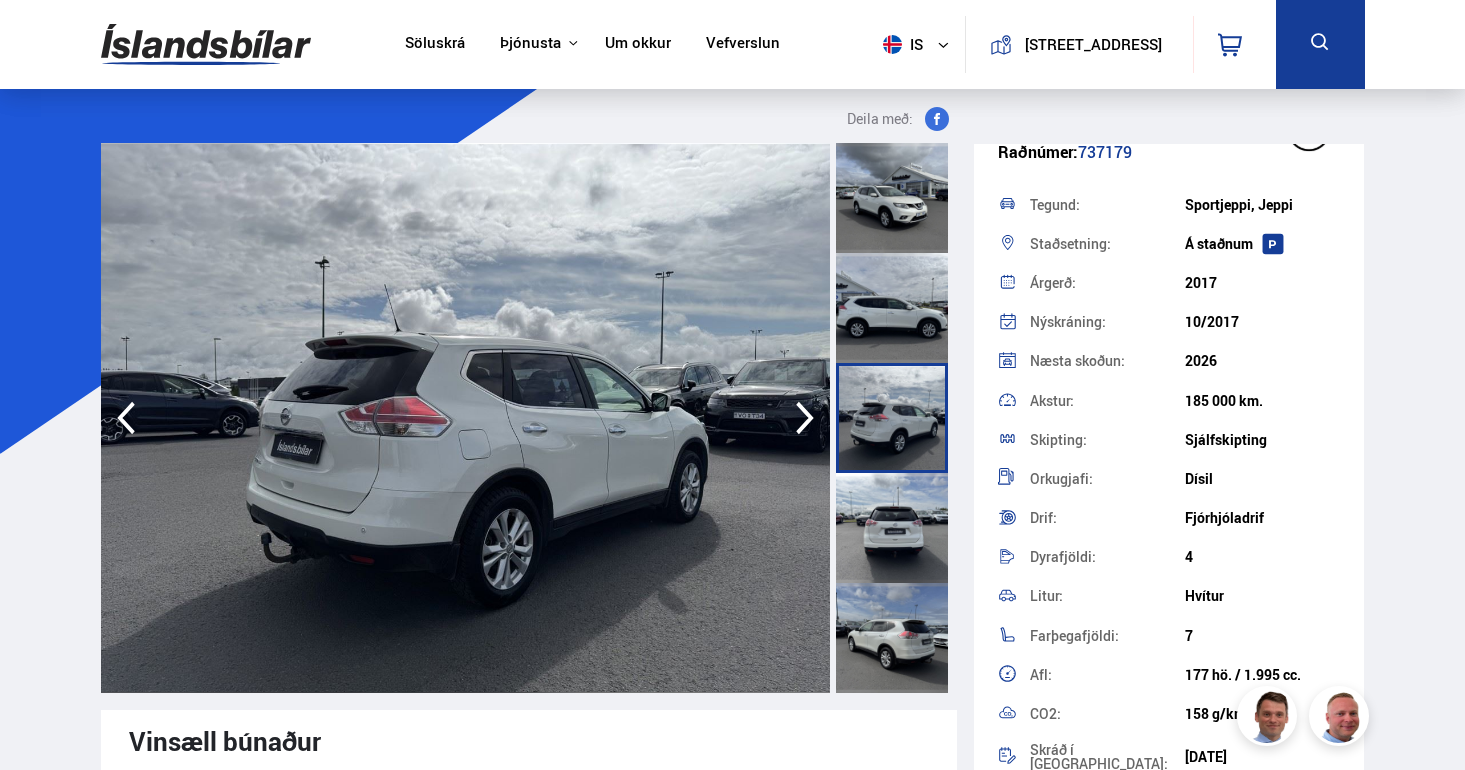 click 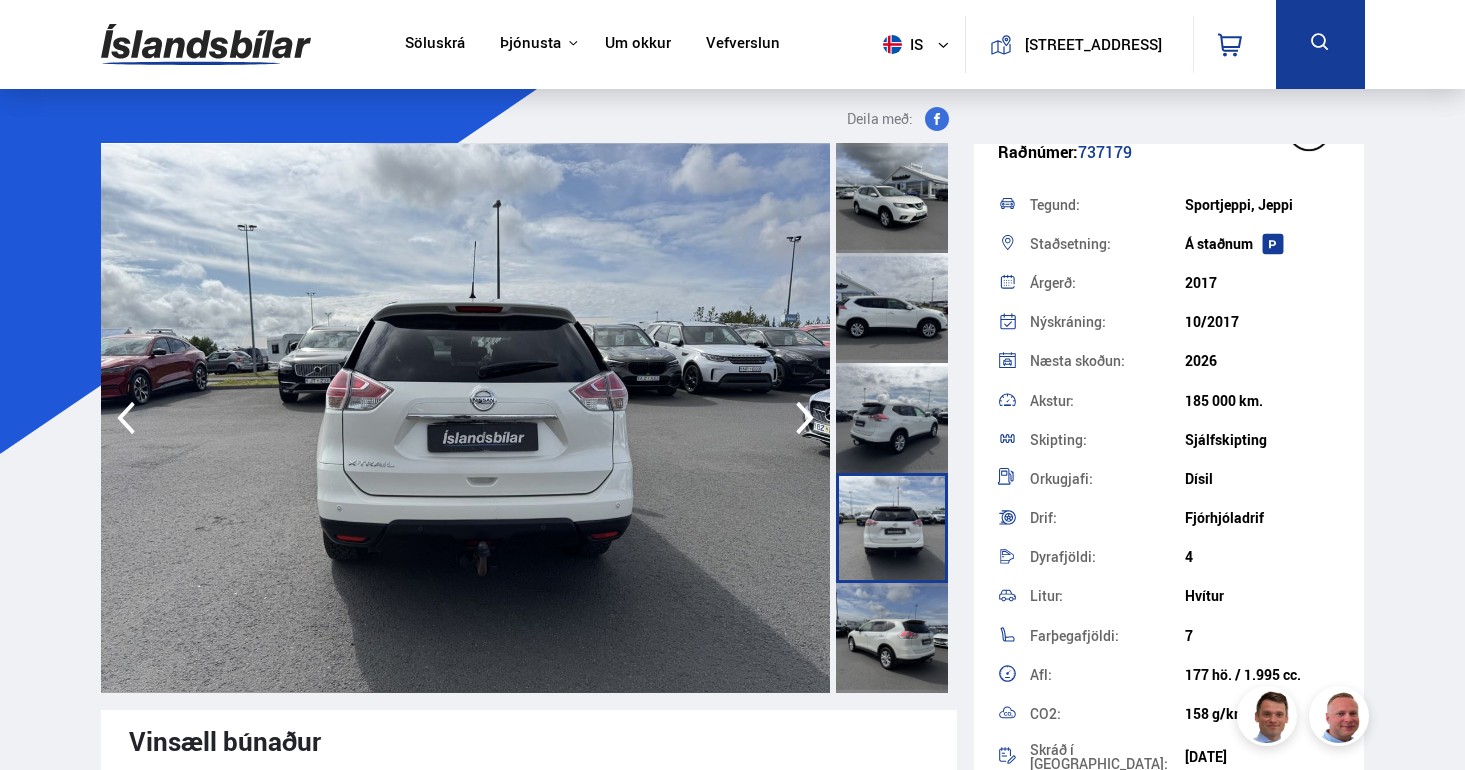 click 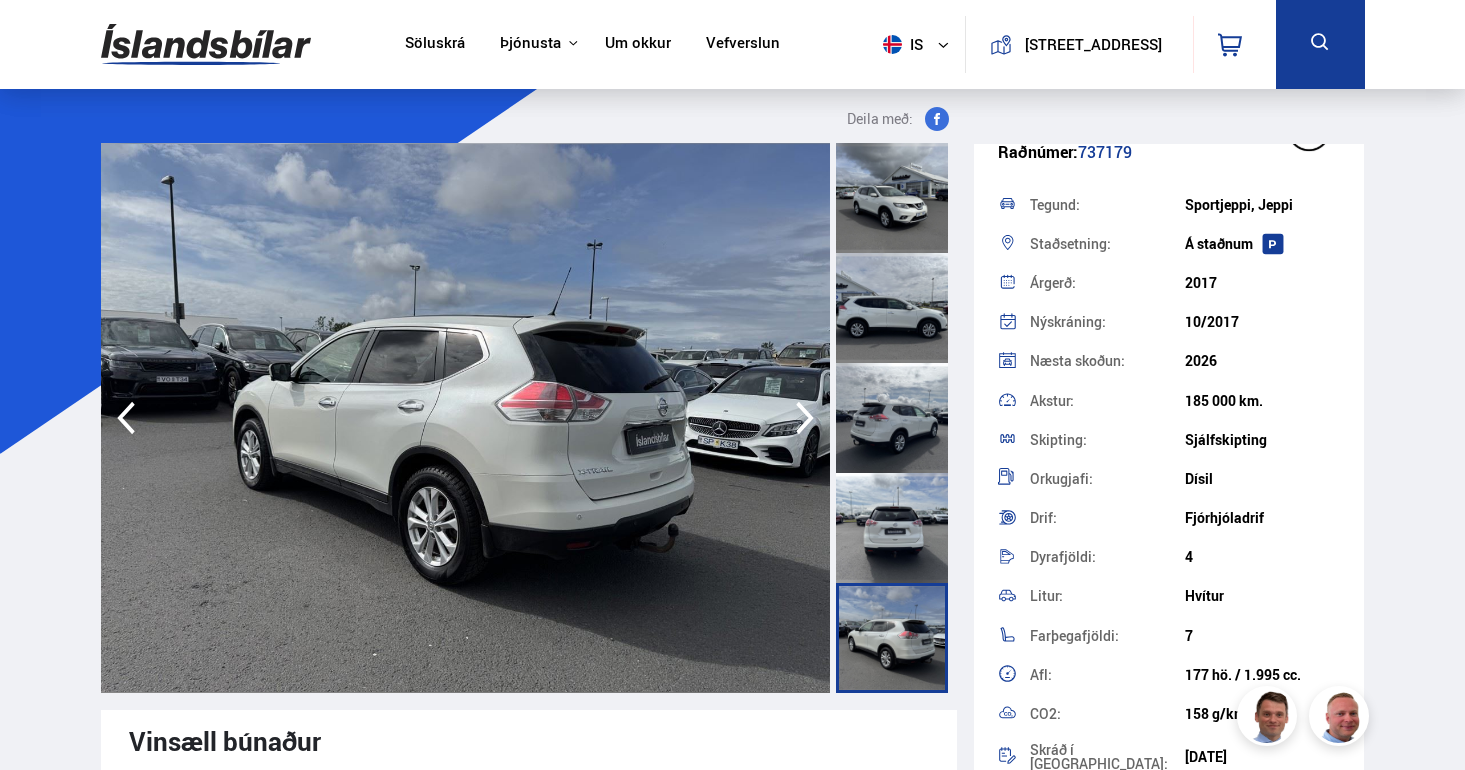 click 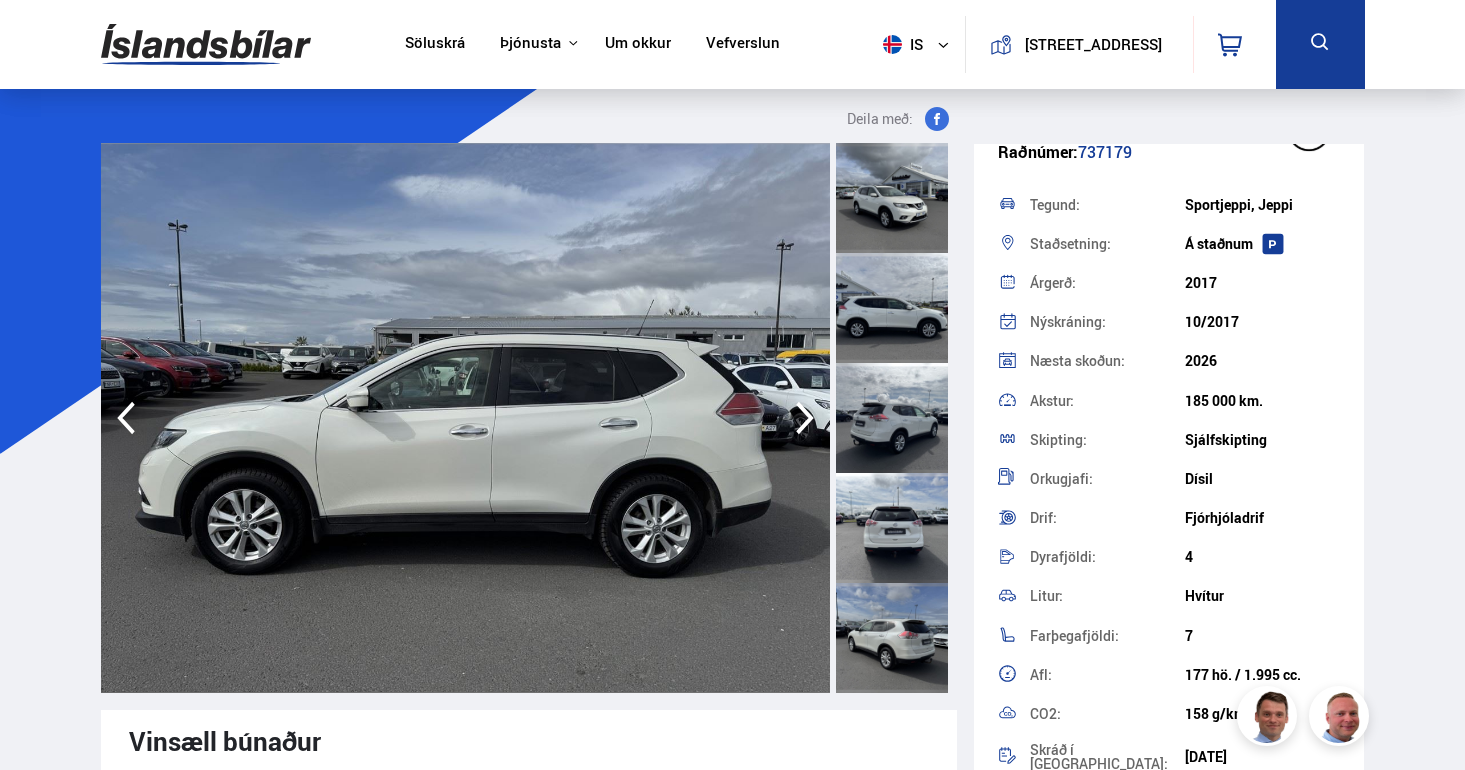 scroll, scrollTop: 0, scrollLeft: 0, axis: both 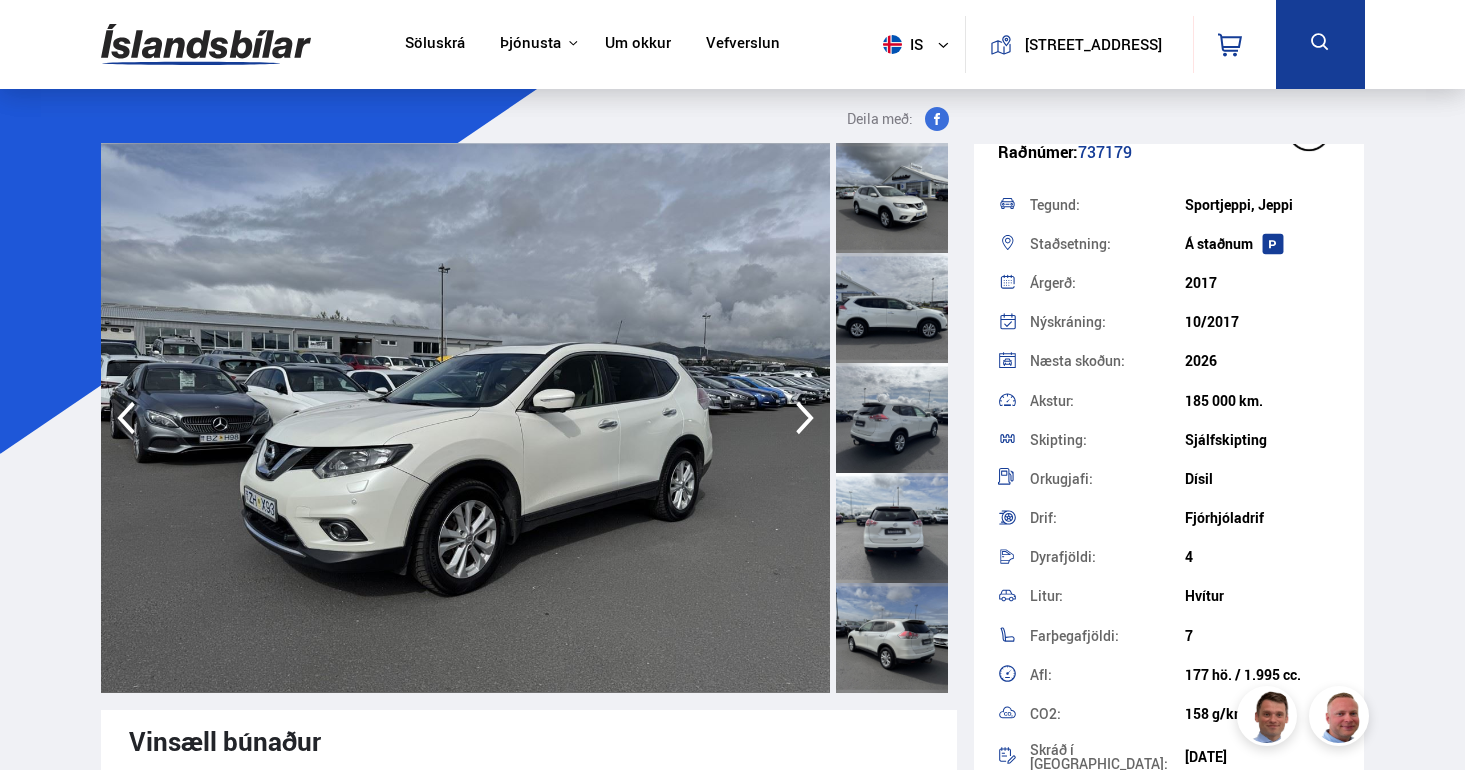 click 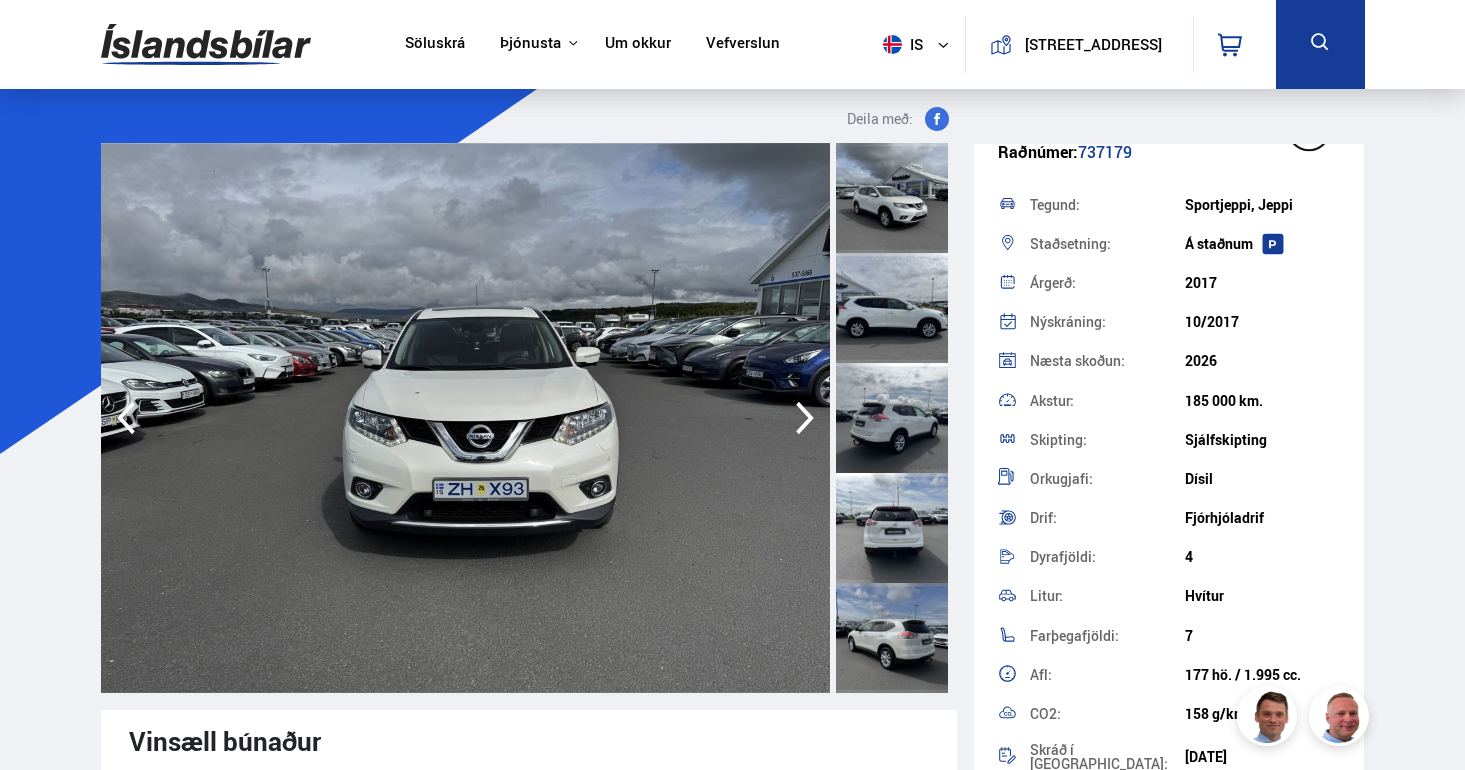 click 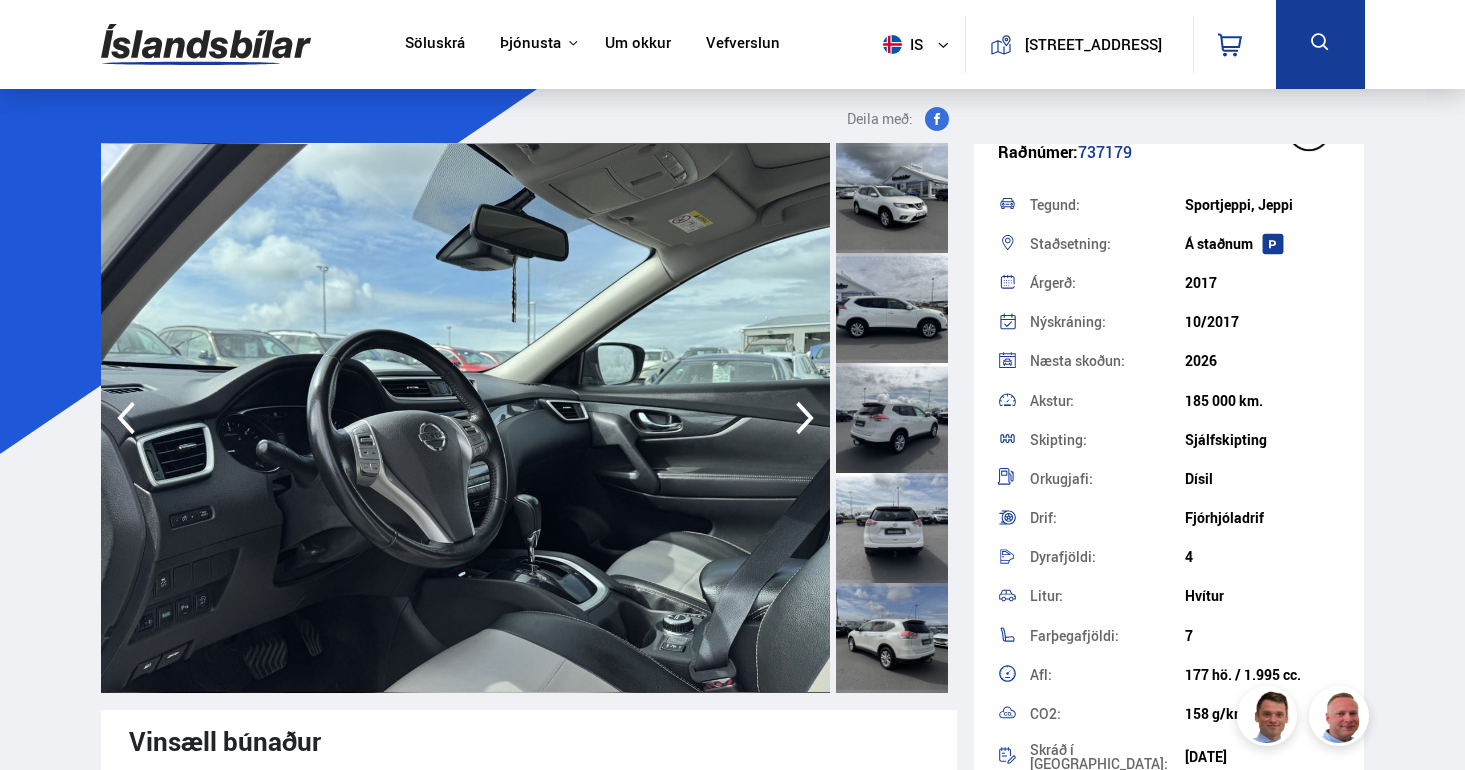 click 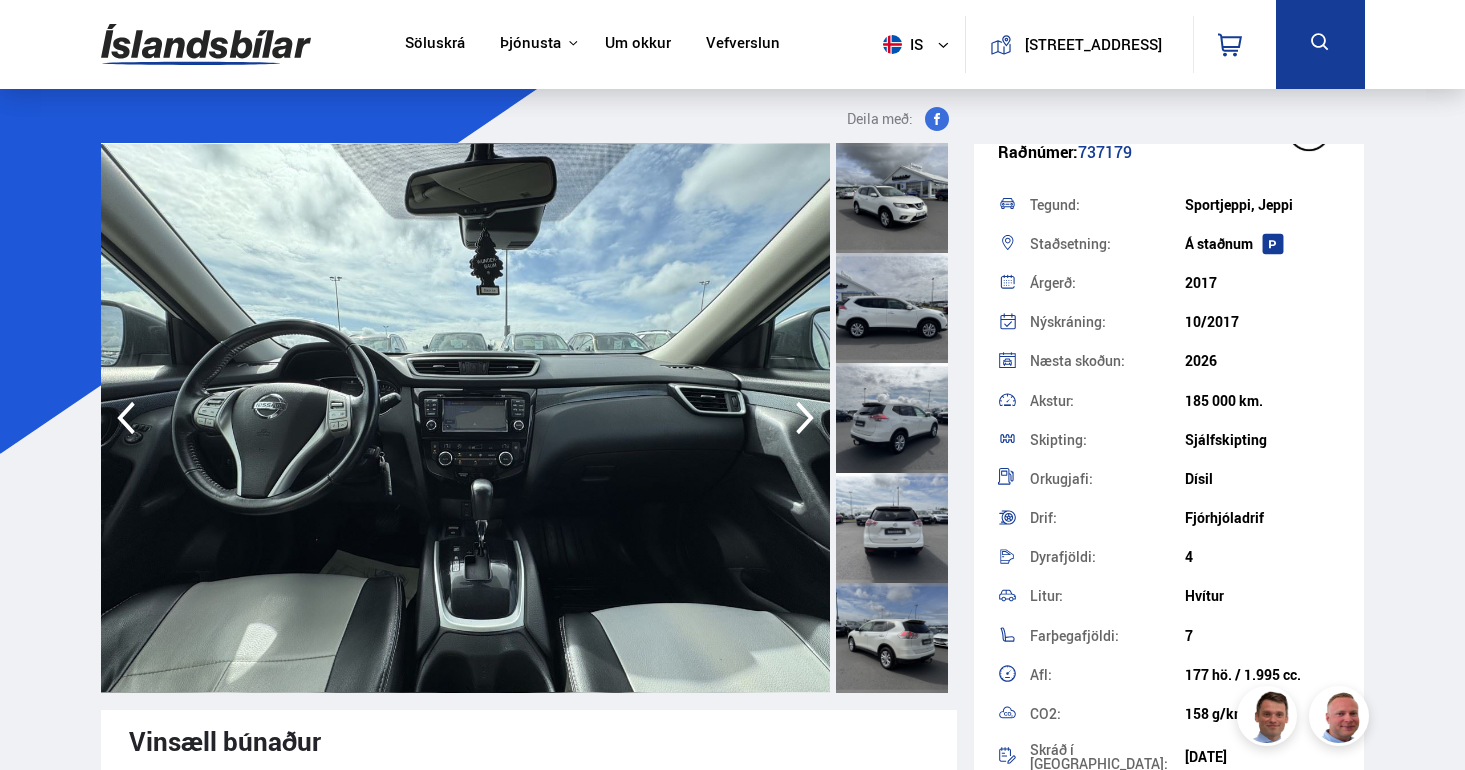 click 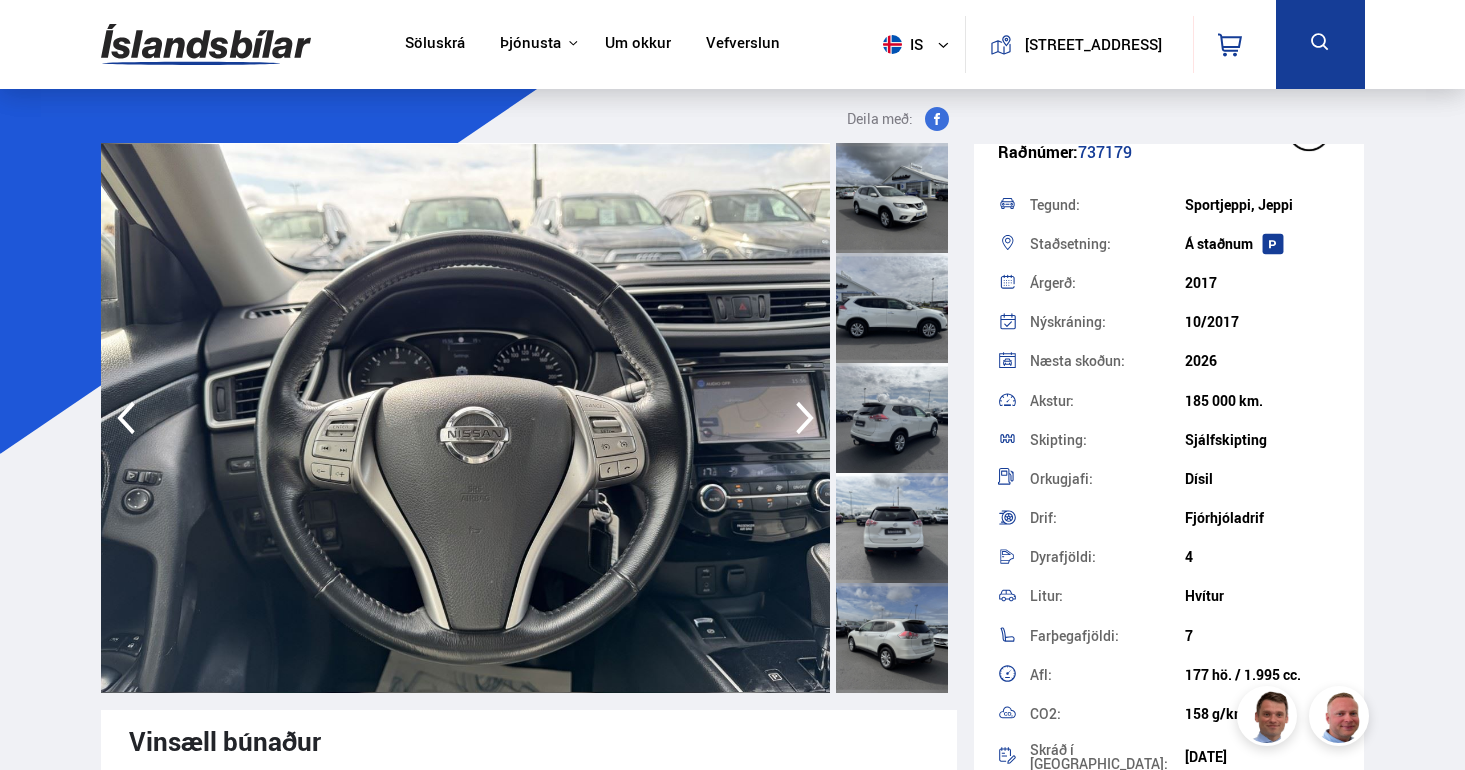 click 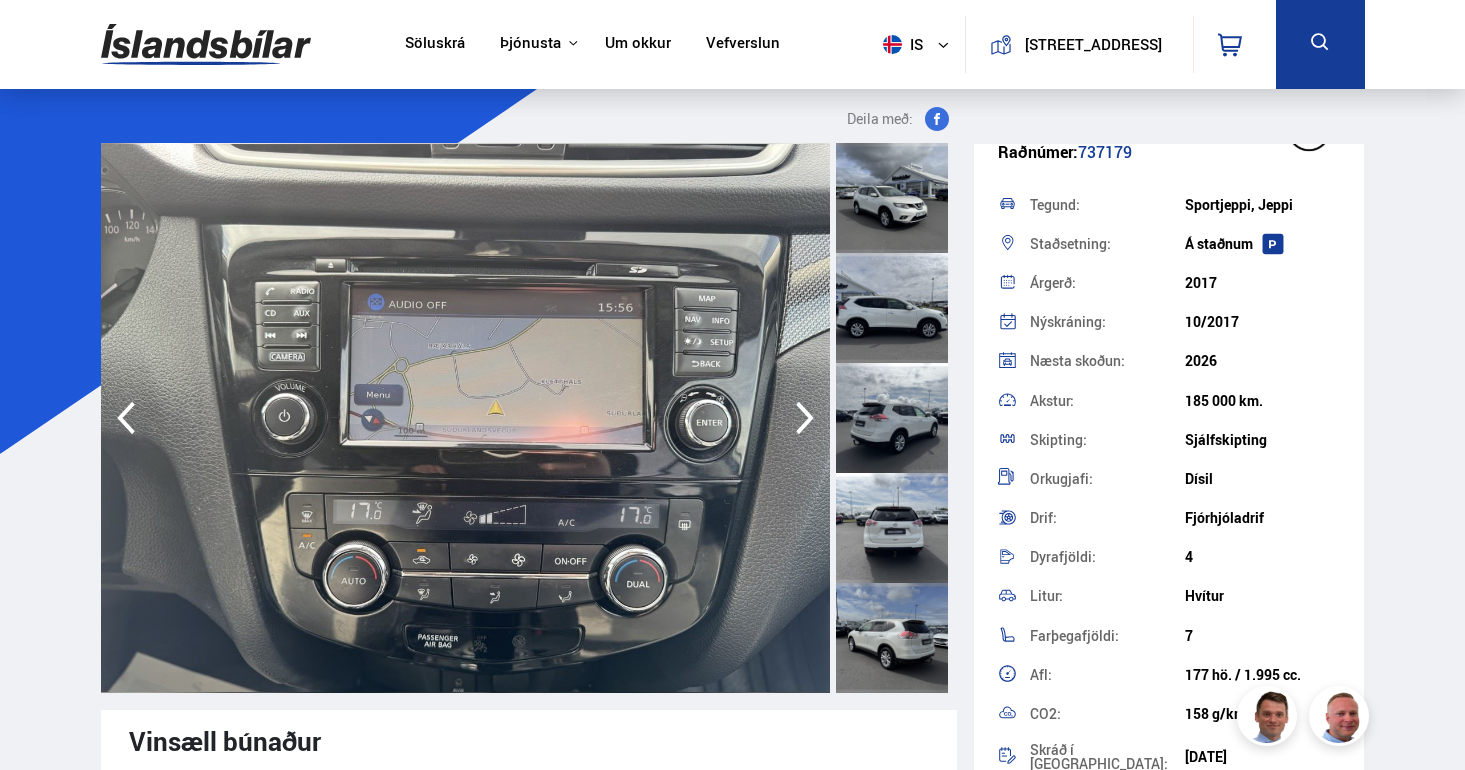 click 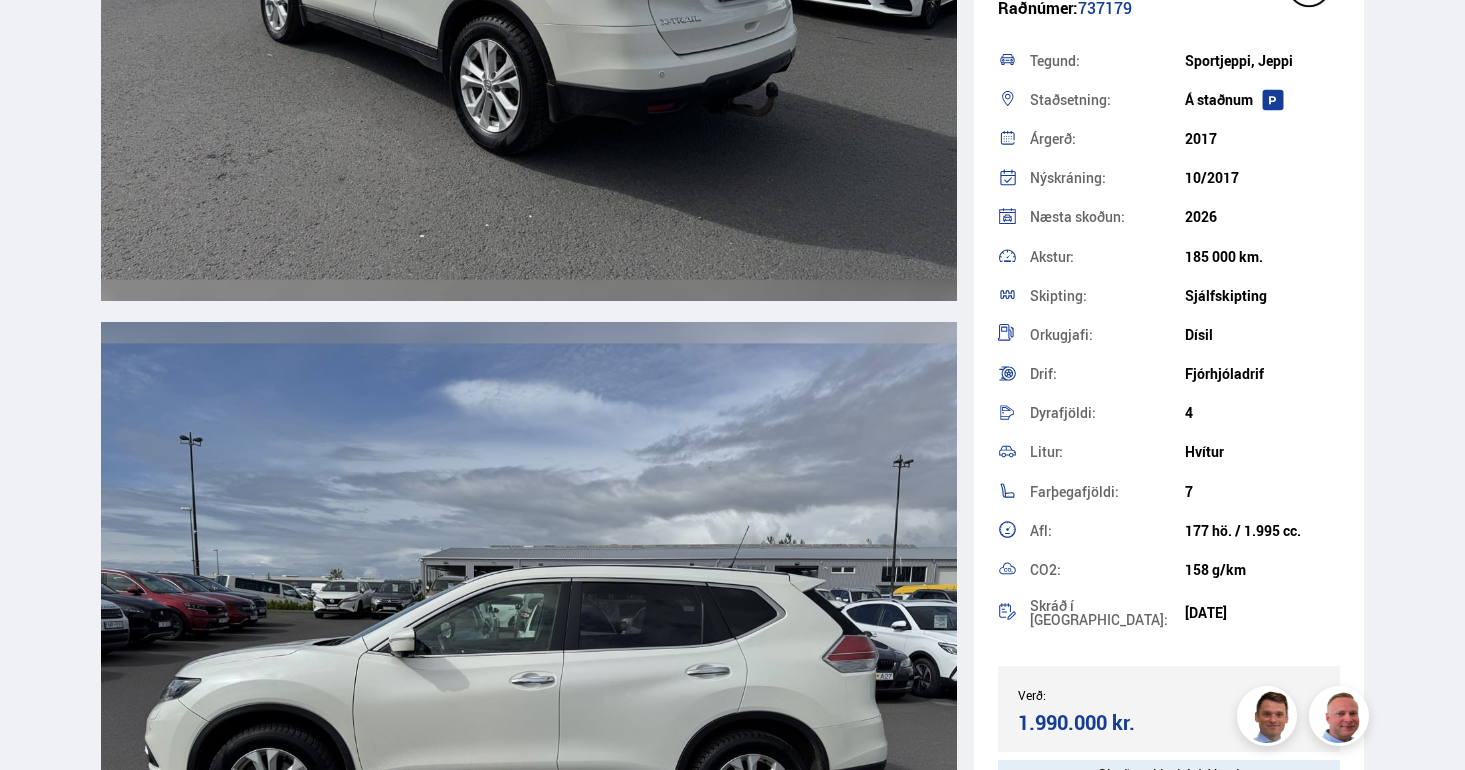 scroll, scrollTop: 6623, scrollLeft: 0, axis: vertical 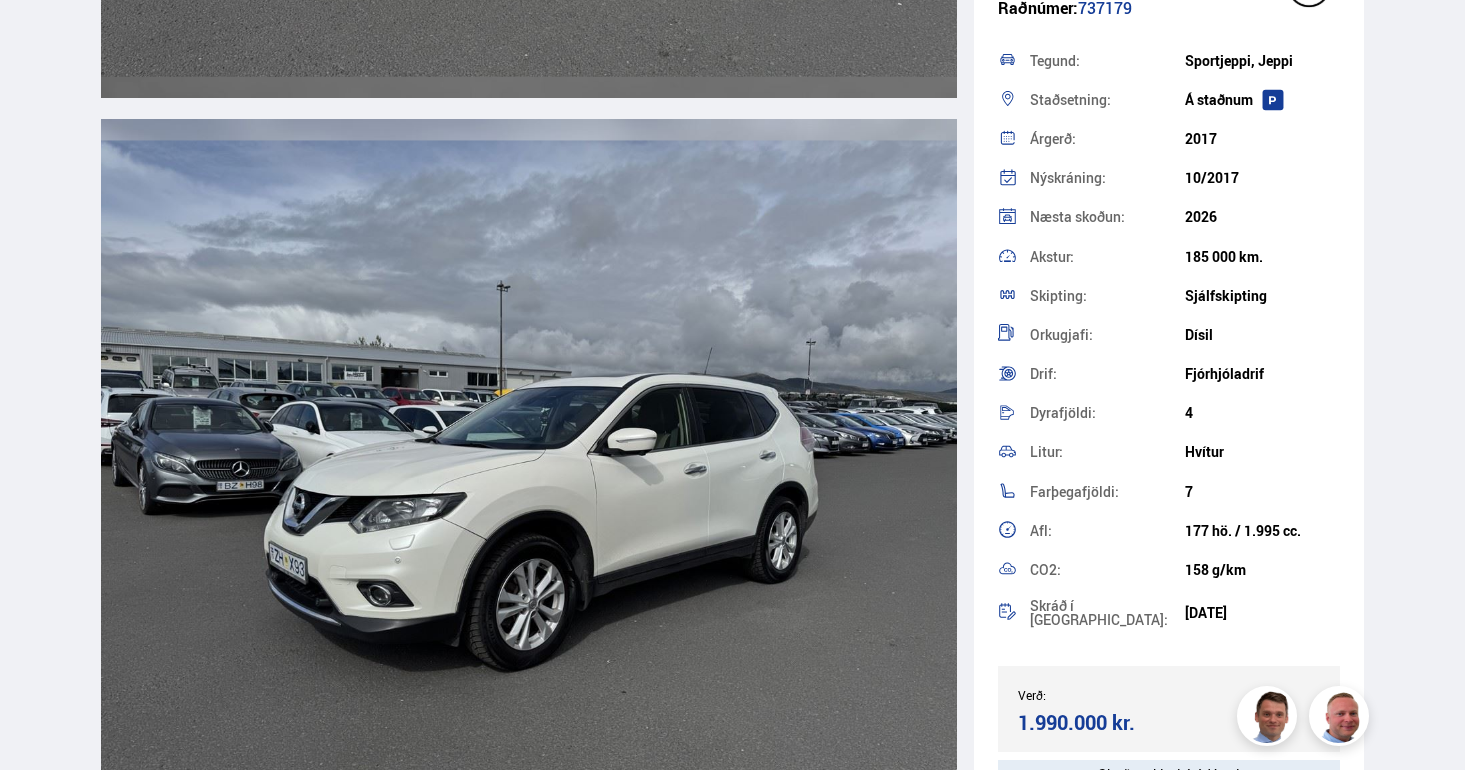 click at bounding box center [529, 461] 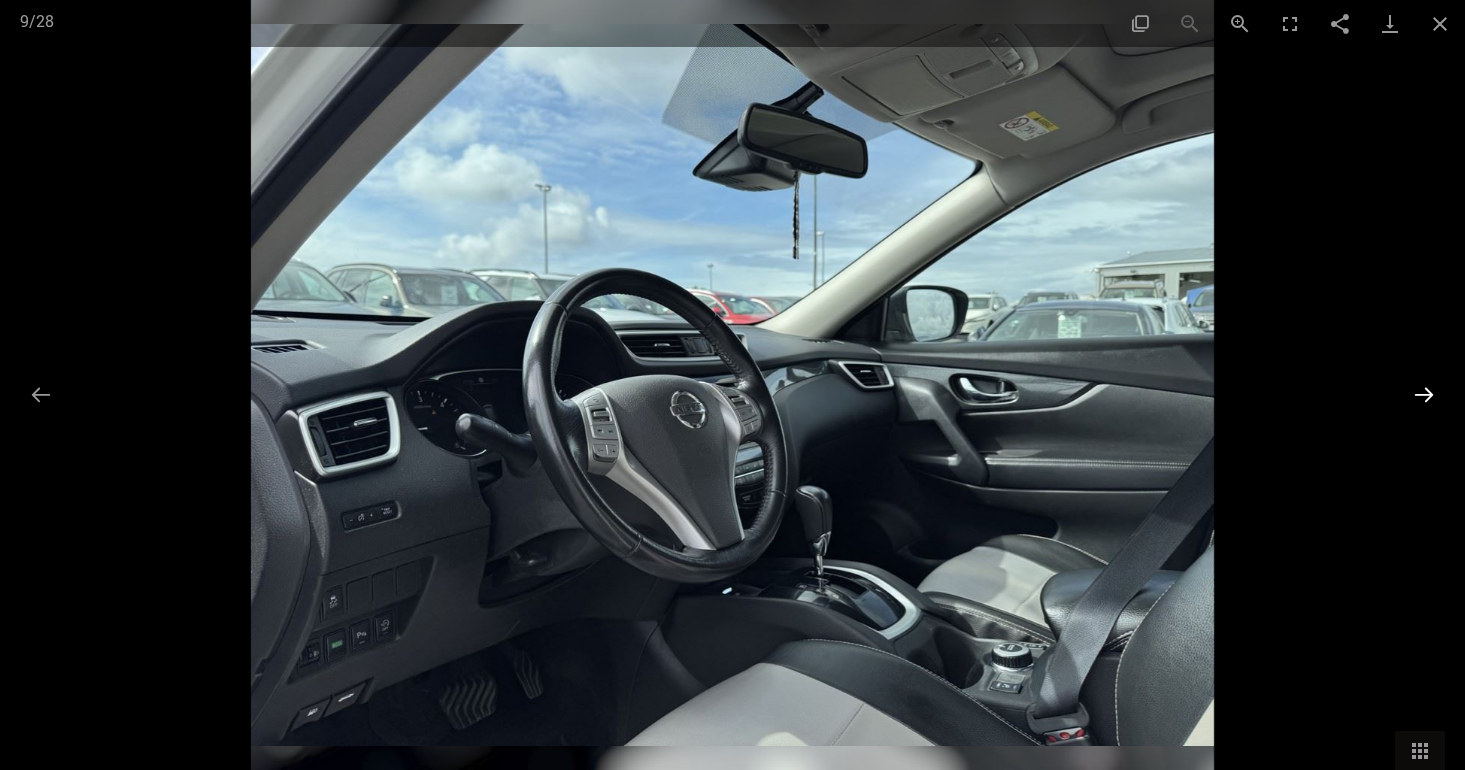 click at bounding box center [1424, 394] 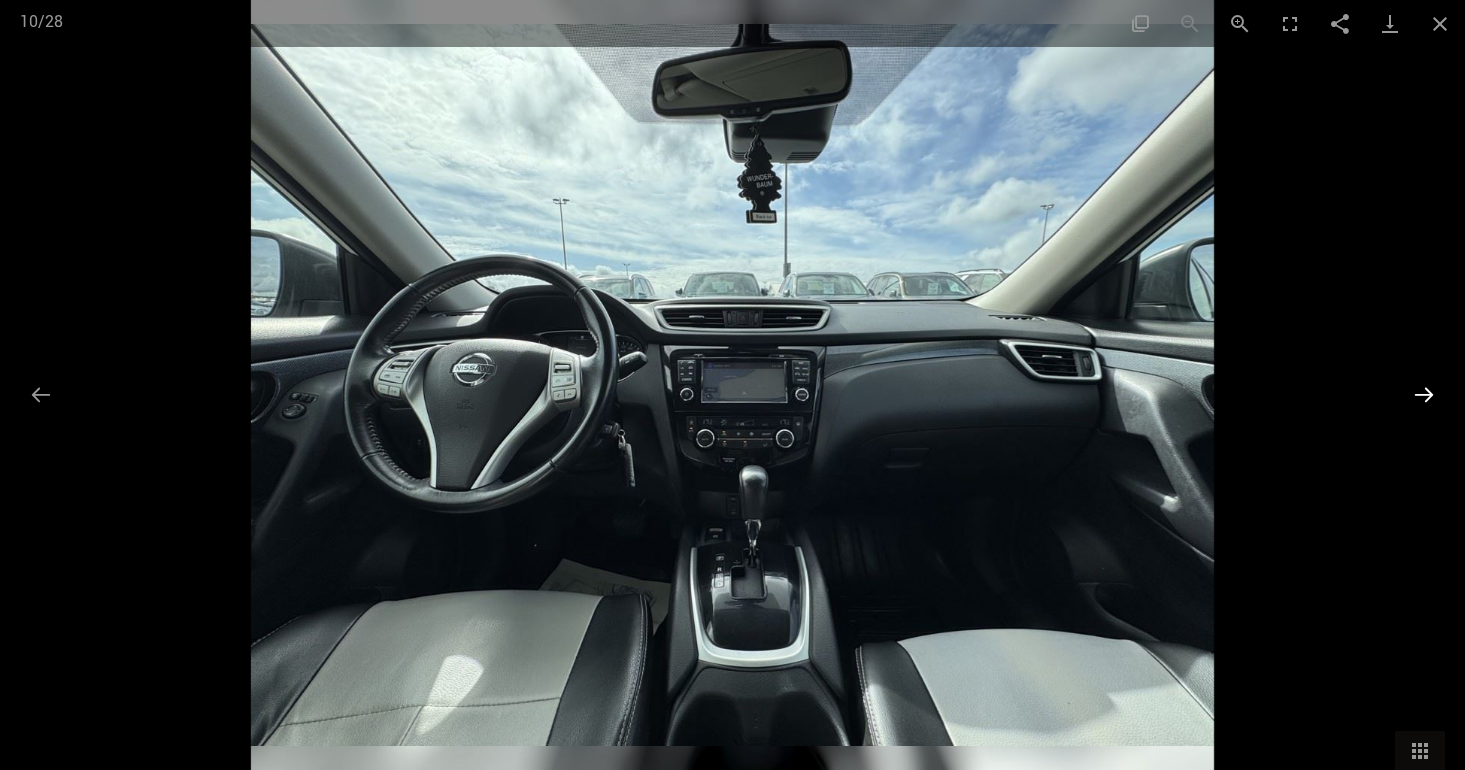 click at bounding box center [1424, 394] 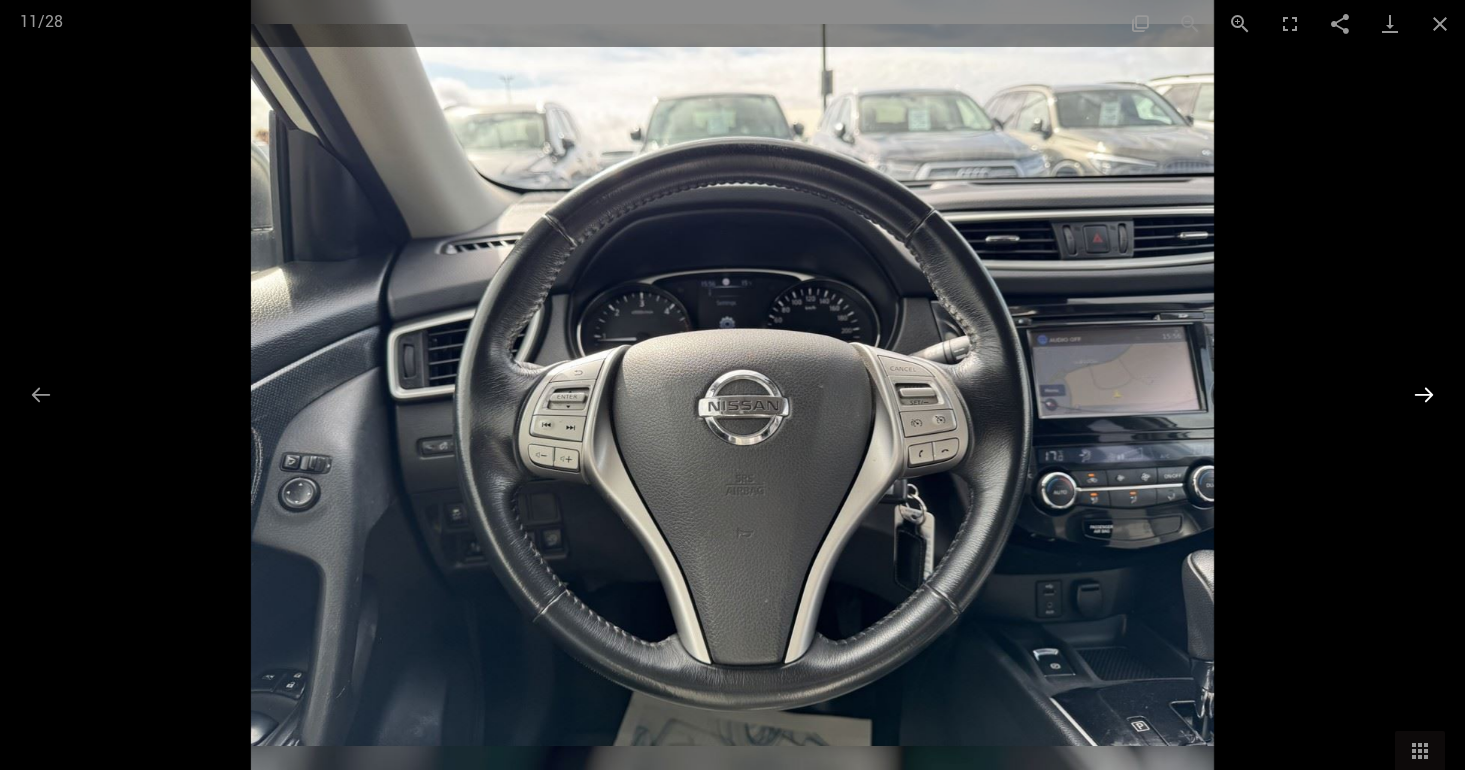 click at bounding box center (1424, 394) 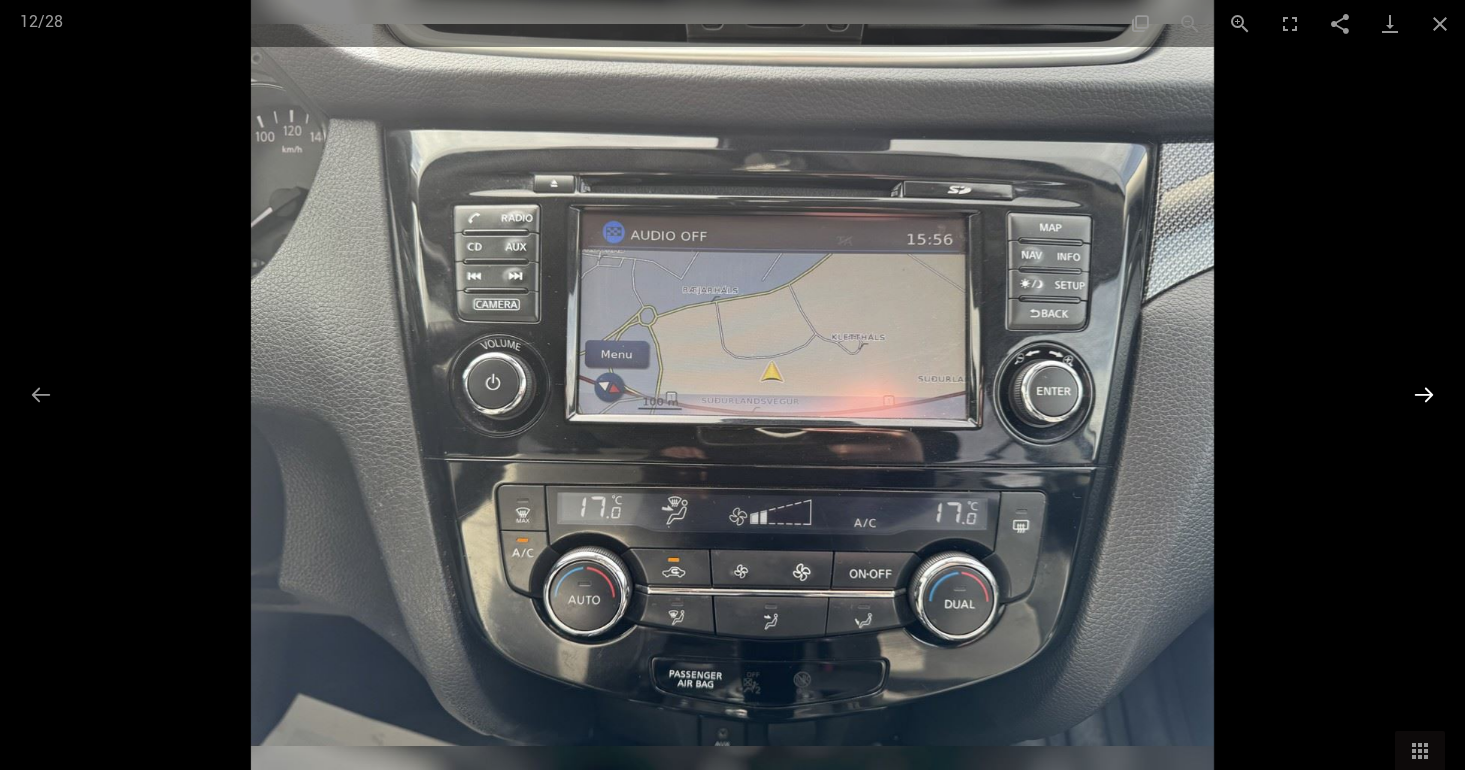 click at bounding box center [1424, 394] 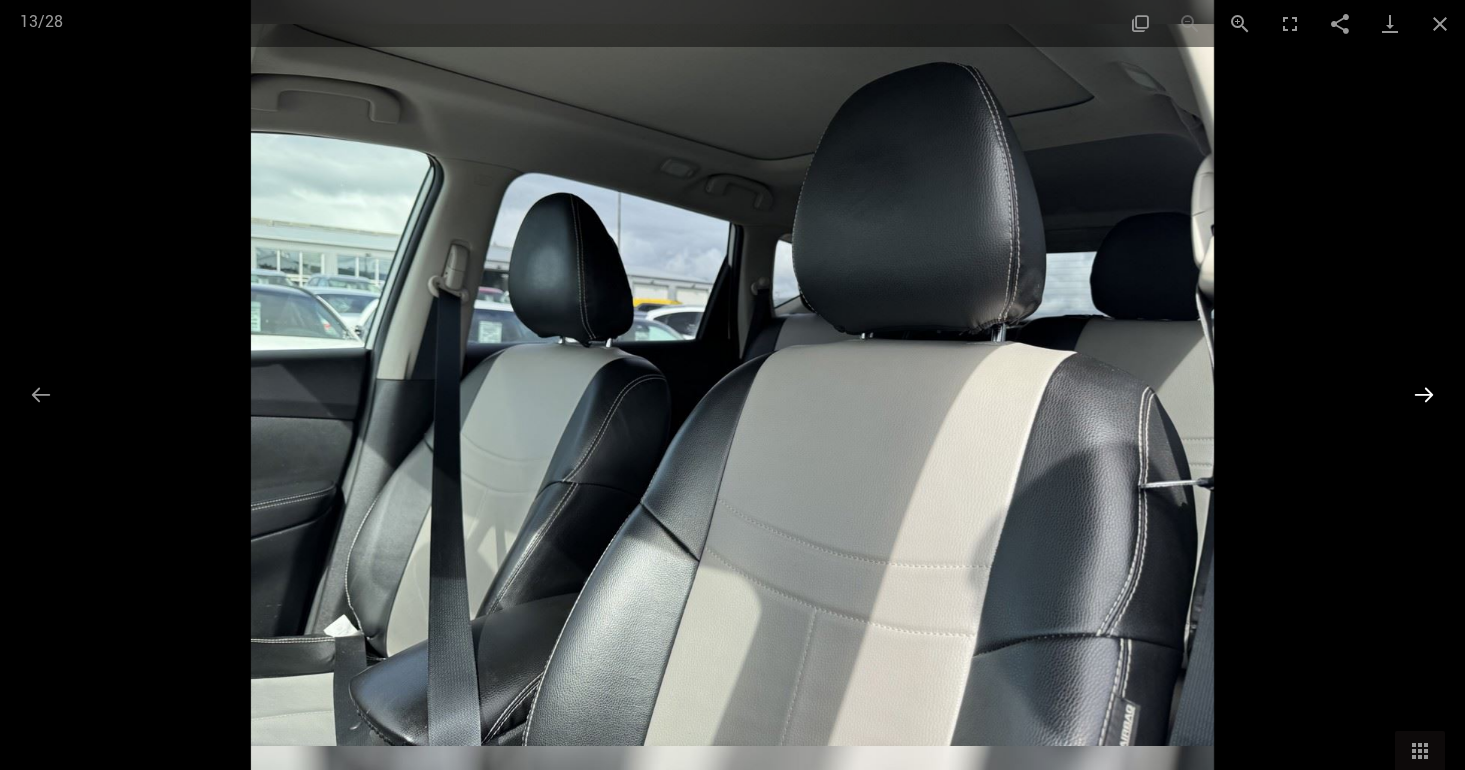 click at bounding box center (1424, 394) 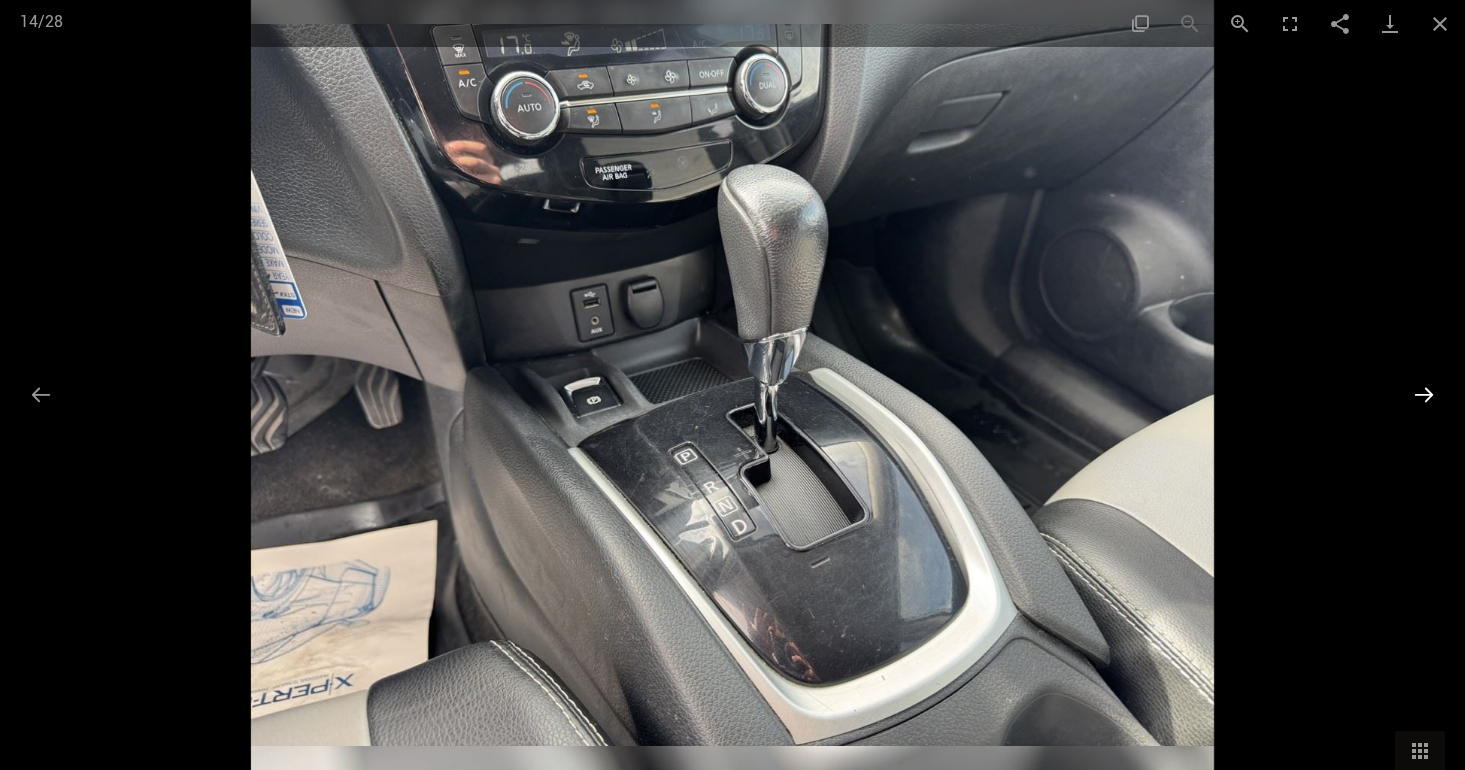 click at bounding box center (1424, 394) 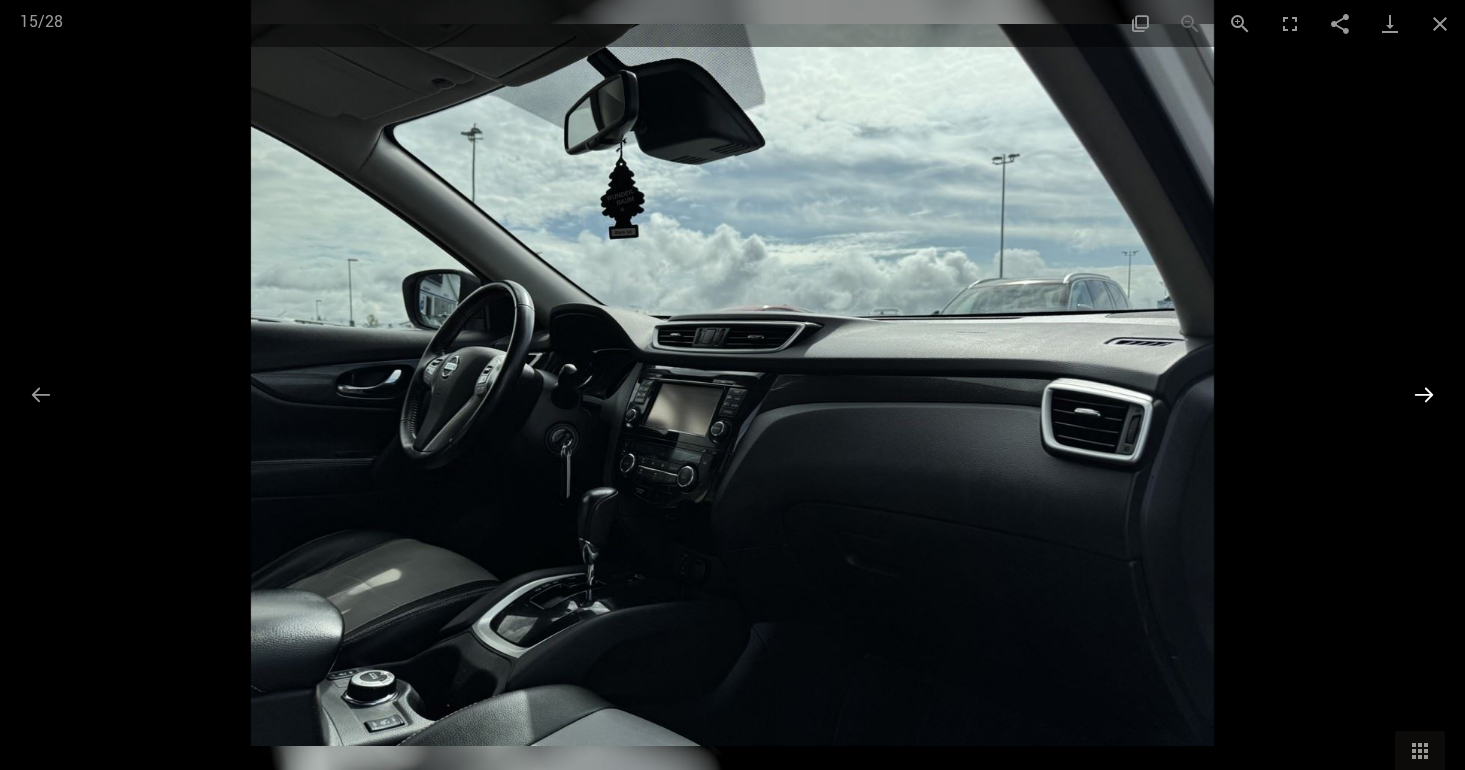 click at bounding box center (1424, 394) 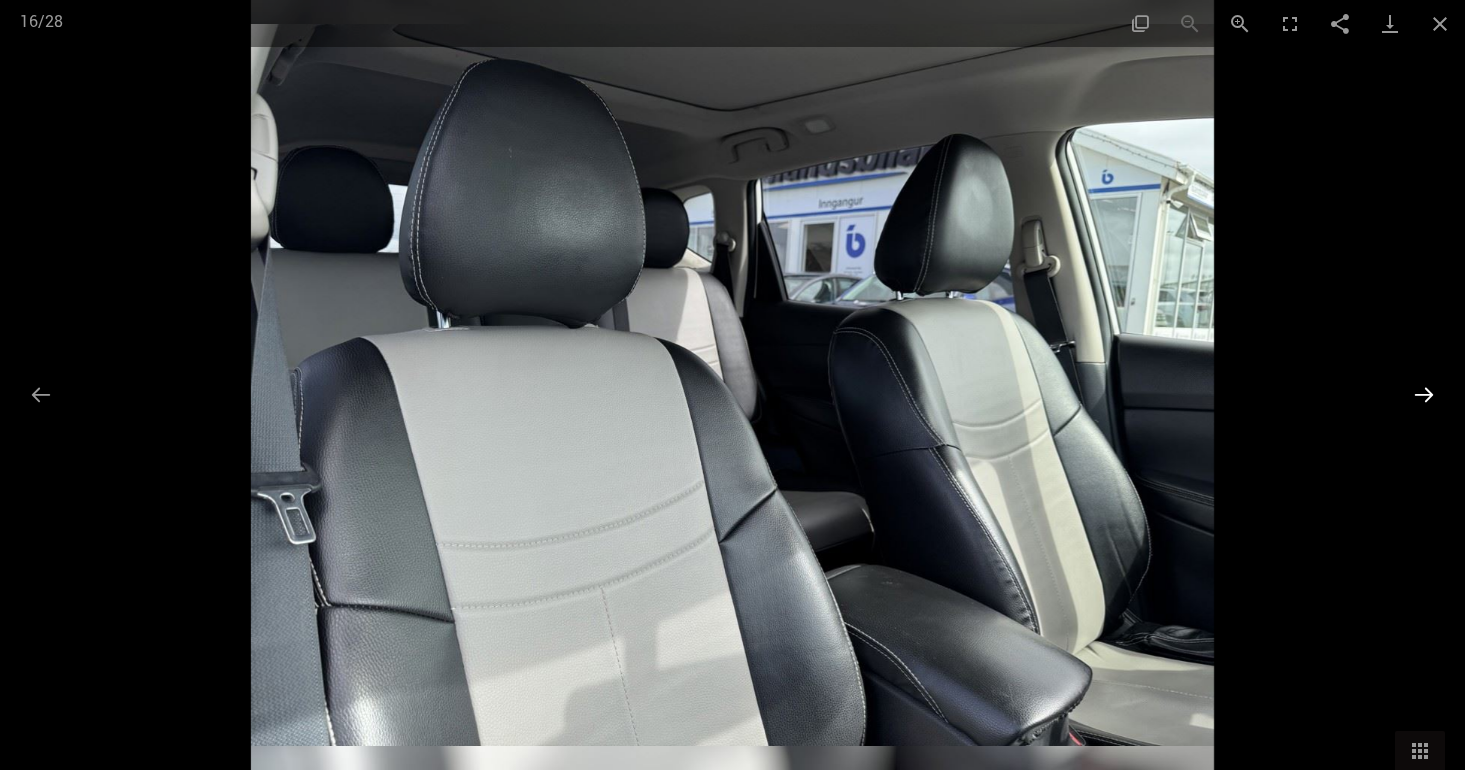 click at bounding box center [1424, 394] 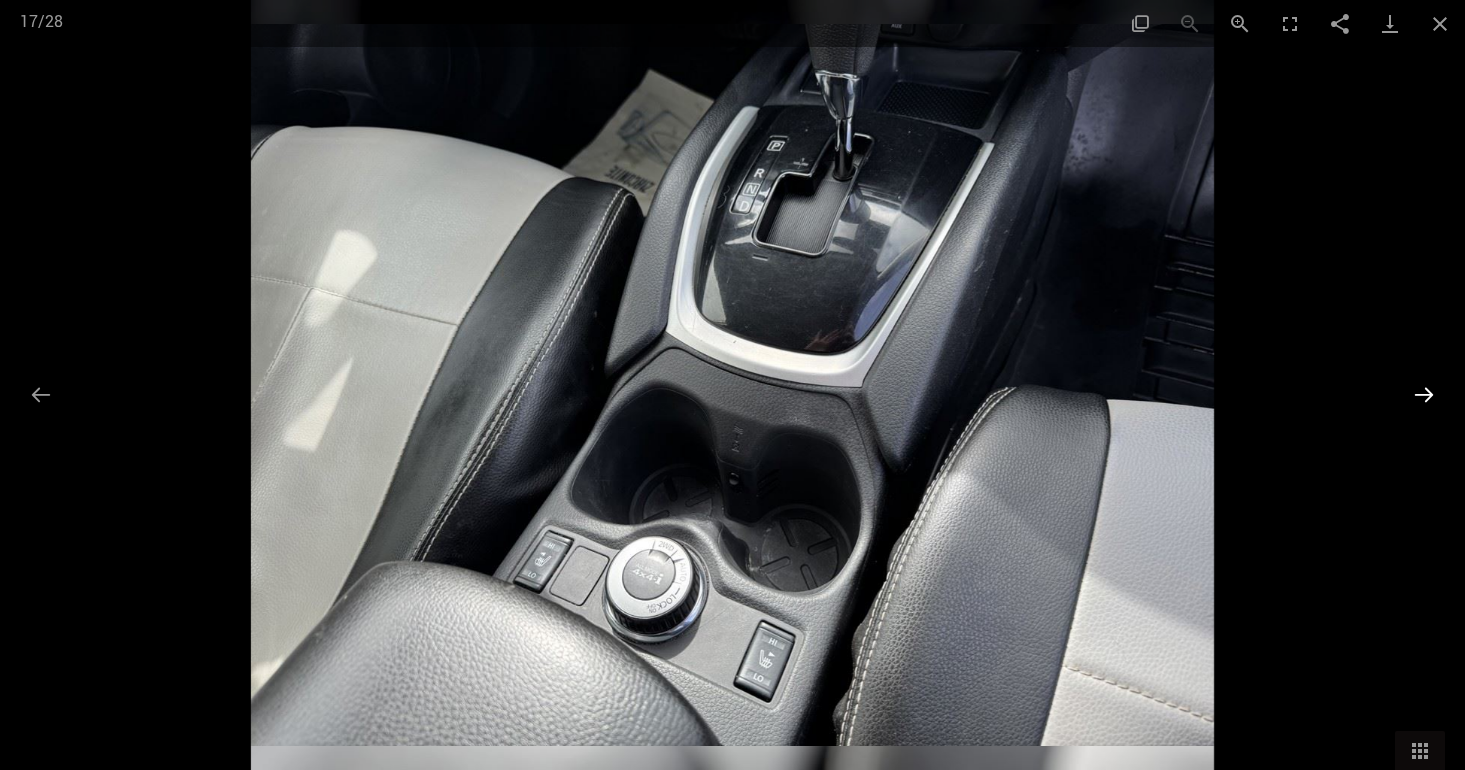 click at bounding box center [1424, 394] 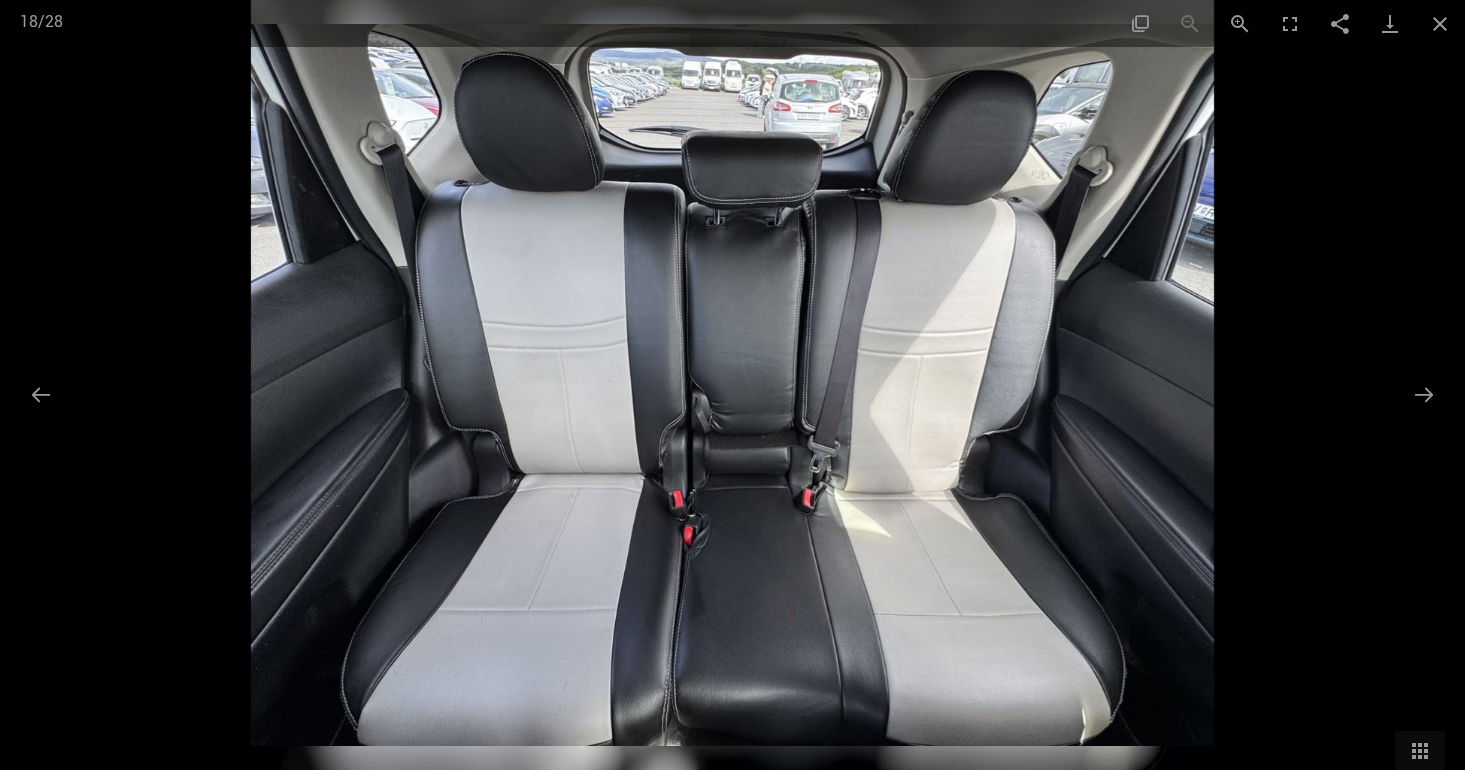 click at bounding box center [732, 385] 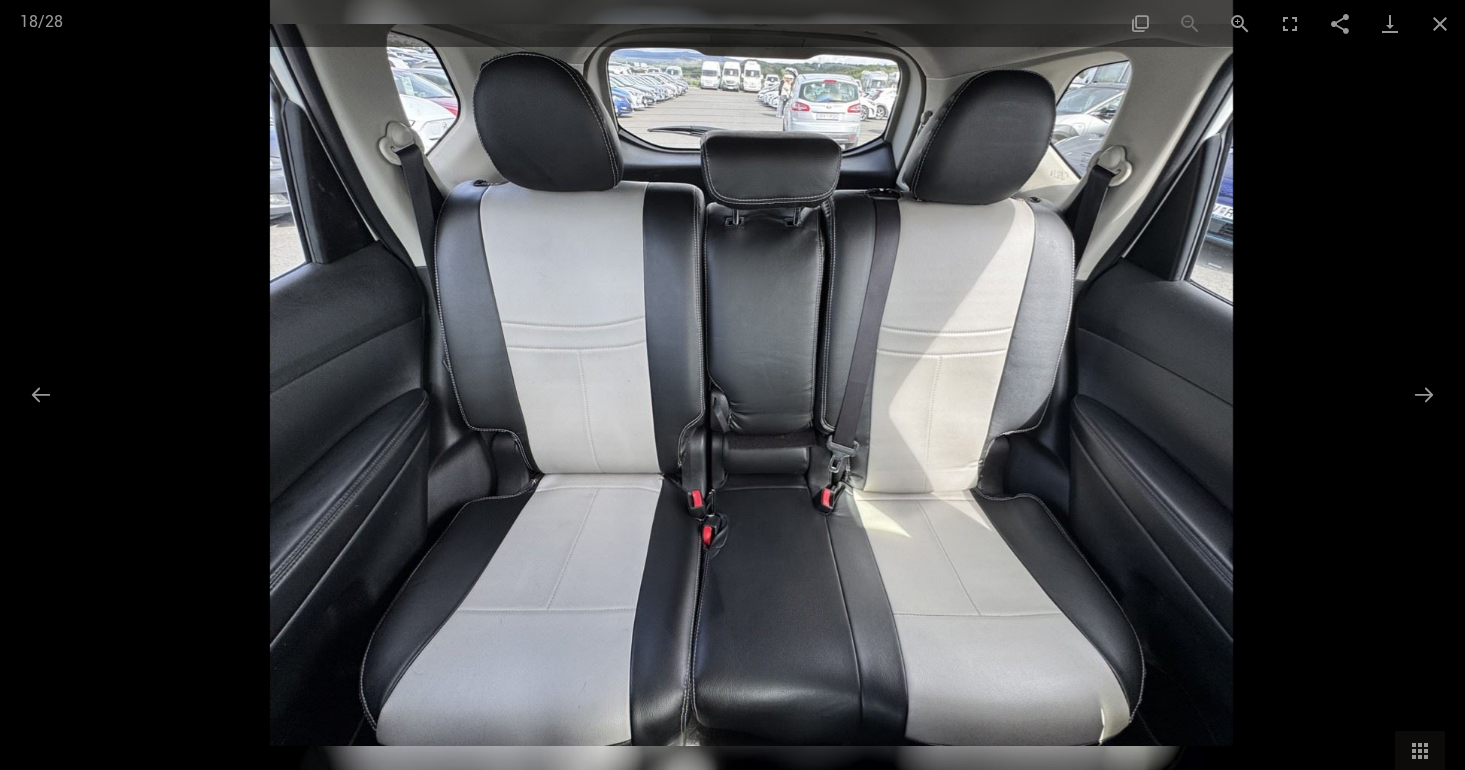 drag, startPoint x: 598, startPoint y: 485, endPoint x: 617, endPoint y: 454, distance: 36.359318 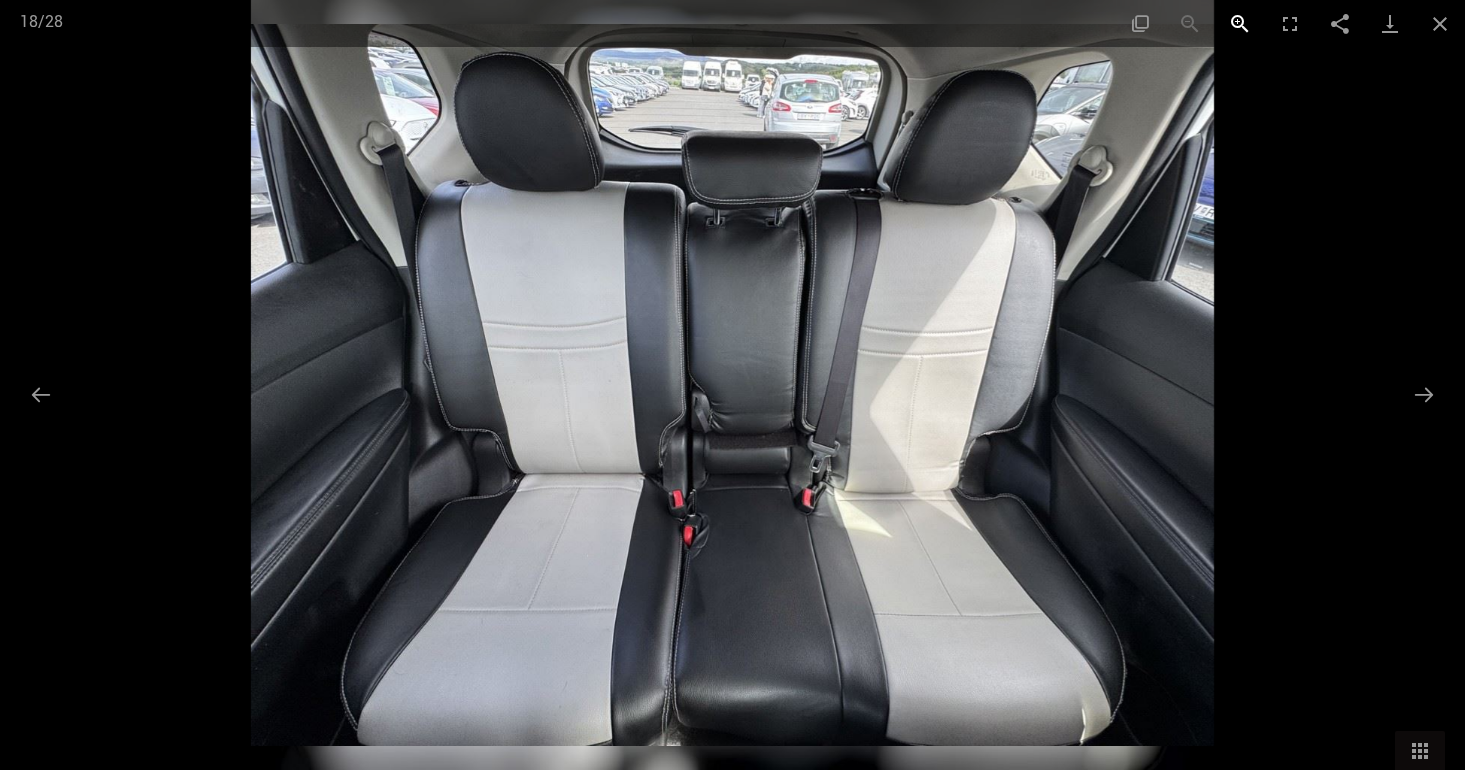 click at bounding box center (1240, 23) 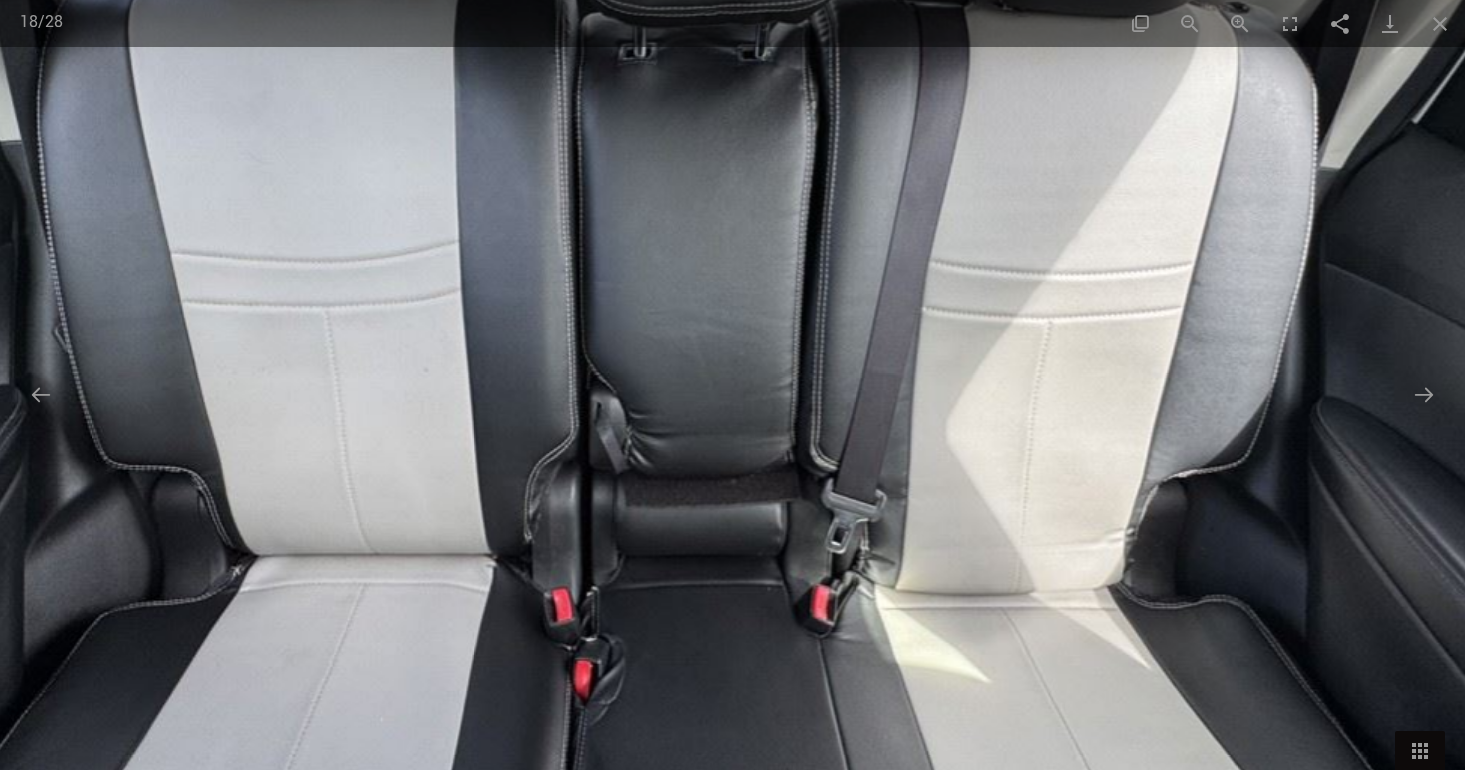 drag, startPoint x: 1050, startPoint y: 591, endPoint x: 989, endPoint y: 584, distance: 61.400326 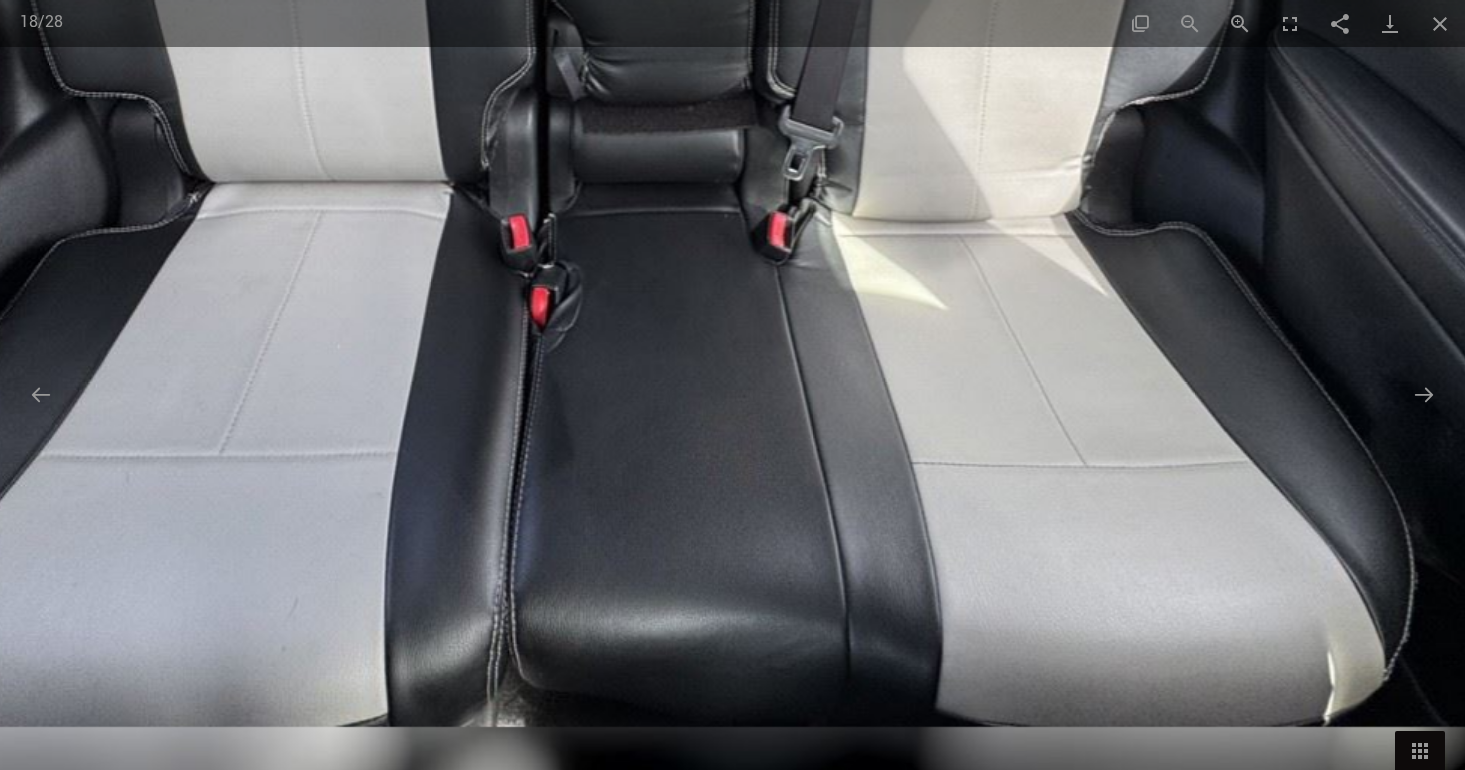 drag, startPoint x: 1014, startPoint y: 589, endPoint x: 974, endPoint y: 195, distance: 396.02524 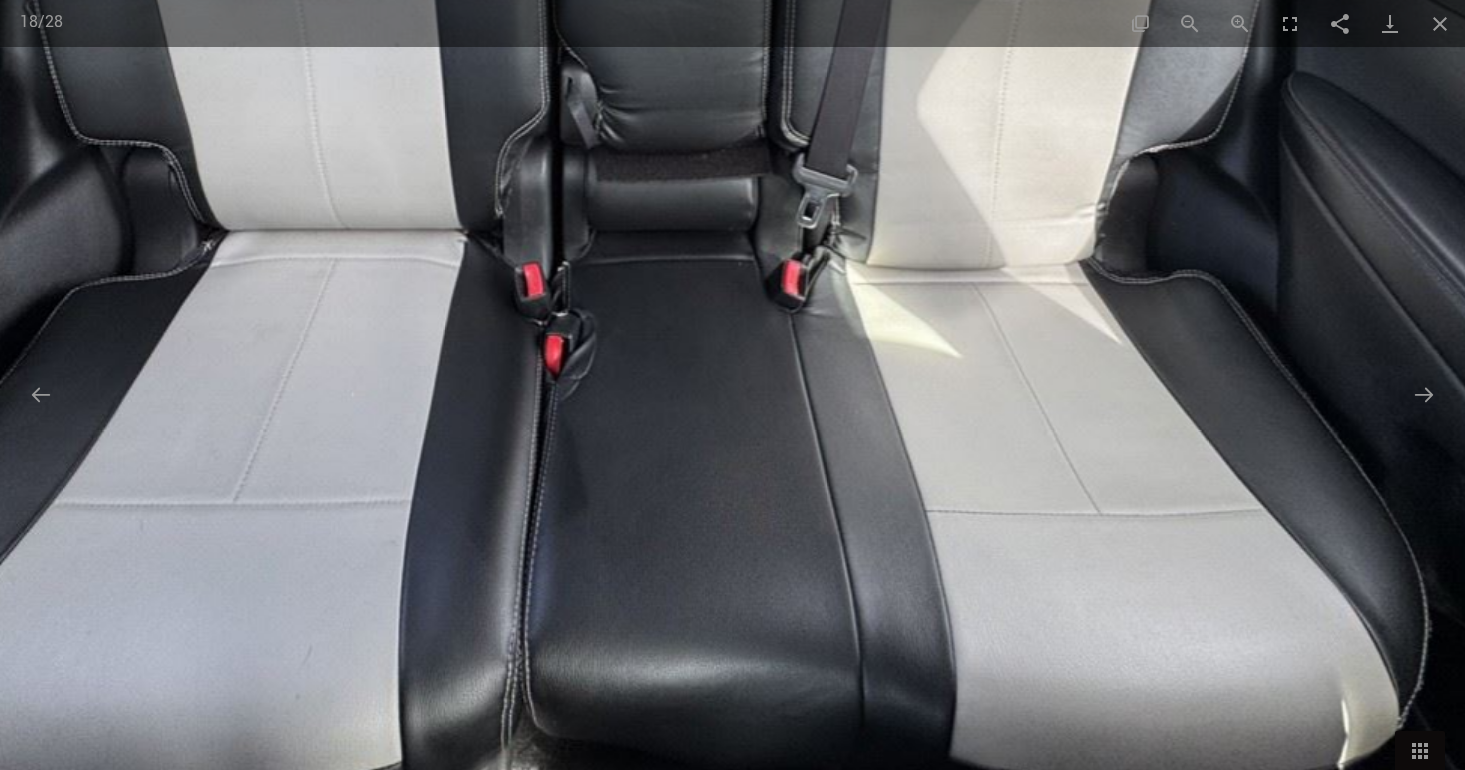 drag, startPoint x: 944, startPoint y: 429, endPoint x: 940, endPoint y: 650, distance: 221.0362 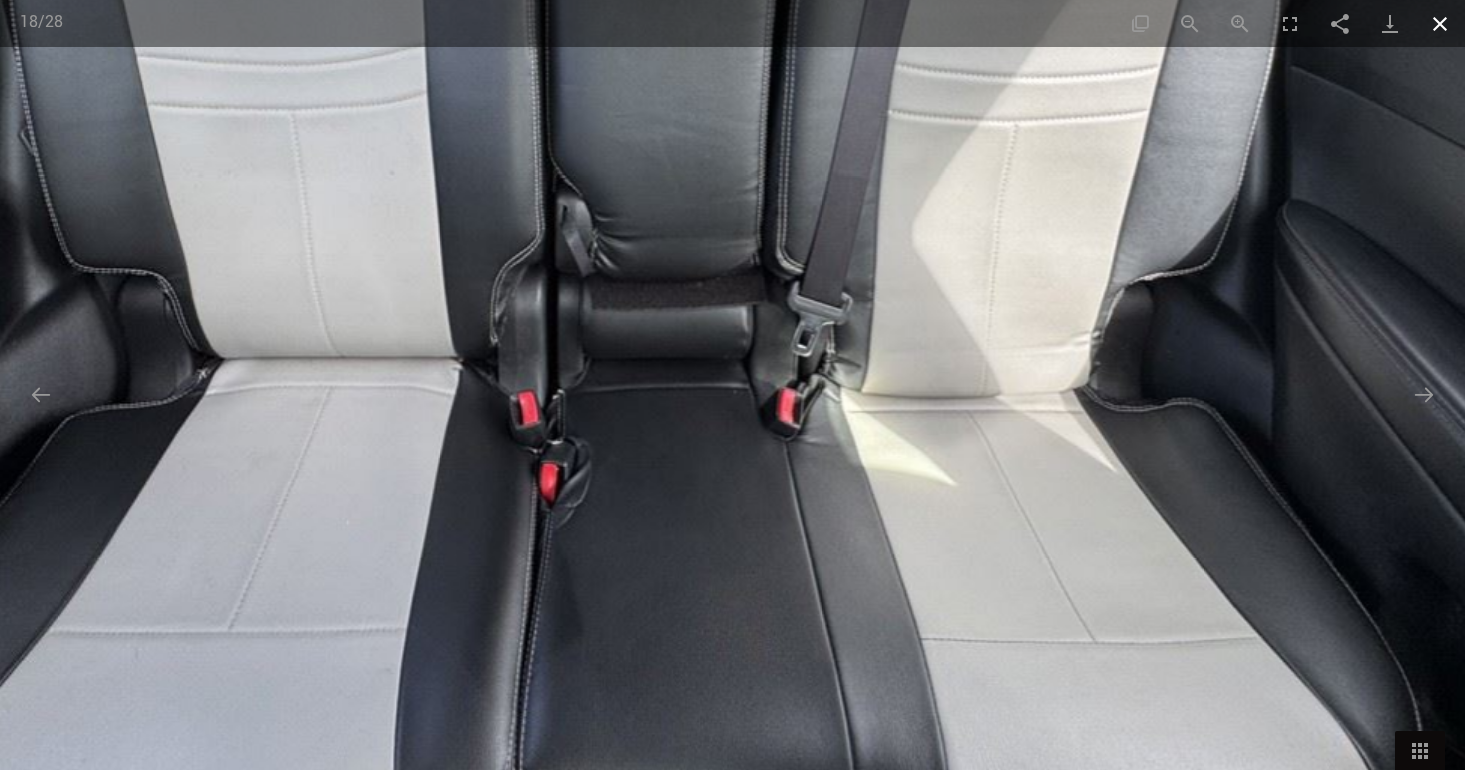 click at bounding box center [1440, 23] 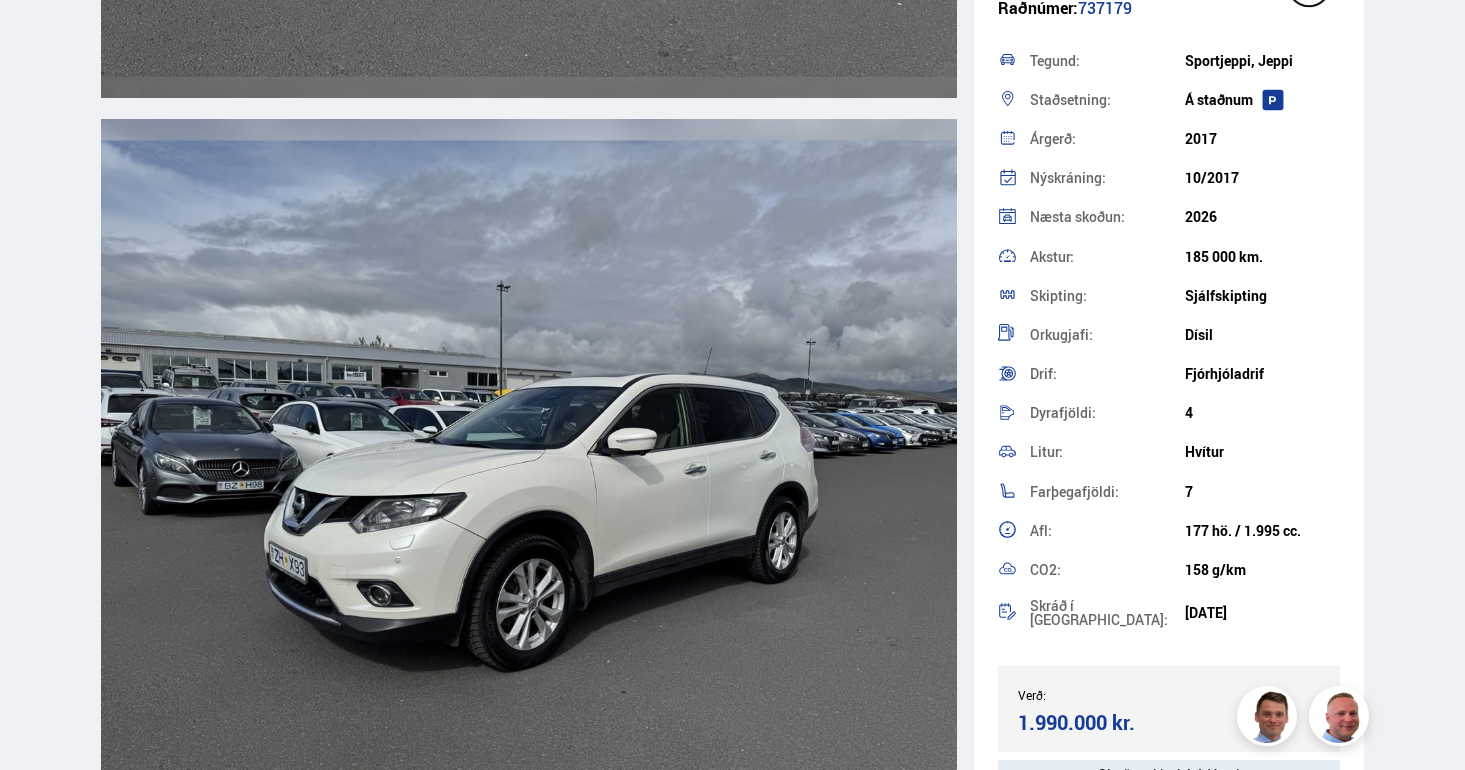 drag, startPoint x: 1188, startPoint y: 253, endPoint x: 1286, endPoint y: 257, distance: 98.0816 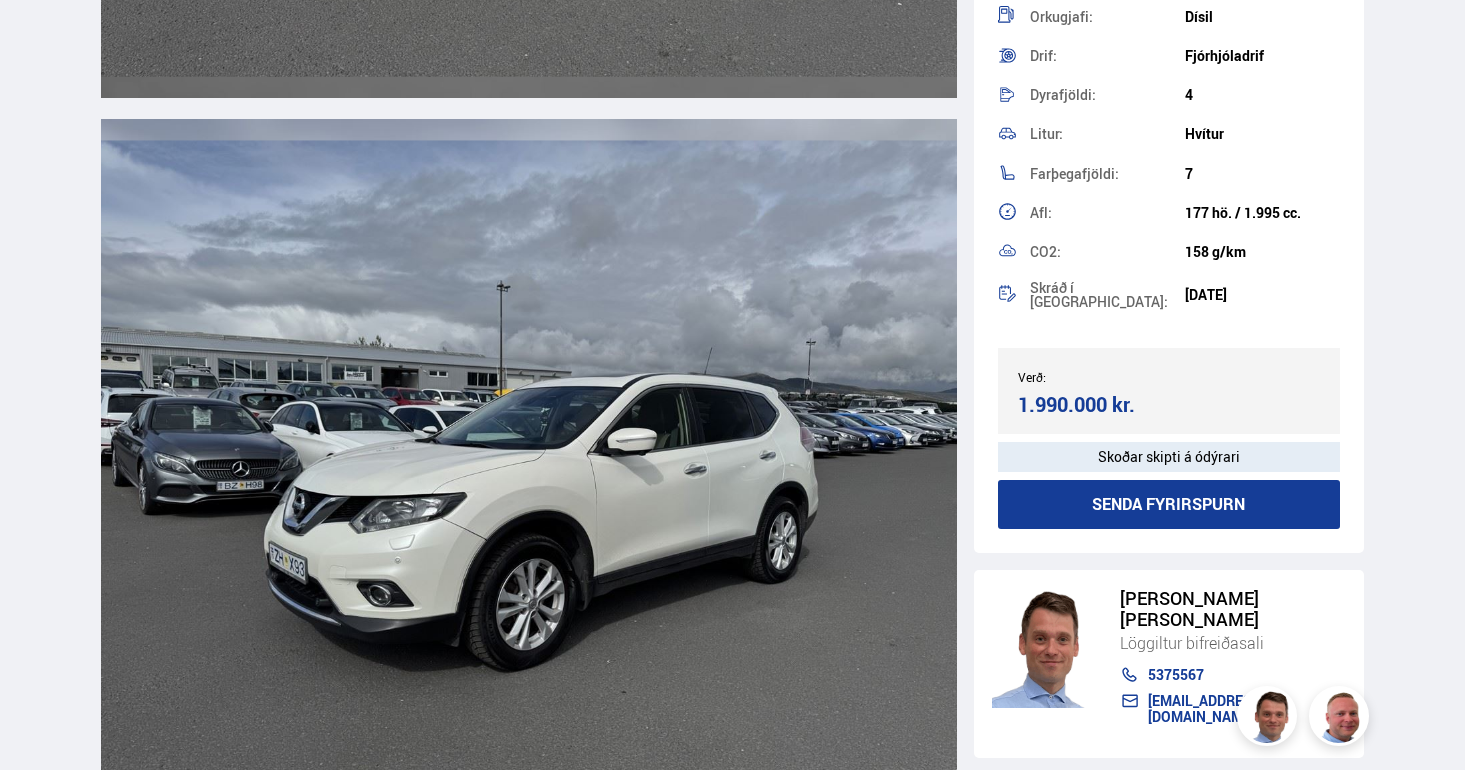 scroll, scrollTop: 419, scrollLeft: 0, axis: vertical 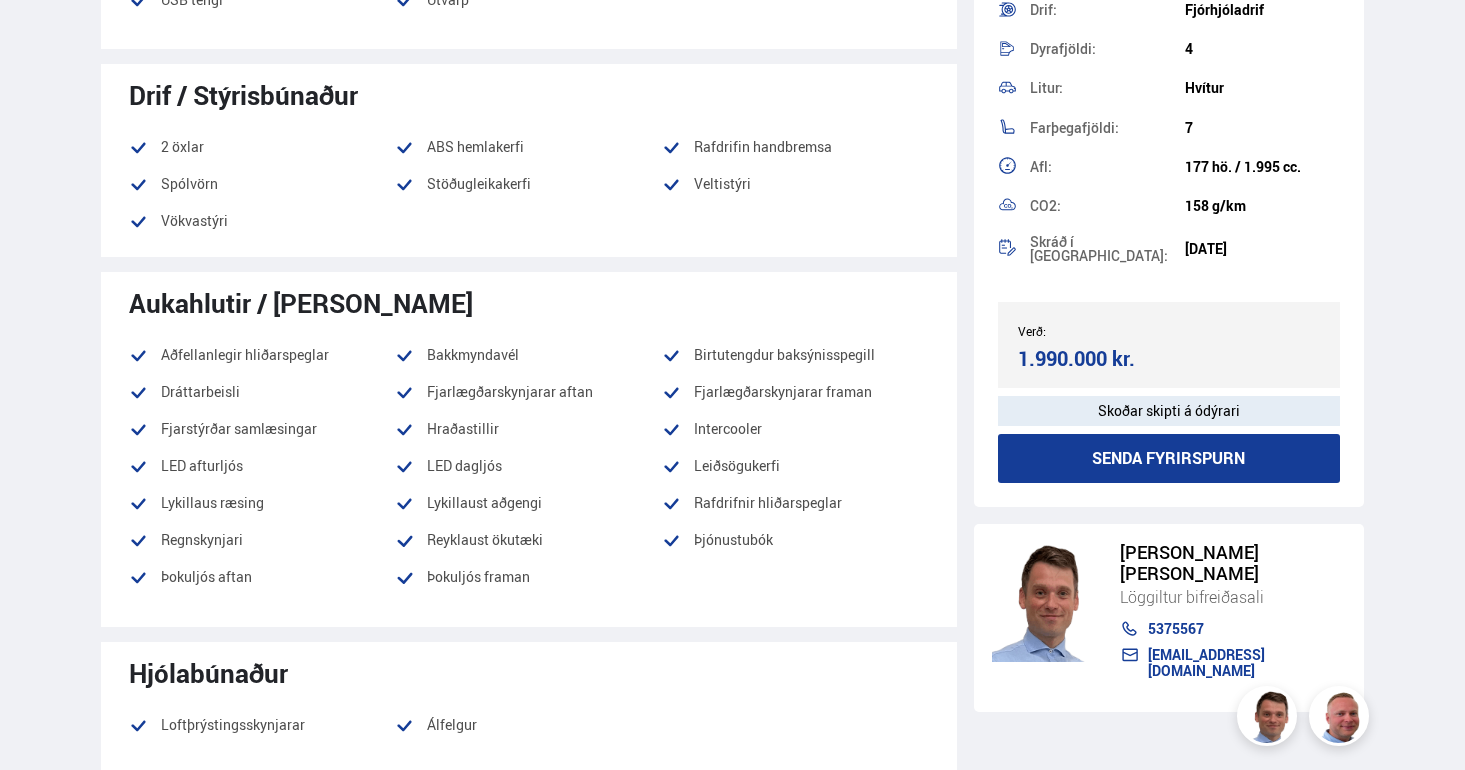 drag, startPoint x: 156, startPoint y: 349, endPoint x: 575, endPoint y: 582, distance: 479.42673 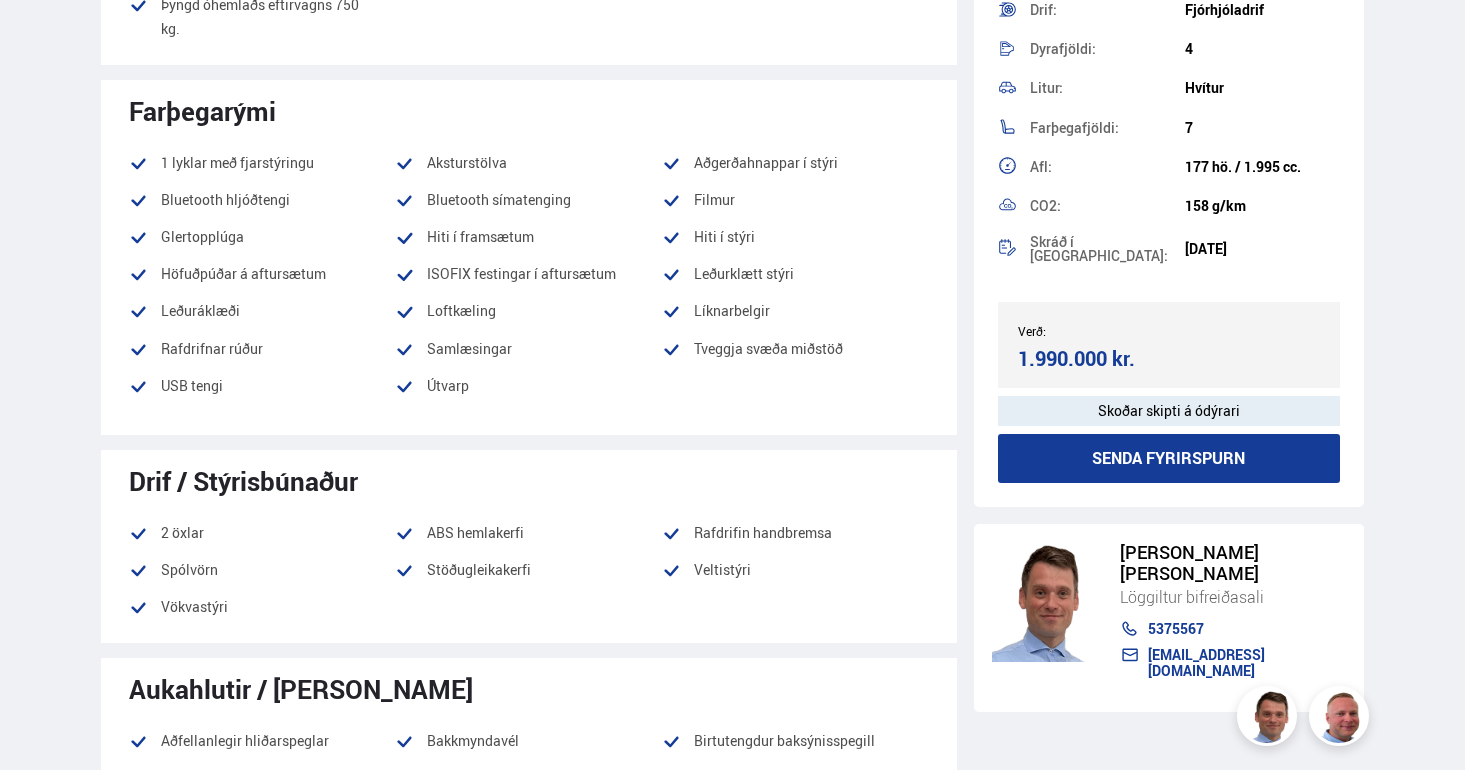 scroll, scrollTop: 1317, scrollLeft: 0, axis: vertical 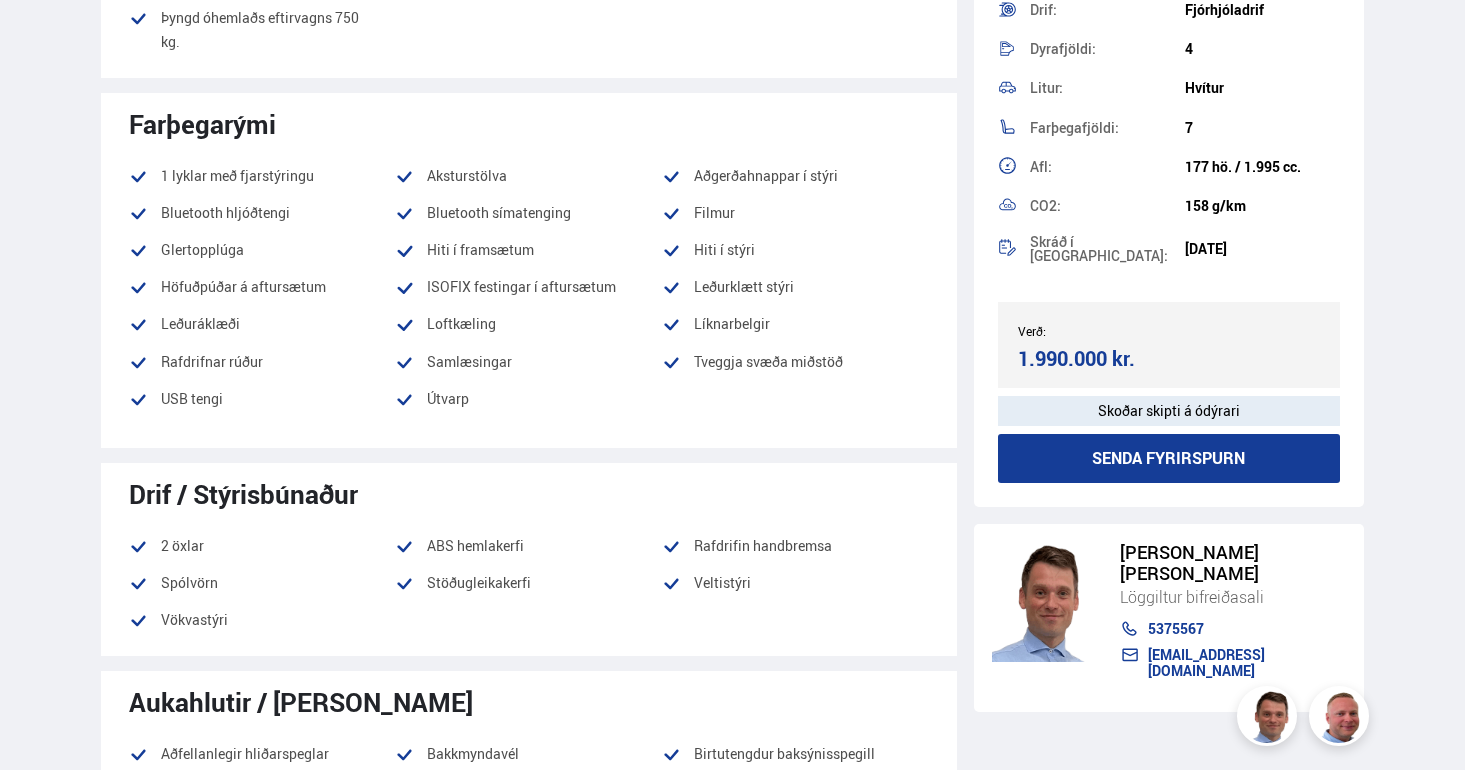 drag, startPoint x: 162, startPoint y: 174, endPoint x: 533, endPoint y: 403, distance: 435.98395 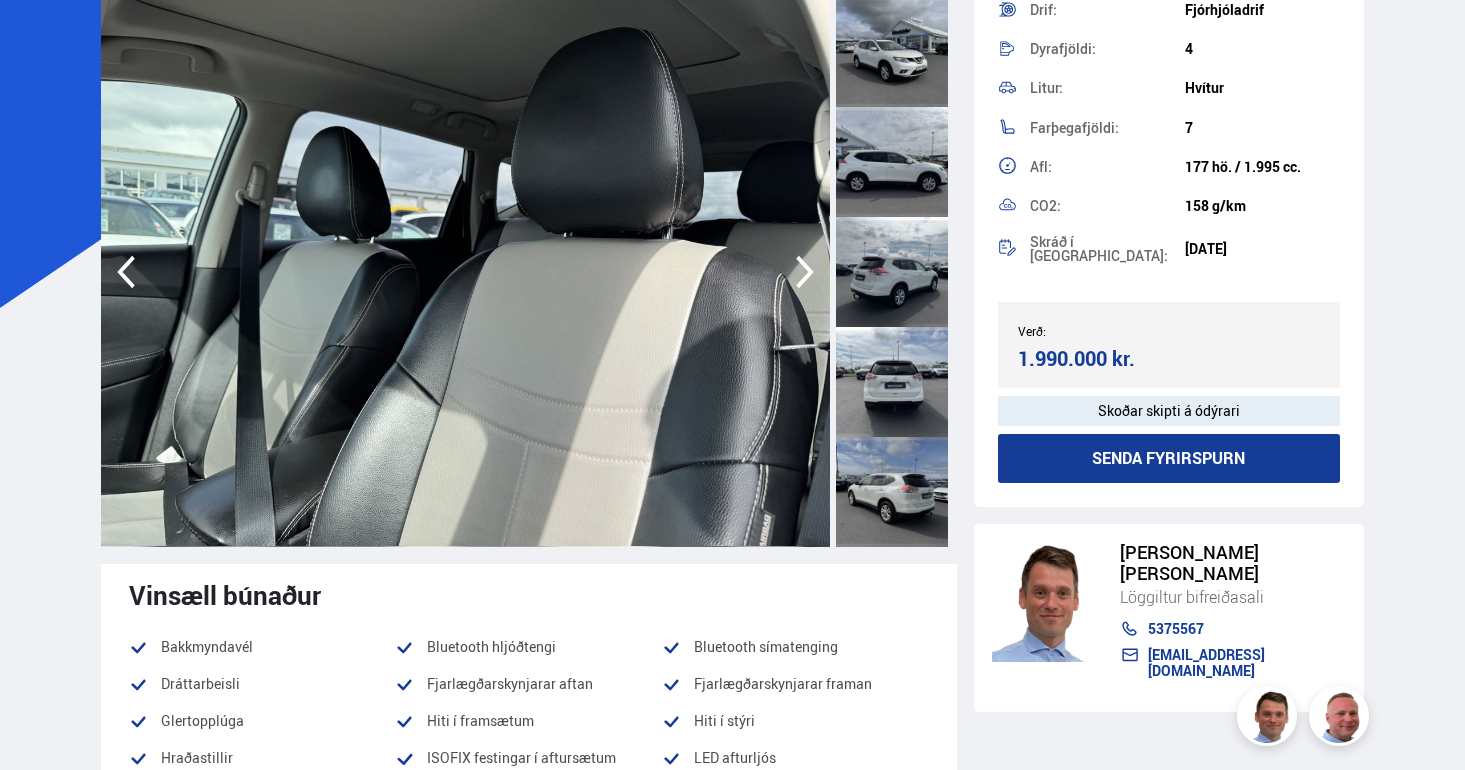 scroll, scrollTop: 157, scrollLeft: 0, axis: vertical 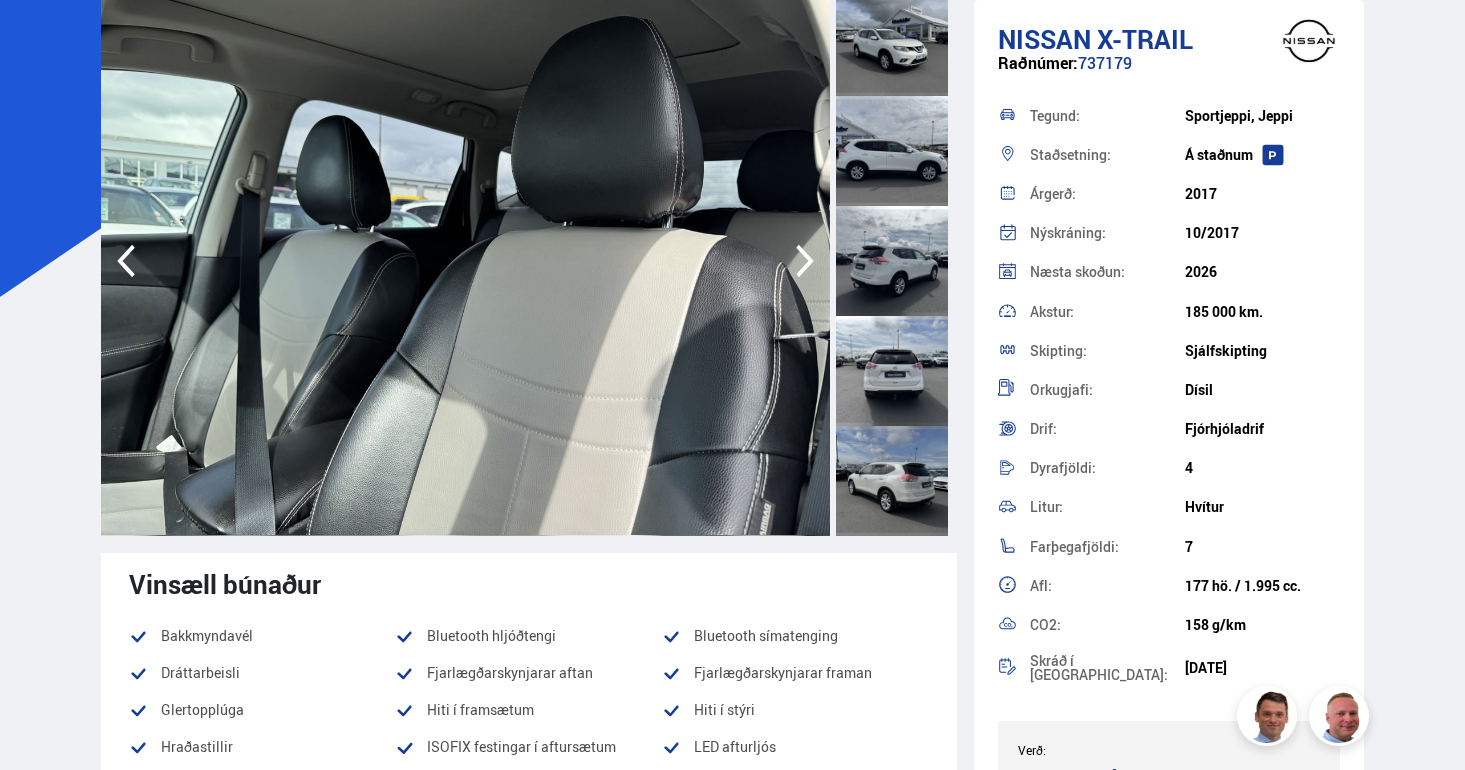 drag, startPoint x: 1161, startPoint y: 66, endPoint x: 1082, endPoint y: 67, distance: 79.00633 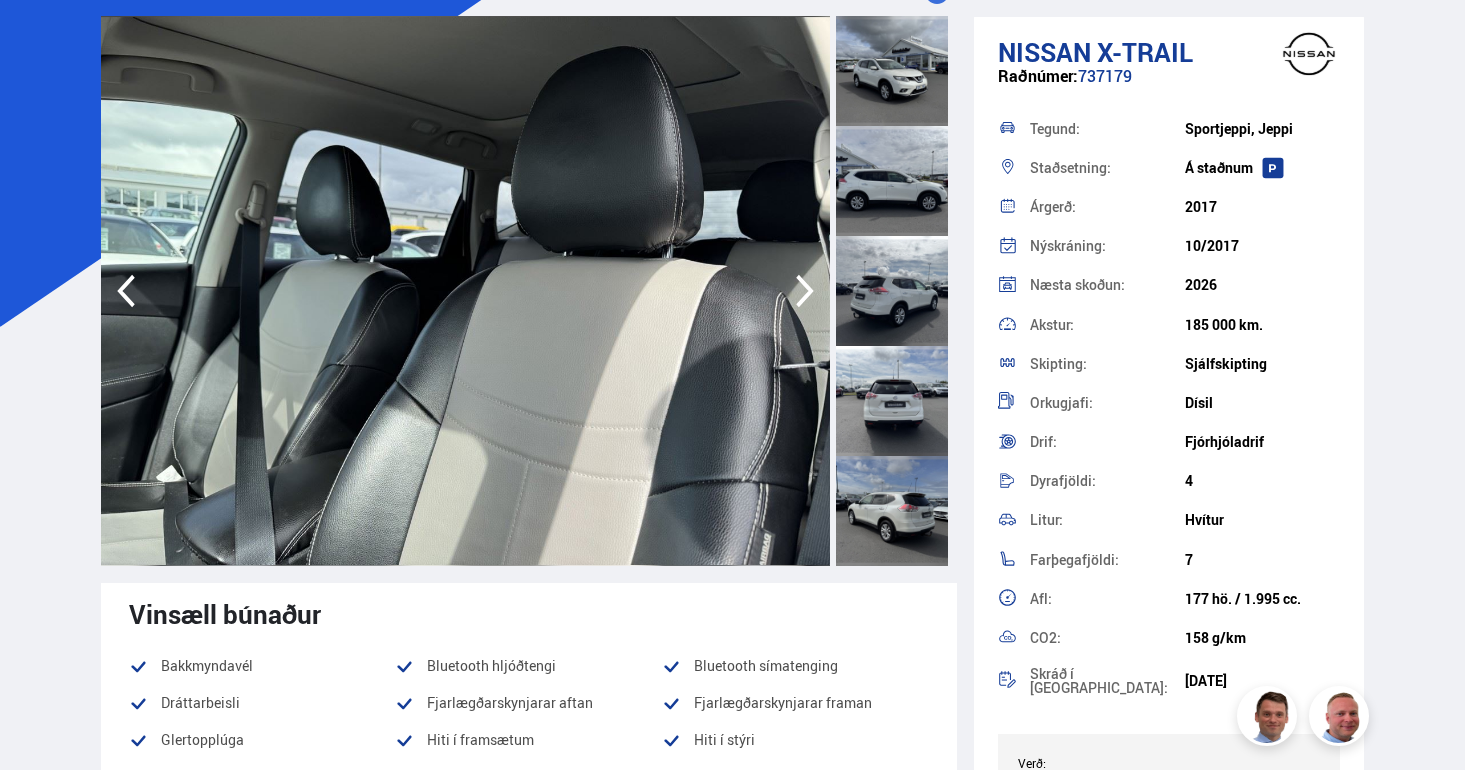 scroll, scrollTop: 0, scrollLeft: 0, axis: both 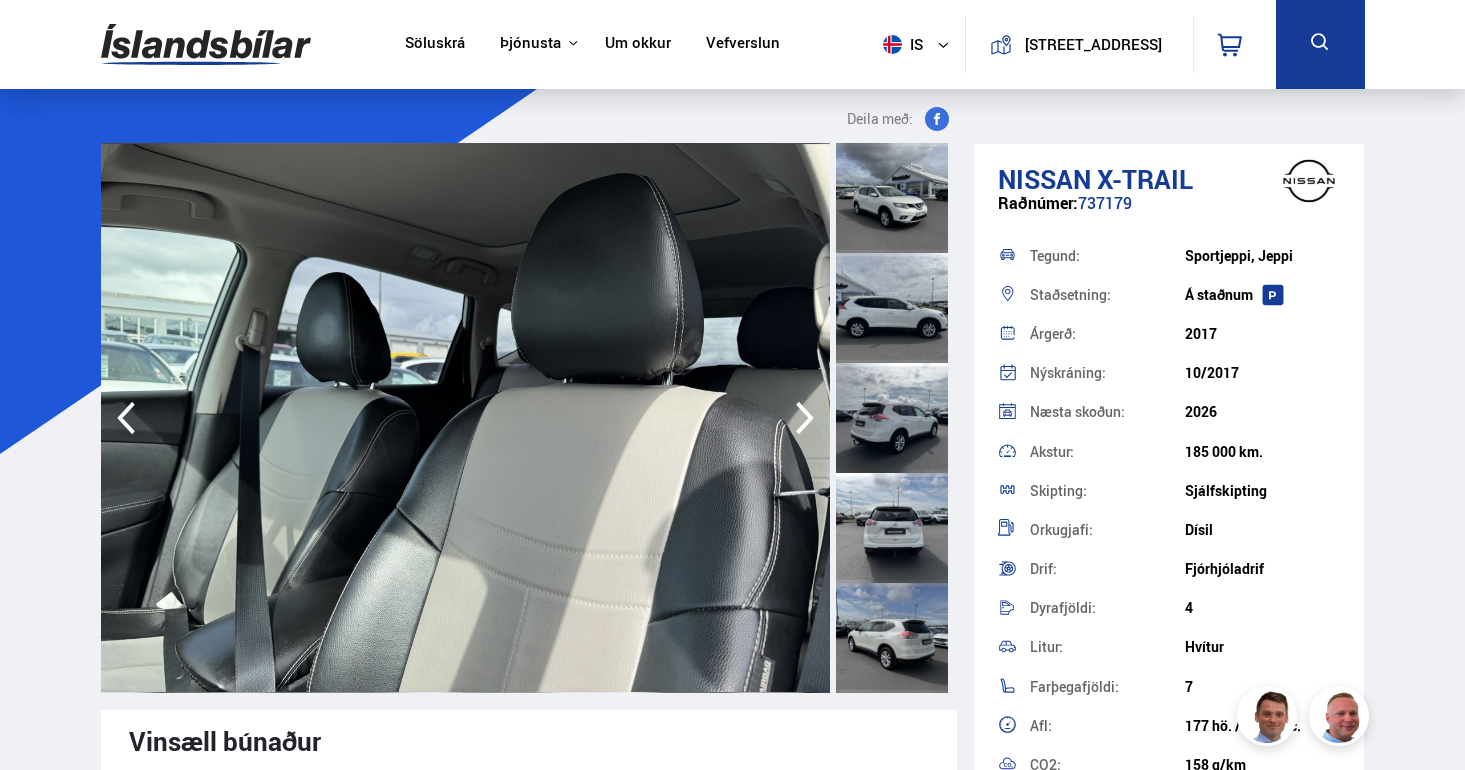 click on "Söluskrá" at bounding box center (435, 44) 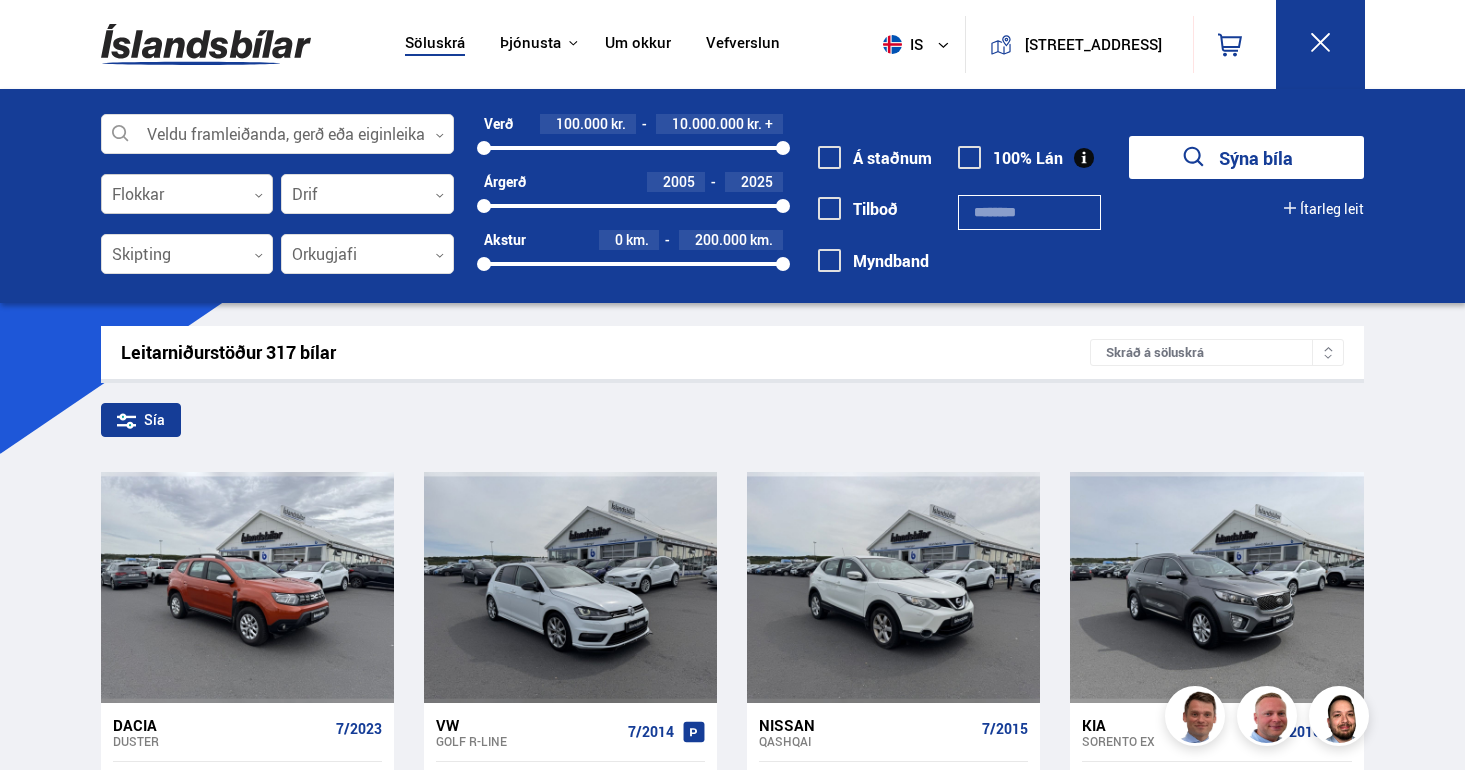 click at bounding box center (187, 195) 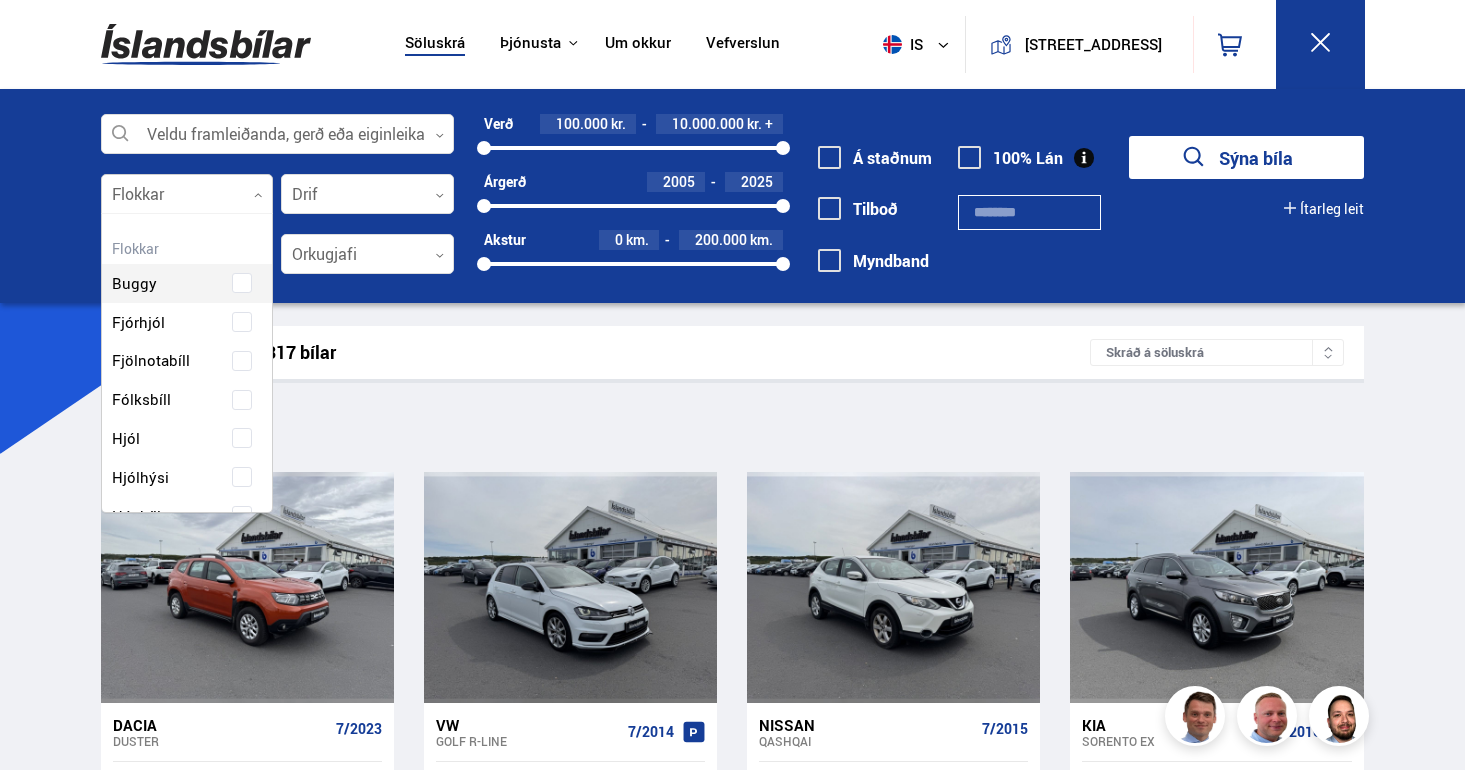 scroll, scrollTop: 302, scrollLeft: 180, axis: both 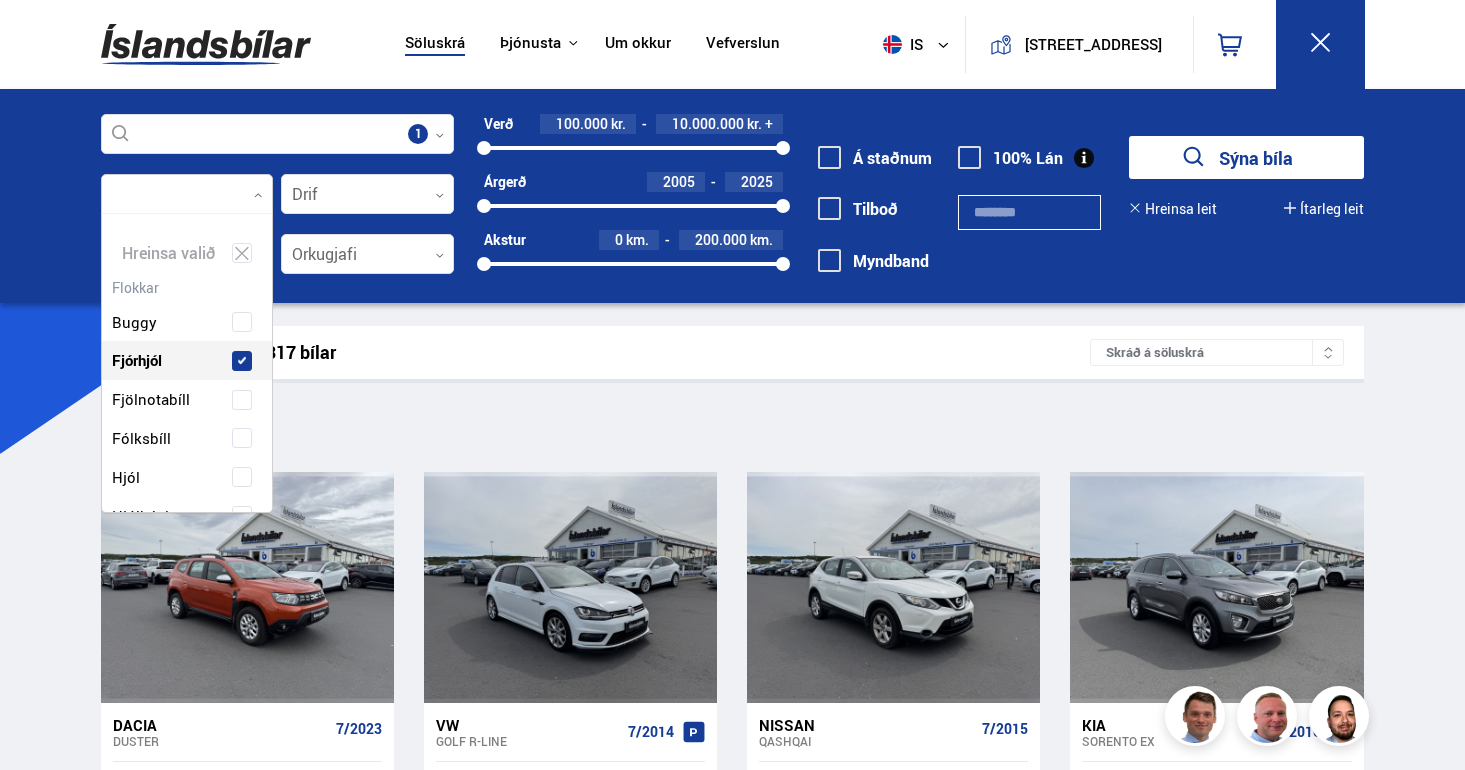 click on "Buggy   Fjórhjól   Fjölnotabíll   Fólksbíll   Hjól   Hjólhýsi   Húsbíll   Jeppi   Pallbíll   Rúta   Sendibíll   Skutbíll   Sportbíll   Sportjeppi   Tengivagn   Tómstundatæki   Vinnuflokkabíll   Vörubíll   Þungt bifhjól" at bounding box center (187, 656) 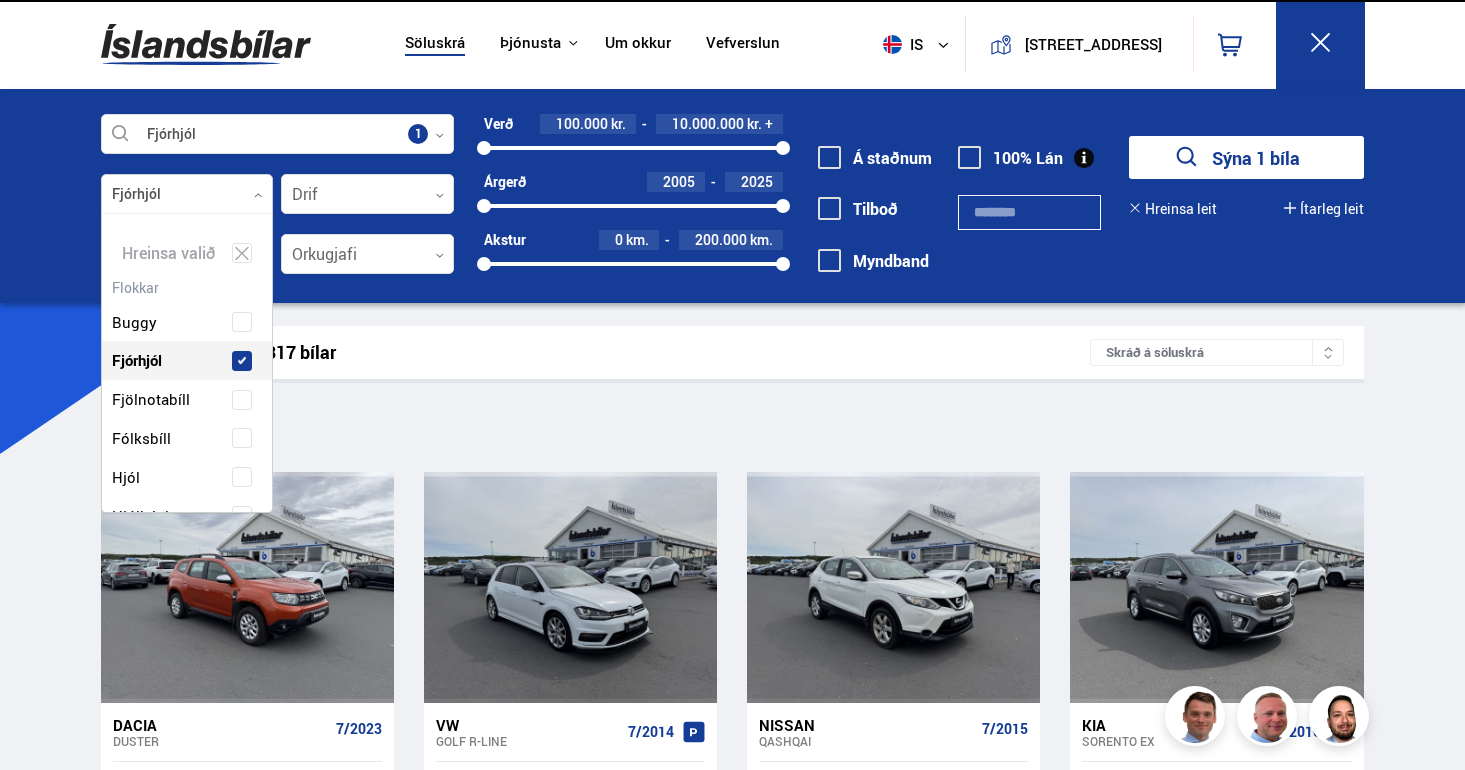 scroll, scrollTop: 51, scrollLeft: 0, axis: vertical 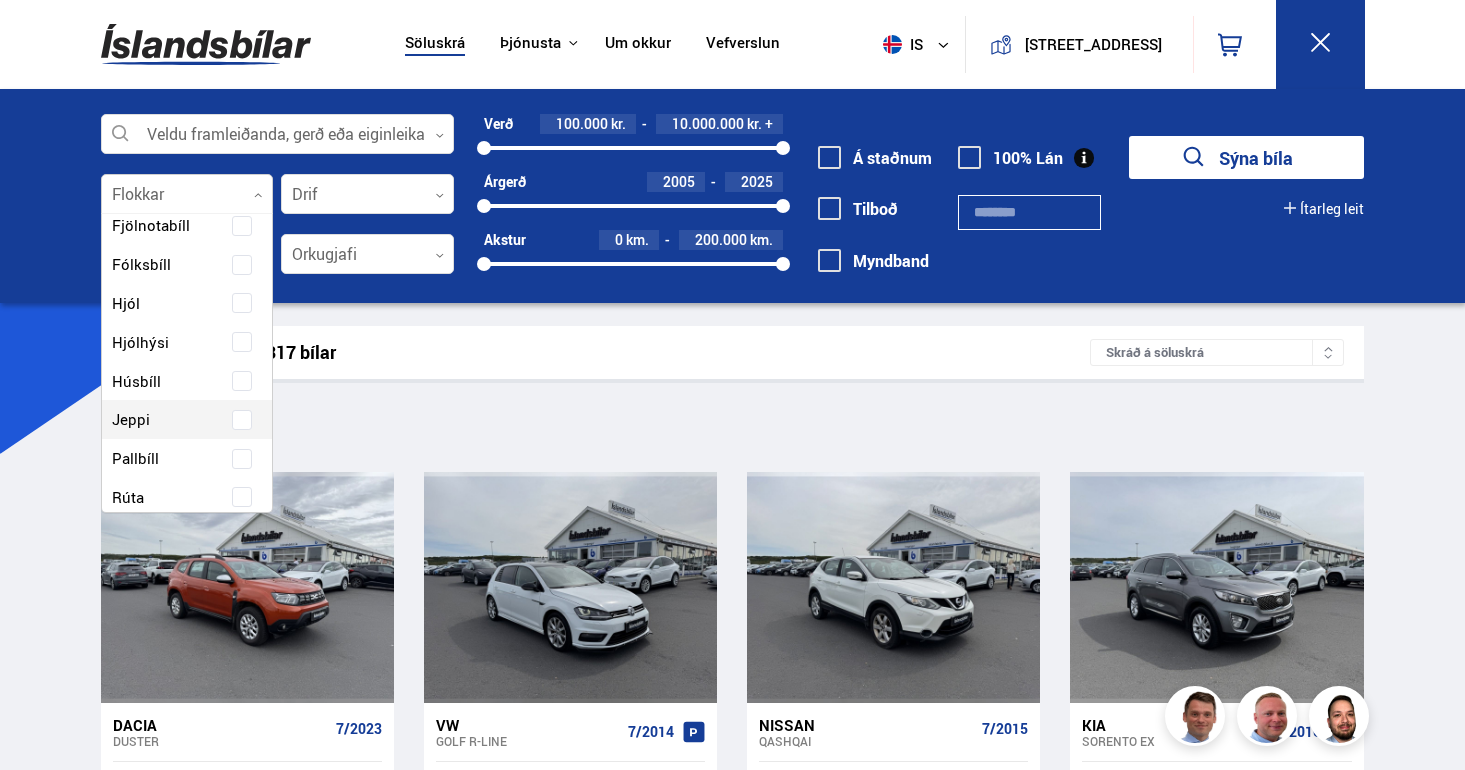 click on "Buggy   Fjórhjól   Fjölnotabíll   Fólksbíll   Hjól   Hjólhýsi   Húsbíll   Jeppi   Pallbíll   Rúta   Sendibíll   Skutbíll   Sportbíll   Sportjeppi   Tengivagn   Tómstundatæki   Vinnuflokkabíll   Vörubíll   Þungt bifhjól" at bounding box center [187, 482] 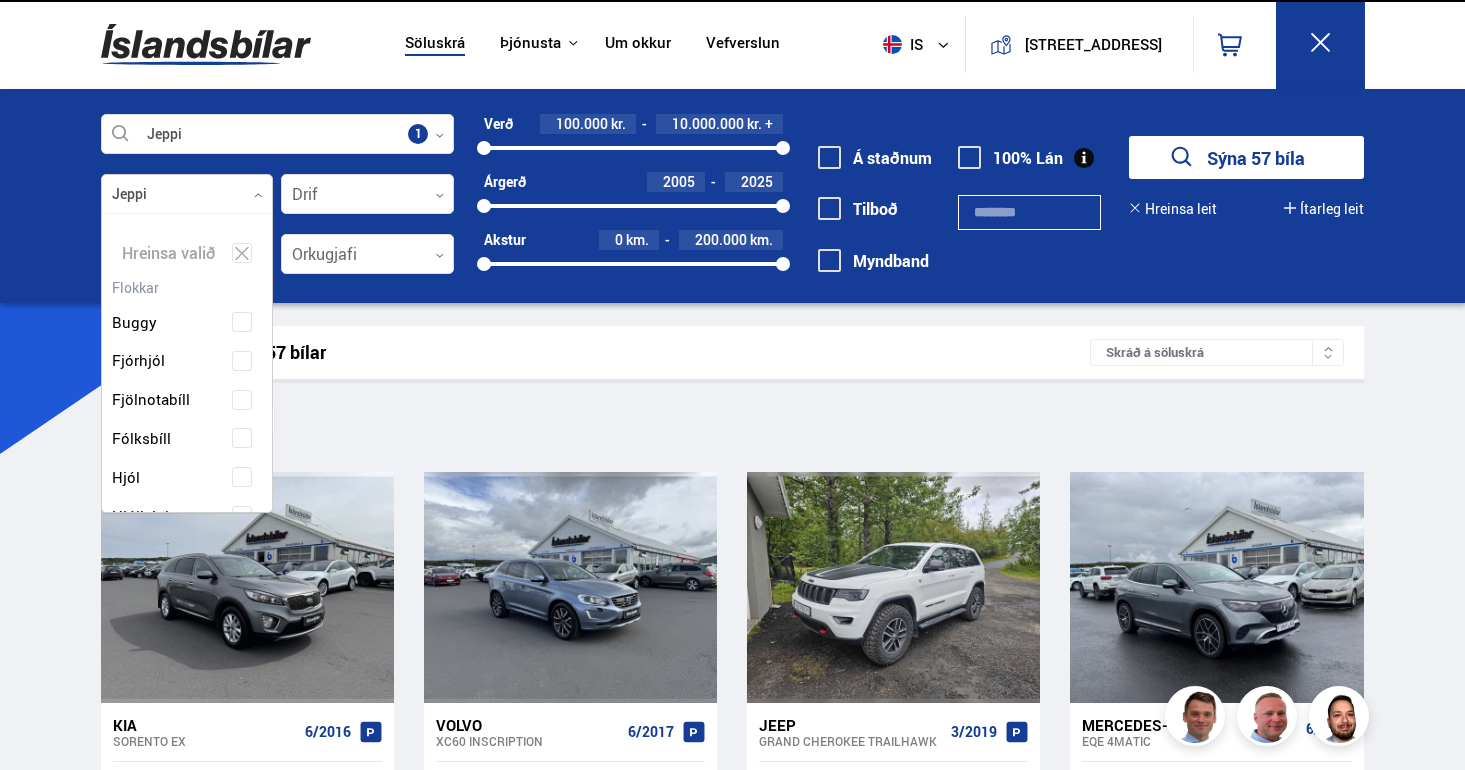 scroll, scrollTop: 4, scrollLeft: 0, axis: vertical 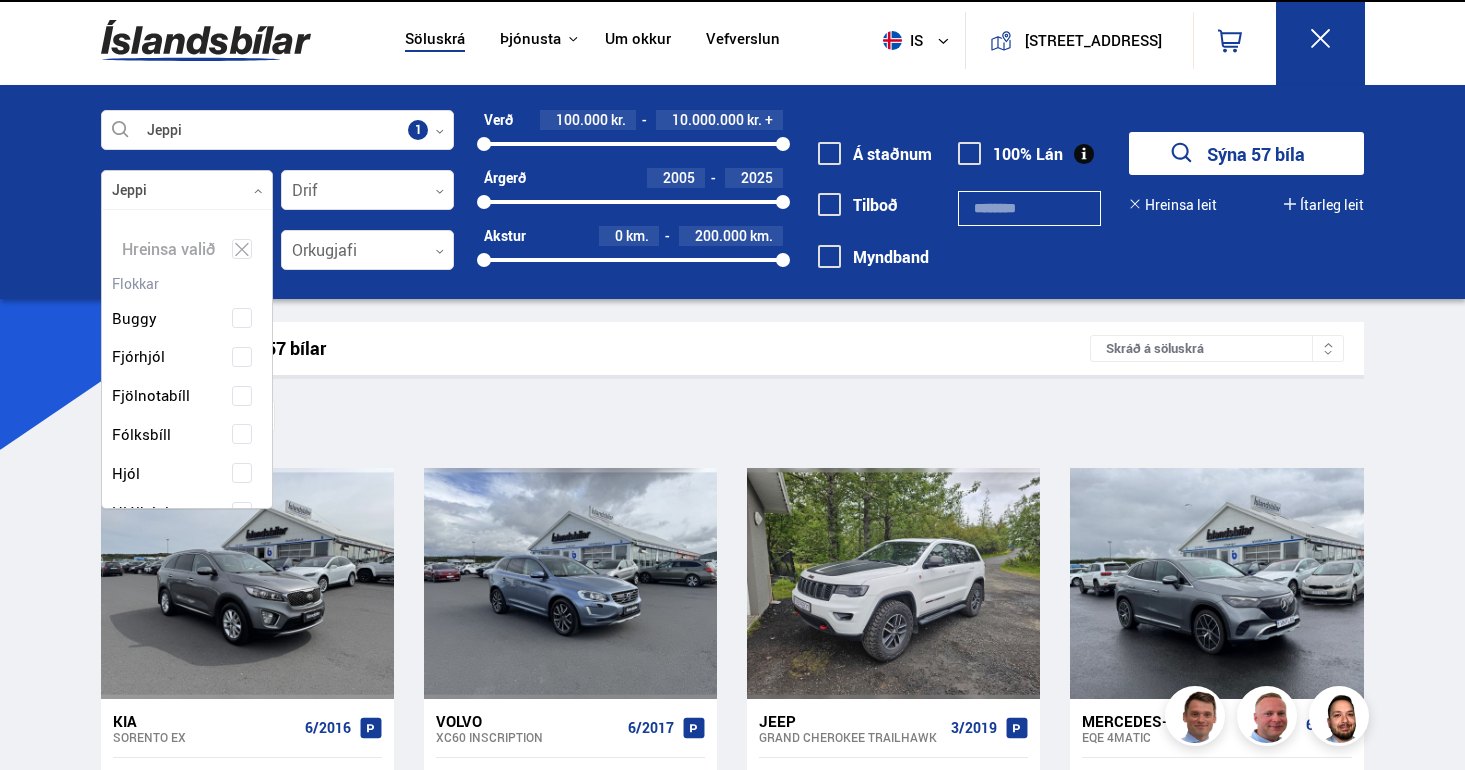 click on "Leitarniðurstöður 57 bílar
Skráð á söluskrá
Sía
Jeppi
Kia
Sorento EX
6/2016
186 000 km.
Sjálfskipting
Dísil
Fjórhjóladrif
Verð:
2.990.000 kr.
Ásett verð/Skiptiverð
2.990.000 kr.
Volvo
XC60 INSCRIPTION
6/2017
165 000 km.
Sjálfskipting
Dísil
Fjórhjóladrif
Verð:
3.990.000 kr.
Ásett verð/Skiptiverð
3.990.000 kr.
Jeep
Grand Cherokee TRAILHAWK
3/2019
132 000 km.
Sjálfskipting
Dísil
Fjórhjóladrif
Verð:
7.980.000 kr." at bounding box center (732, 1873) 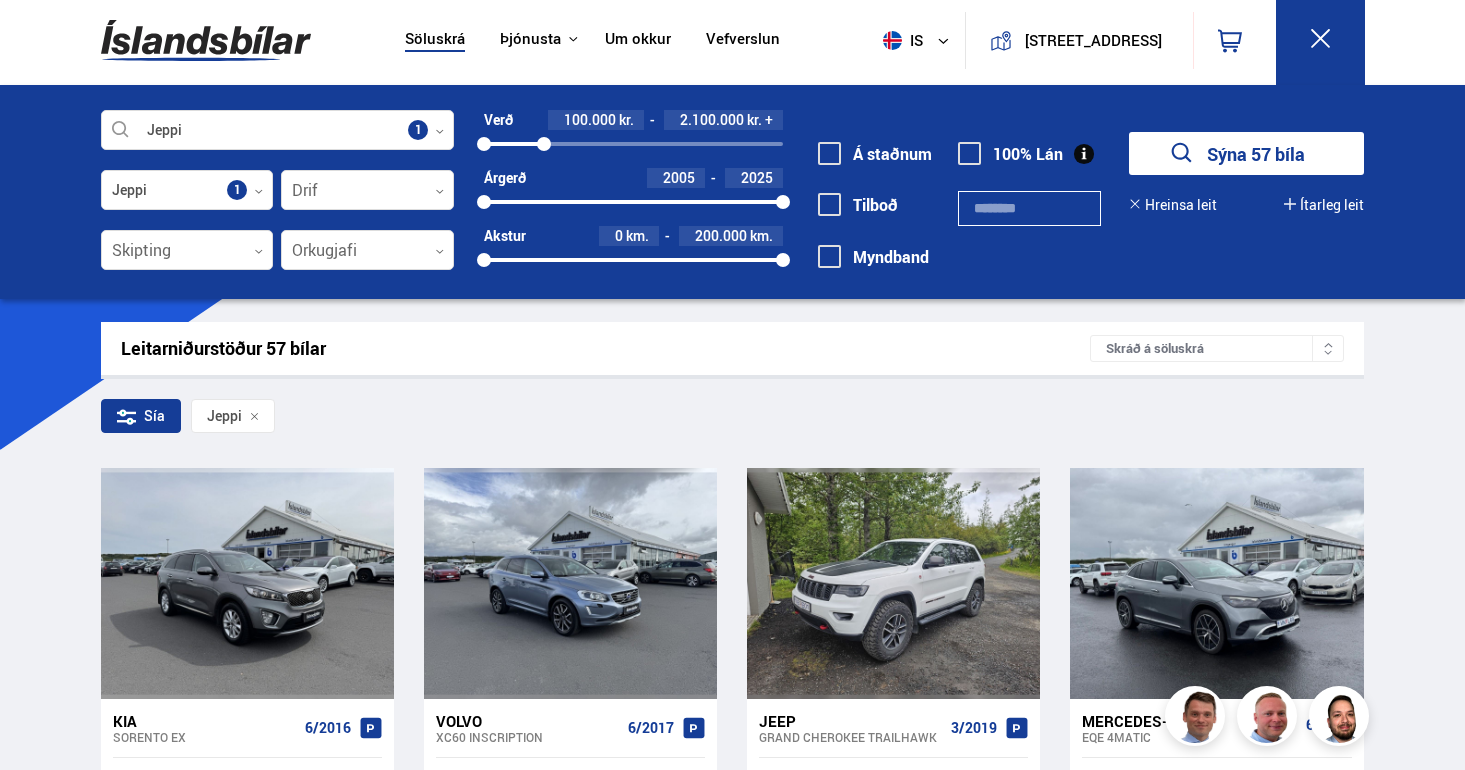 drag, startPoint x: 781, startPoint y: 140, endPoint x: 544, endPoint y: 147, distance: 237.10335 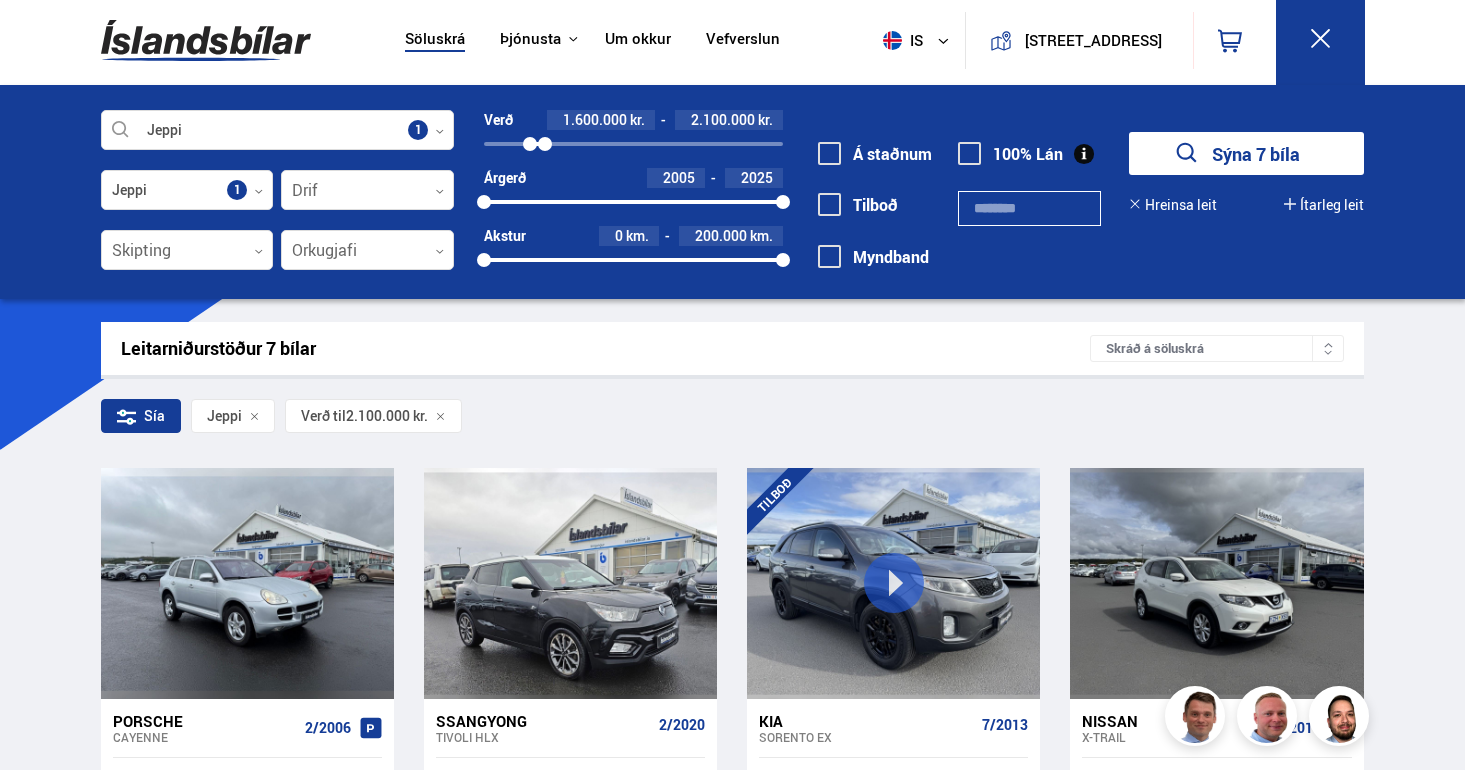 drag, startPoint x: 486, startPoint y: 143, endPoint x: 530, endPoint y: 148, distance: 44.28318 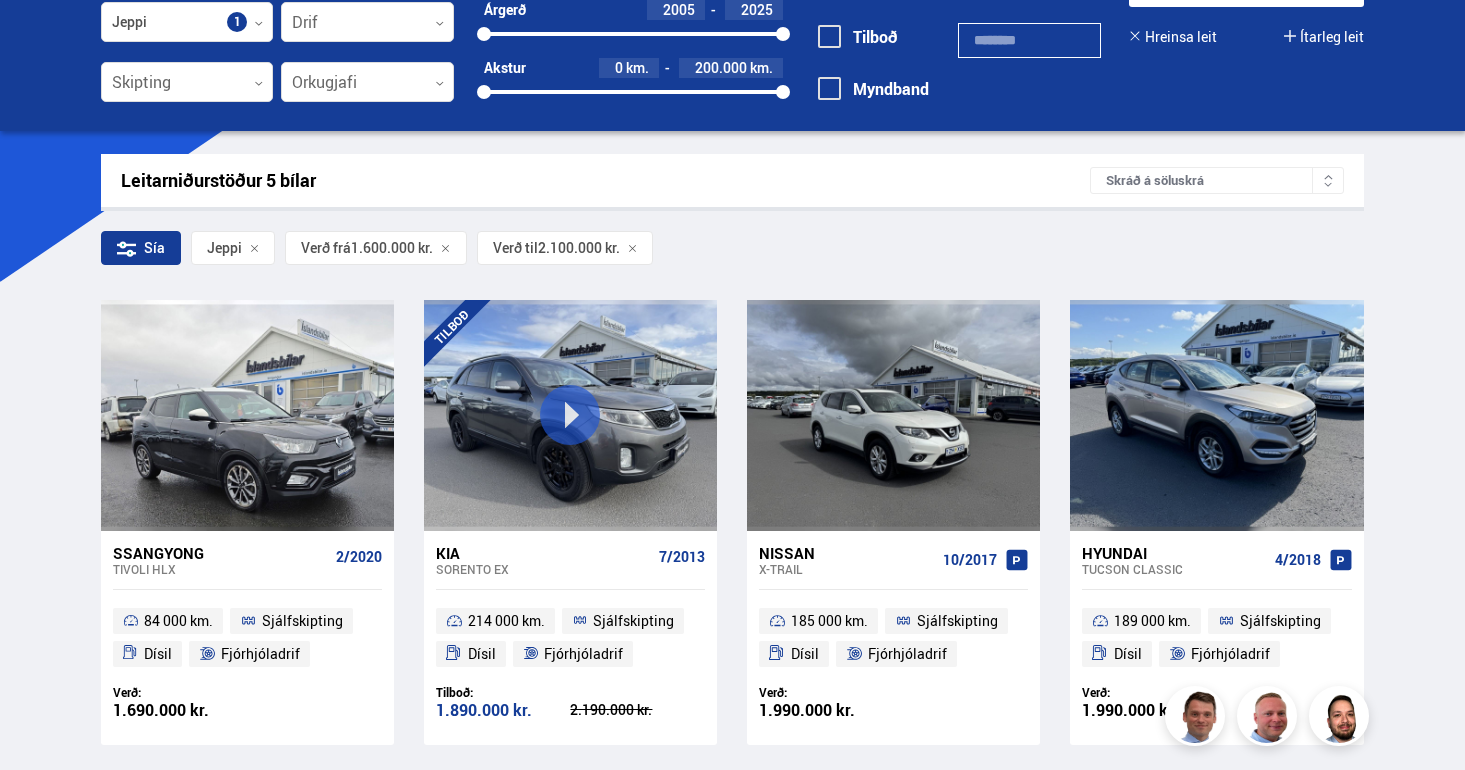 scroll, scrollTop: 0, scrollLeft: 0, axis: both 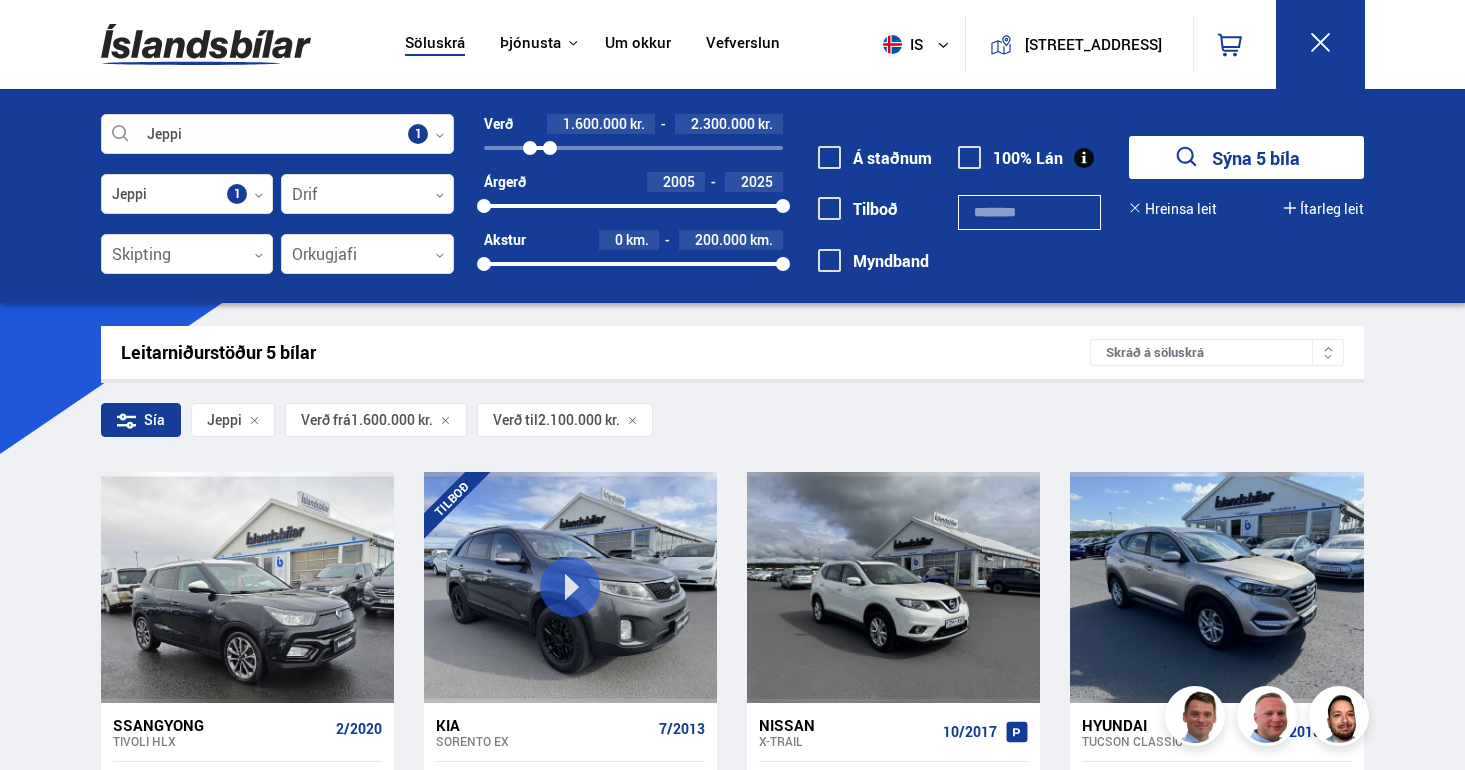 click at bounding box center (550, 148) 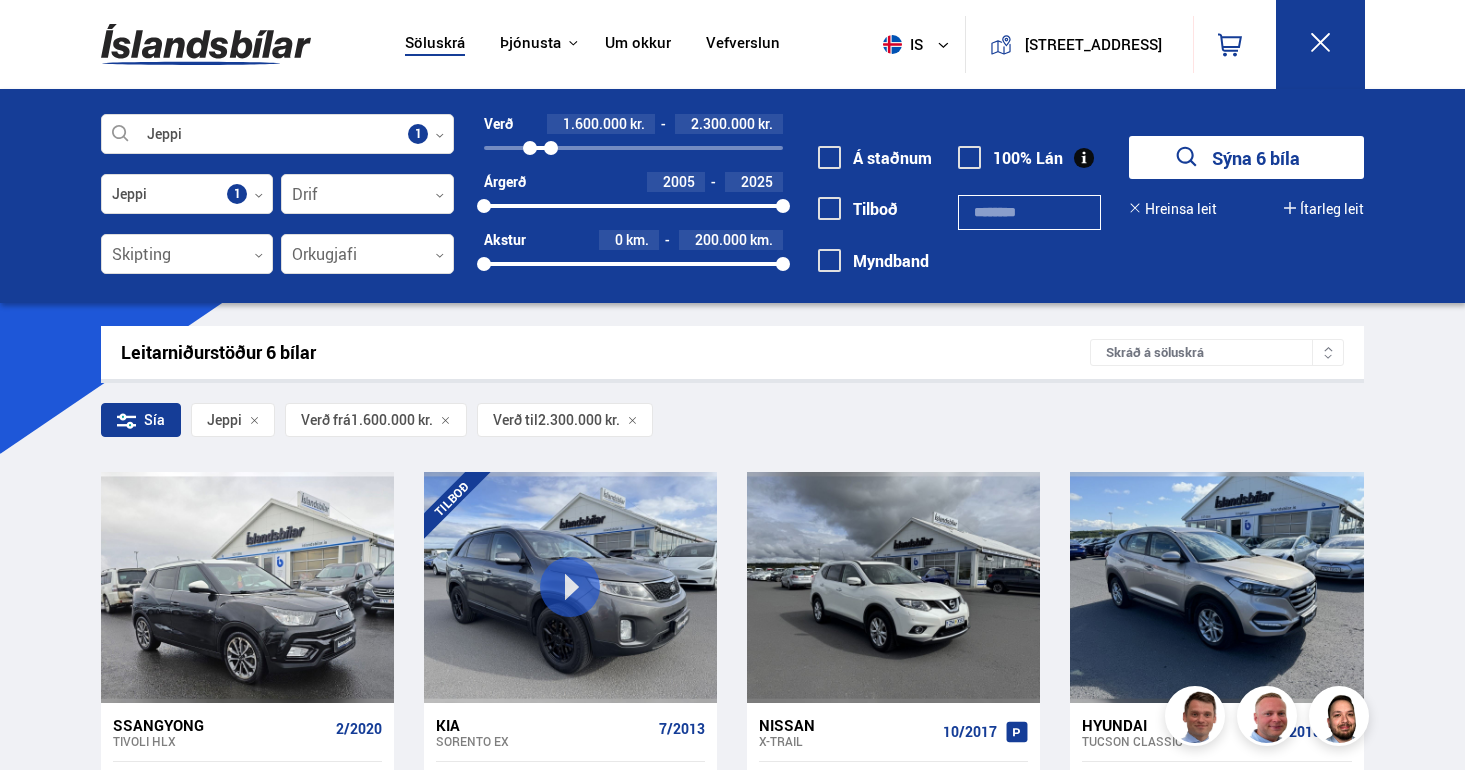 click on "Sýna 6 bíla" at bounding box center (1246, 157) 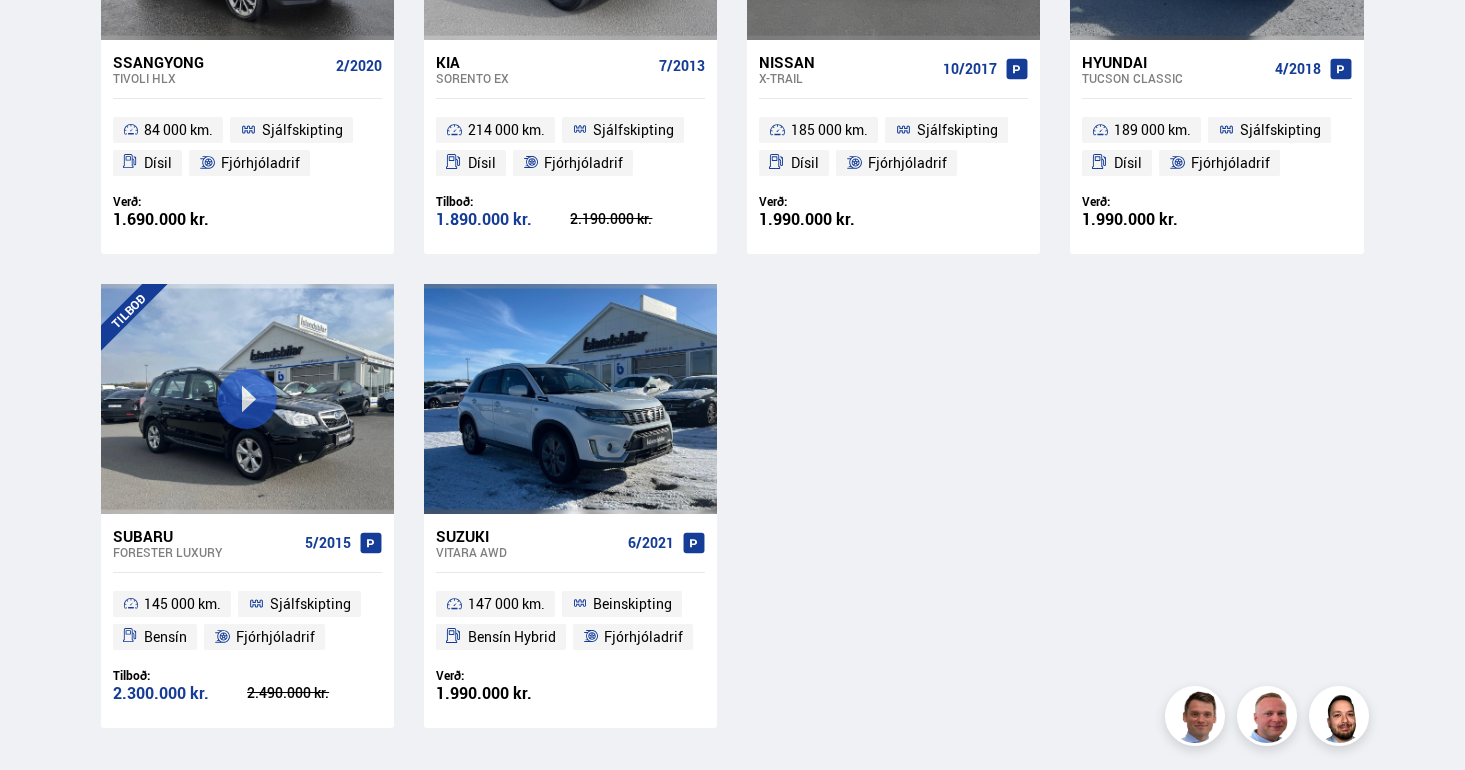 scroll, scrollTop: 658, scrollLeft: 0, axis: vertical 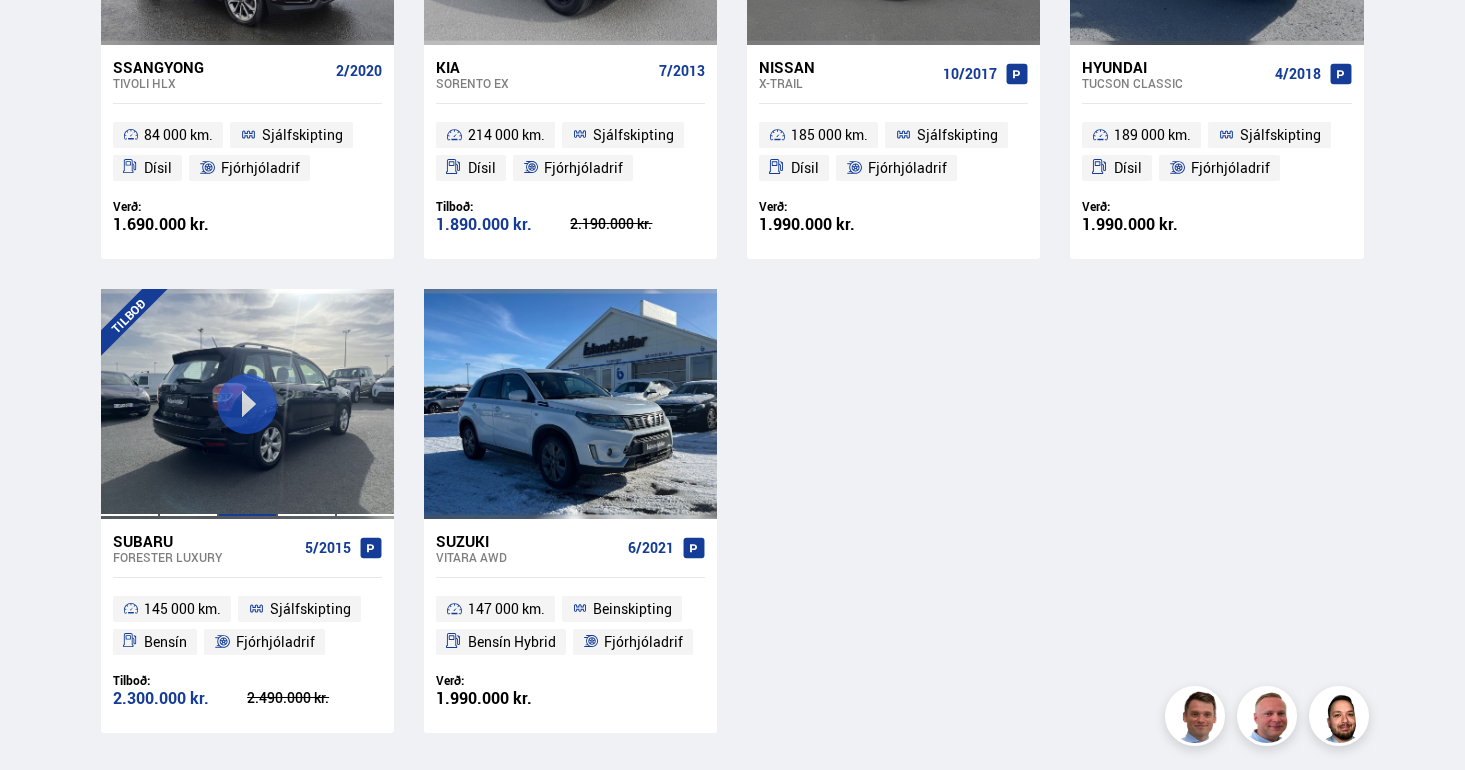 click at bounding box center (247, 404) 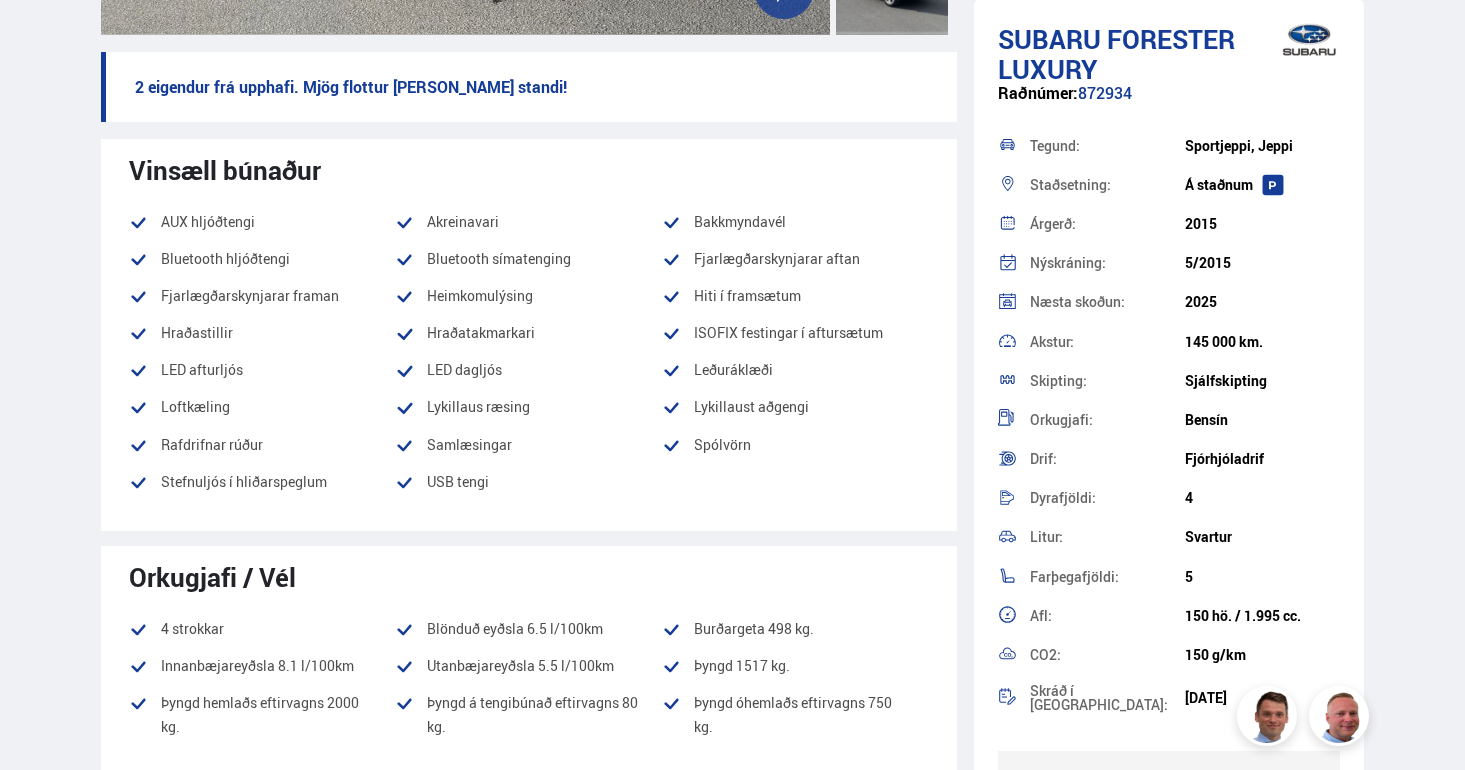 scroll, scrollTop: 0, scrollLeft: 0, axis: both 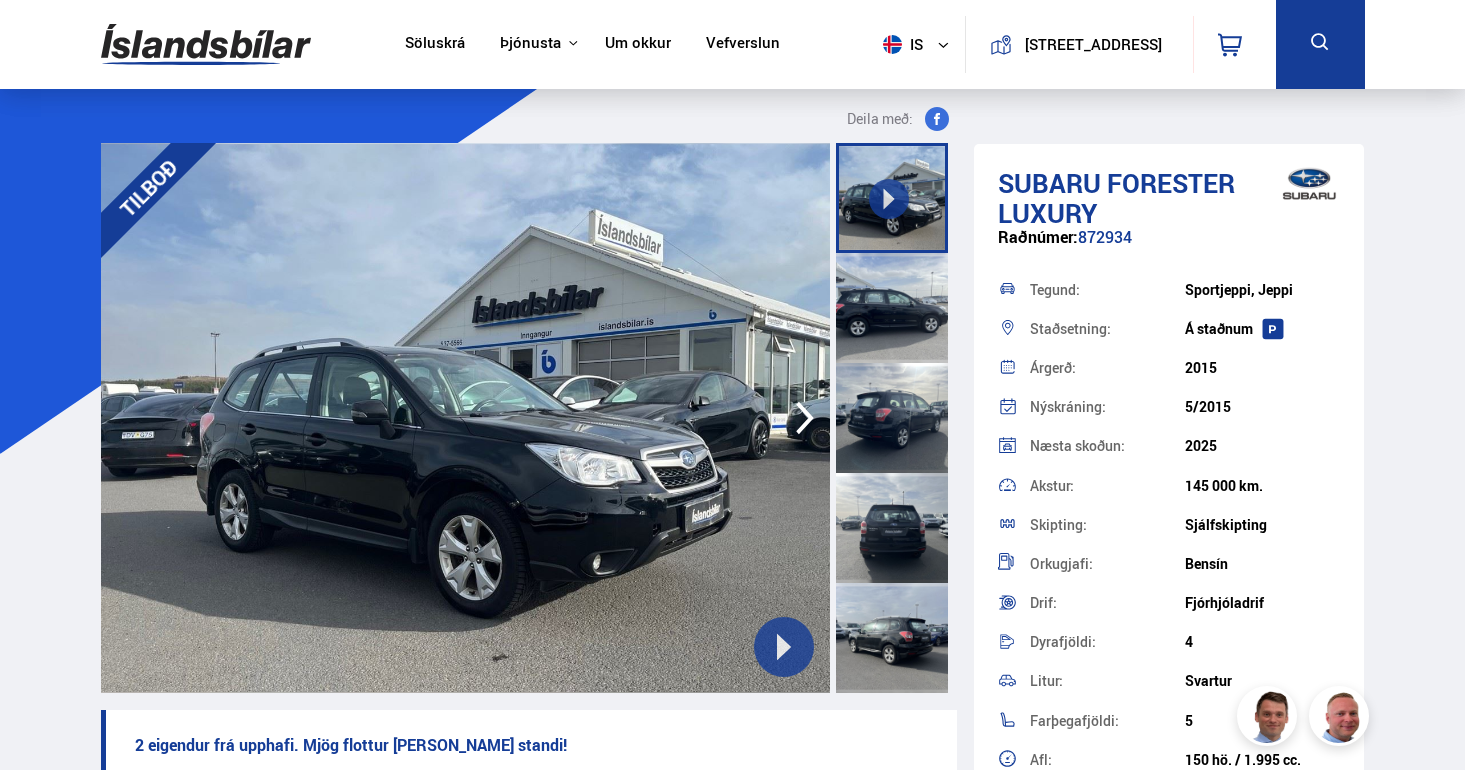 click 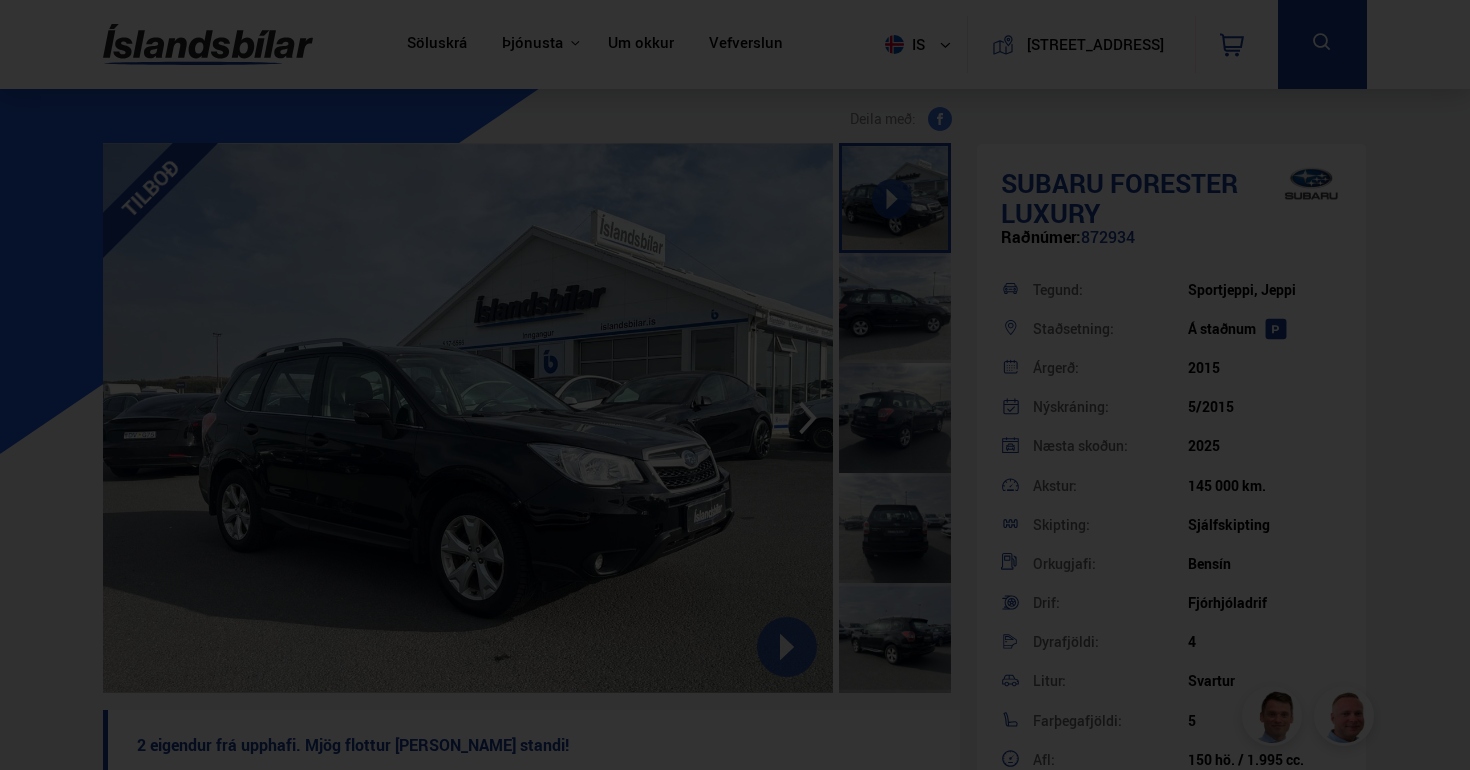 click at bounding box center [735, 385] 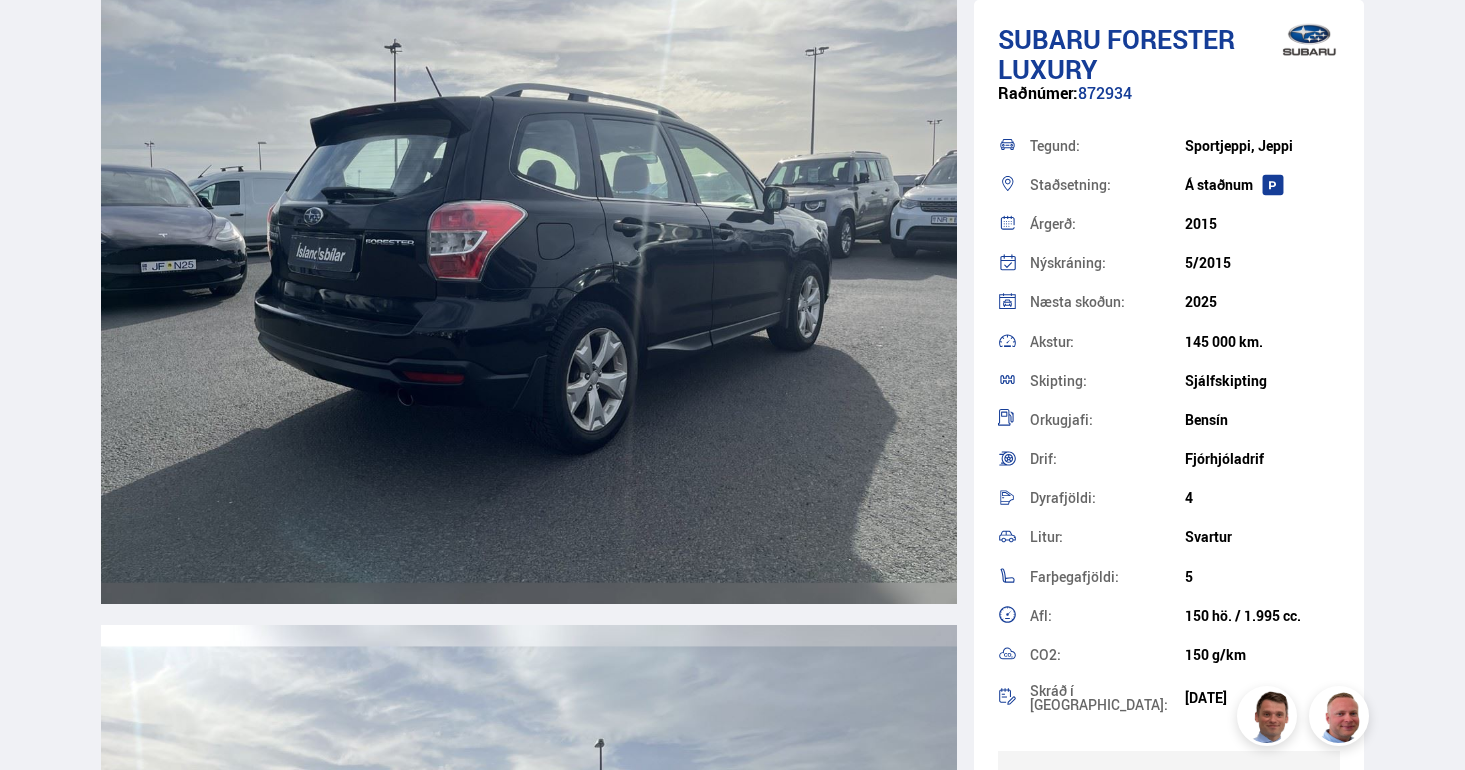 scroll, scrollTop: 3996, scrollLeft: 0, axis: vertical 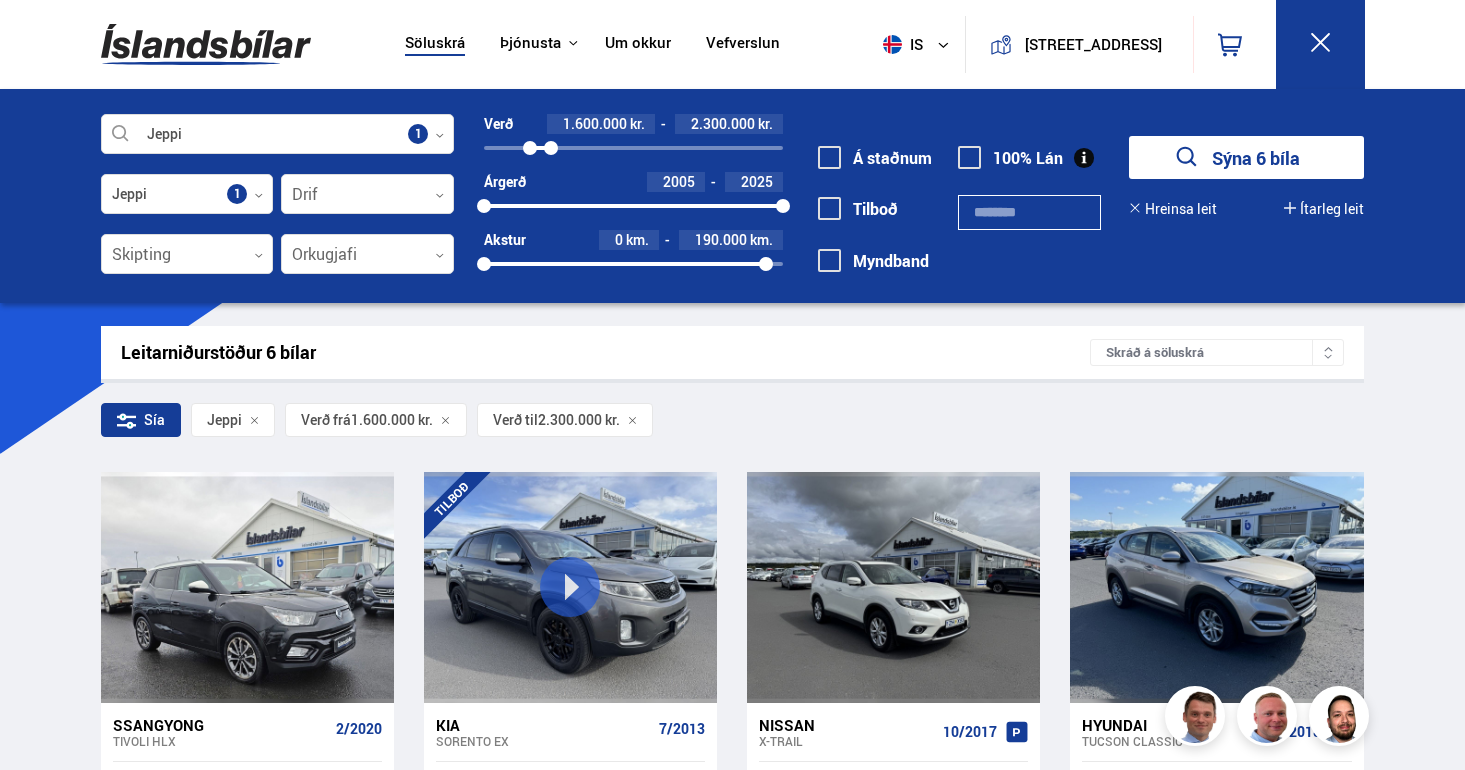drag, startPoint x: 777, startPoint y: 261, endPoint x: 766, endPoint y: 262, distance: 11.045361 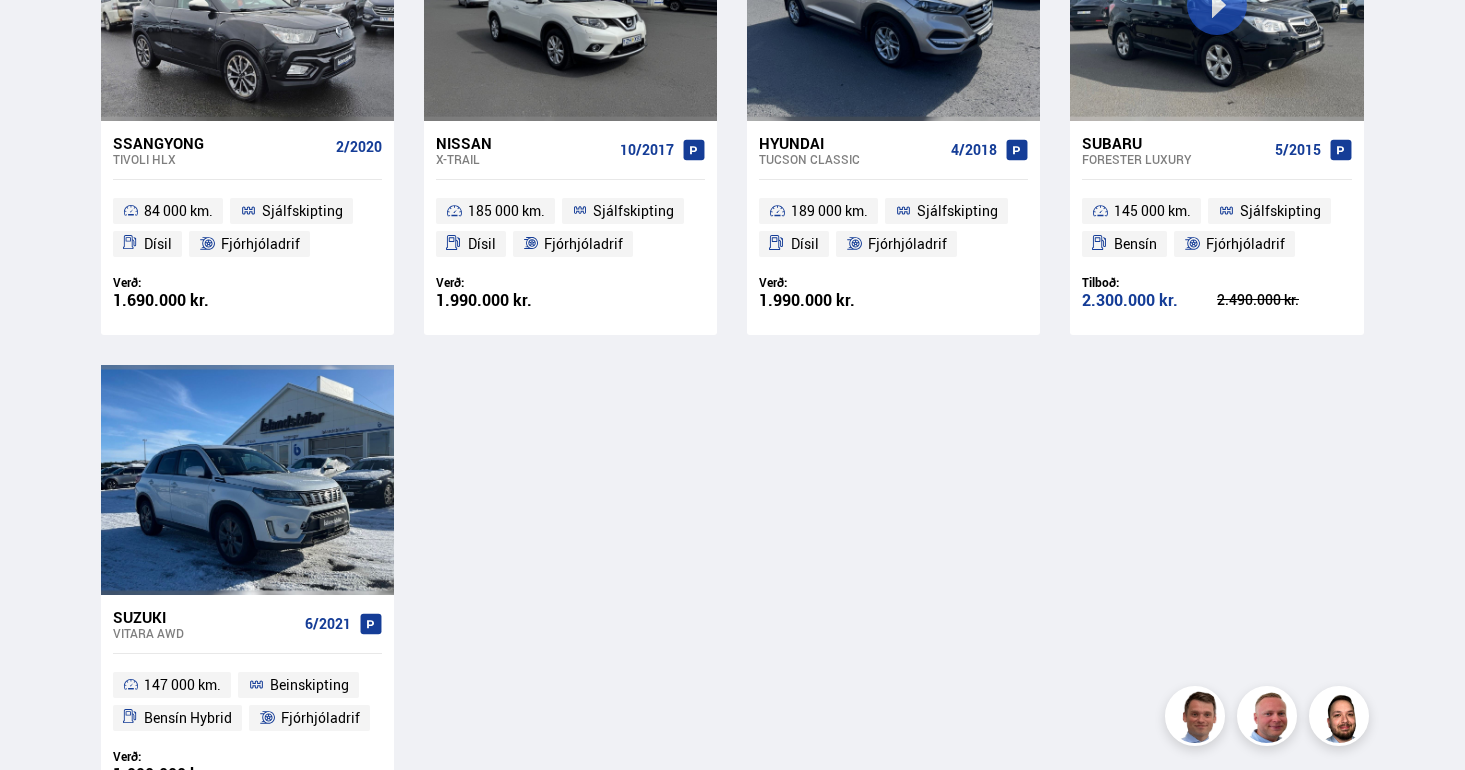 scroll, scrollTop: 446, scrollLeft: 0, axis: vertical 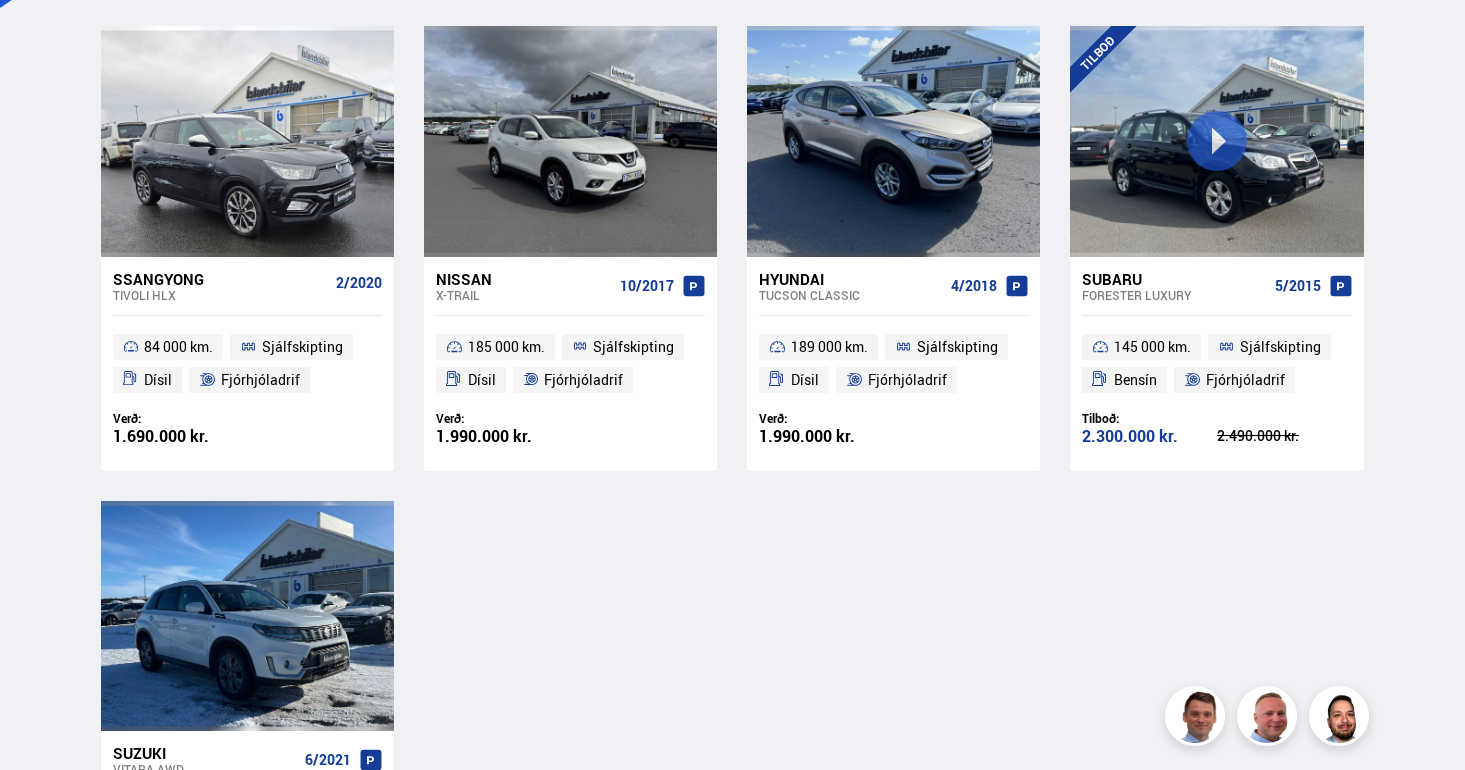 click on "Ssangyong
Tivoli HLX
2/2020
84 000 km.
Sjálfskipting
Dísil
Fjórhjóladrif
Verð:
1.690.000 kr.
Ásett verð/Skiptiverð
1.690.000 kr.
Nissan
X-Trail
10/2017
185 000 km.
Sjálfskipting
Dísil
Fjórhjóladrif
Verð:
1.990.000 kr.
Ásett verð/Skiptiverð
1.990.000 kr.
Hyundai
Tucson CLASSIC
4/2018
189 000 km.
Sjálfskipting
Dísil
Fjórhjóladrif
Verð:
1.990.000 kr.
Ásett verð/Skiptiverð
1.990.000 kr.
TILBOÐ" at bounding box center (732, 485) 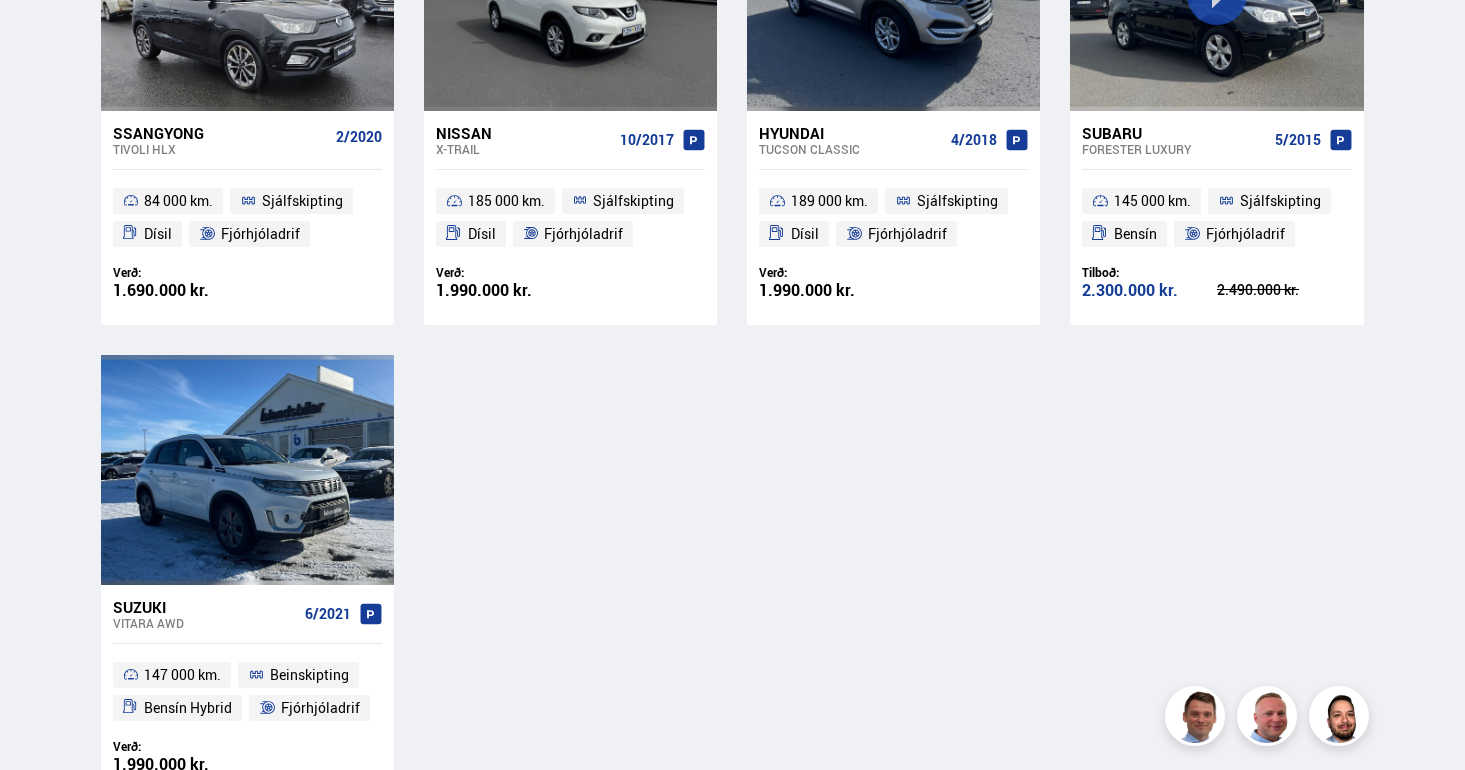 scroll, scrollTop: 722, scrollLeft: 0, axis: vertical 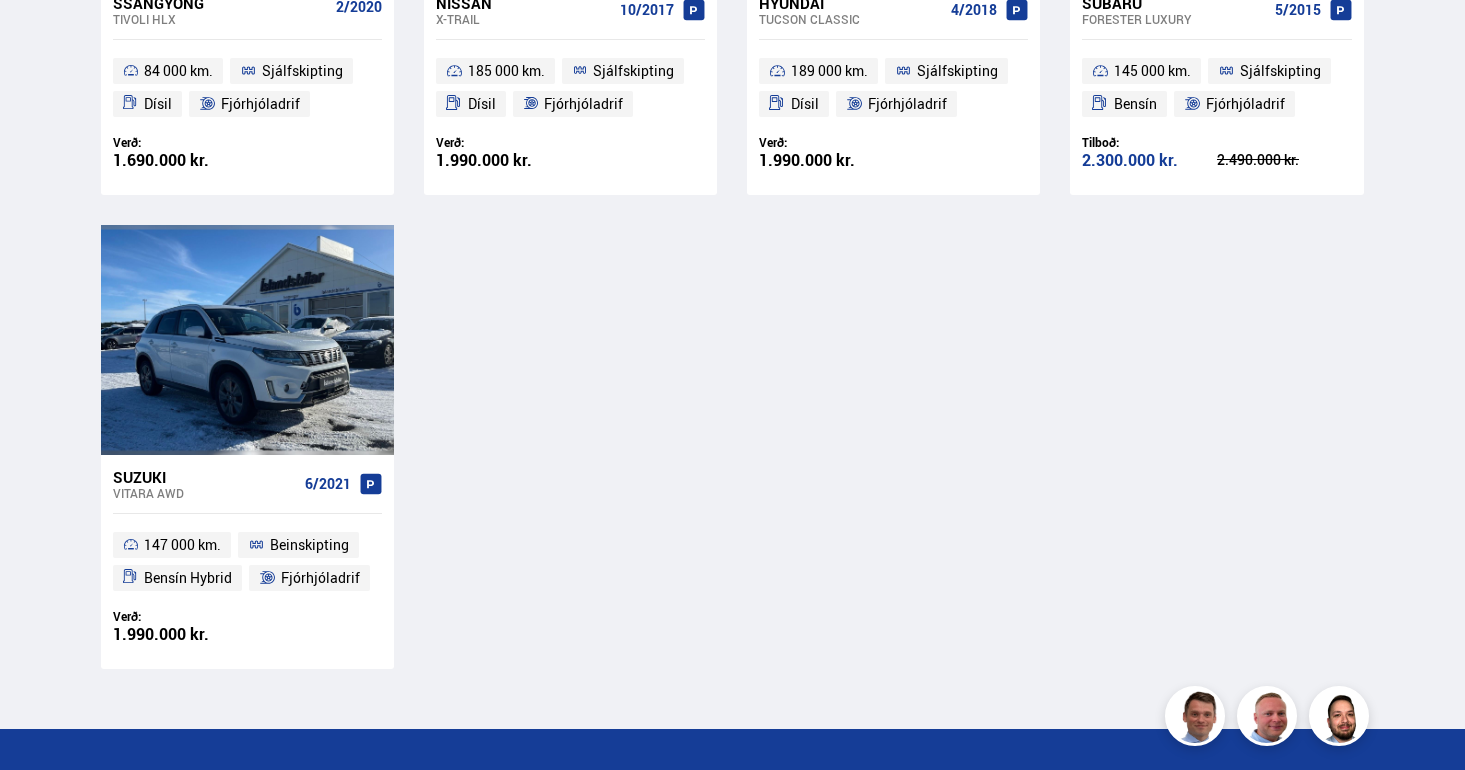 click on "Ssangyong
Tivoli HLX
2/2020
84 000 km.
Sjálfskipting
Dísil
Fjórhjóladrif
Verð:
1.690.000 kr.
Ásett verð/Skiptiverð
1.690.000 kr.
Nissan
X-Trail
10/2017
185 000 km.
Sjálfskipting
Dísil
Fjórhjóladrif
Verð:
1.990.000 kr.
Ásett verð/Skiptiverð
1.990.000 kr.
Hyundai
Tucson CLASSIC
4/2018
189 000 km.
Sjálfskipting
Dísil
Fjórhjóladrif
Verð:
1.990.000 kr.
Ásett verð/Skiptiverð
1.990.000 kr.
TILBOÐ" at bounding box center [732, 209] 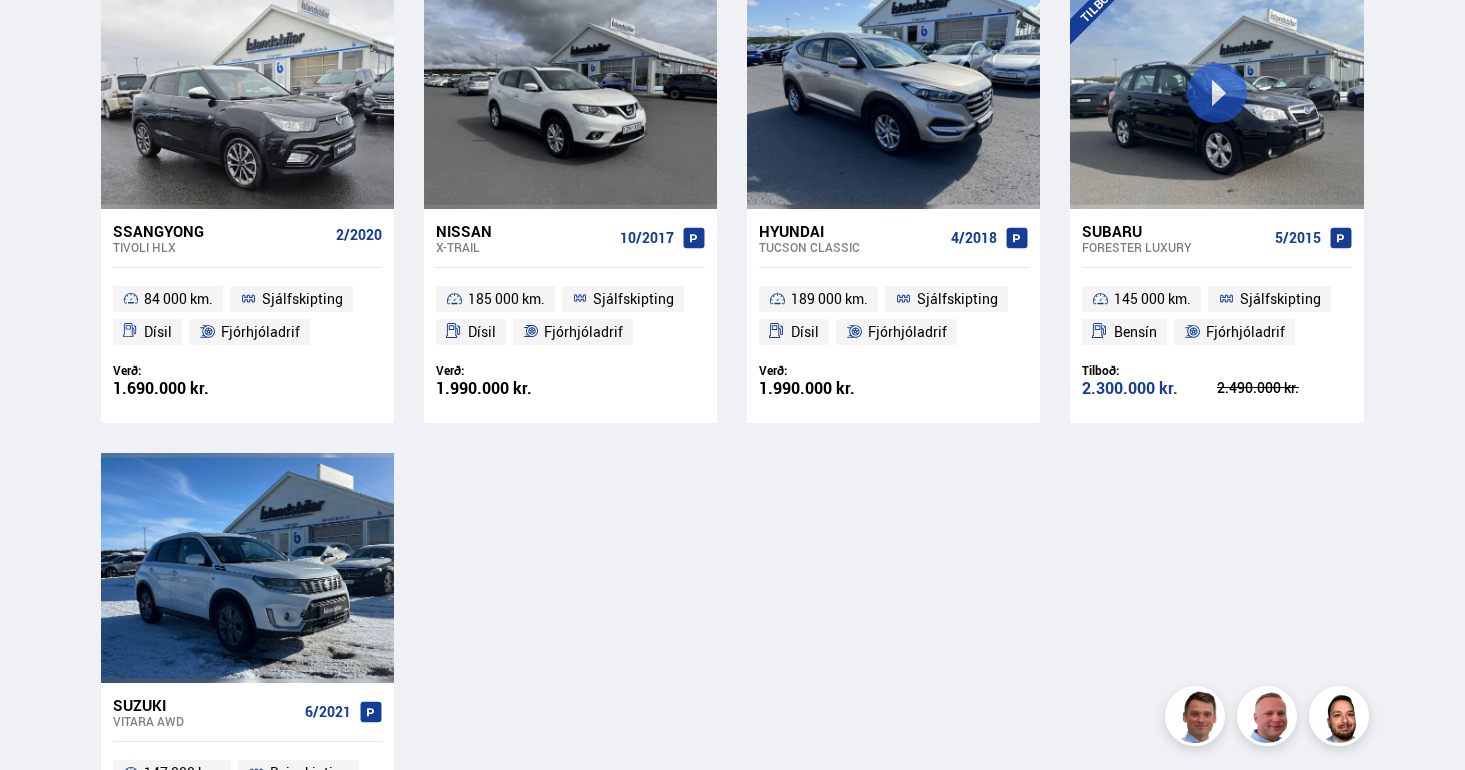 scroll, scrollTop: 382, scrollLeft: 0, axis: vertical 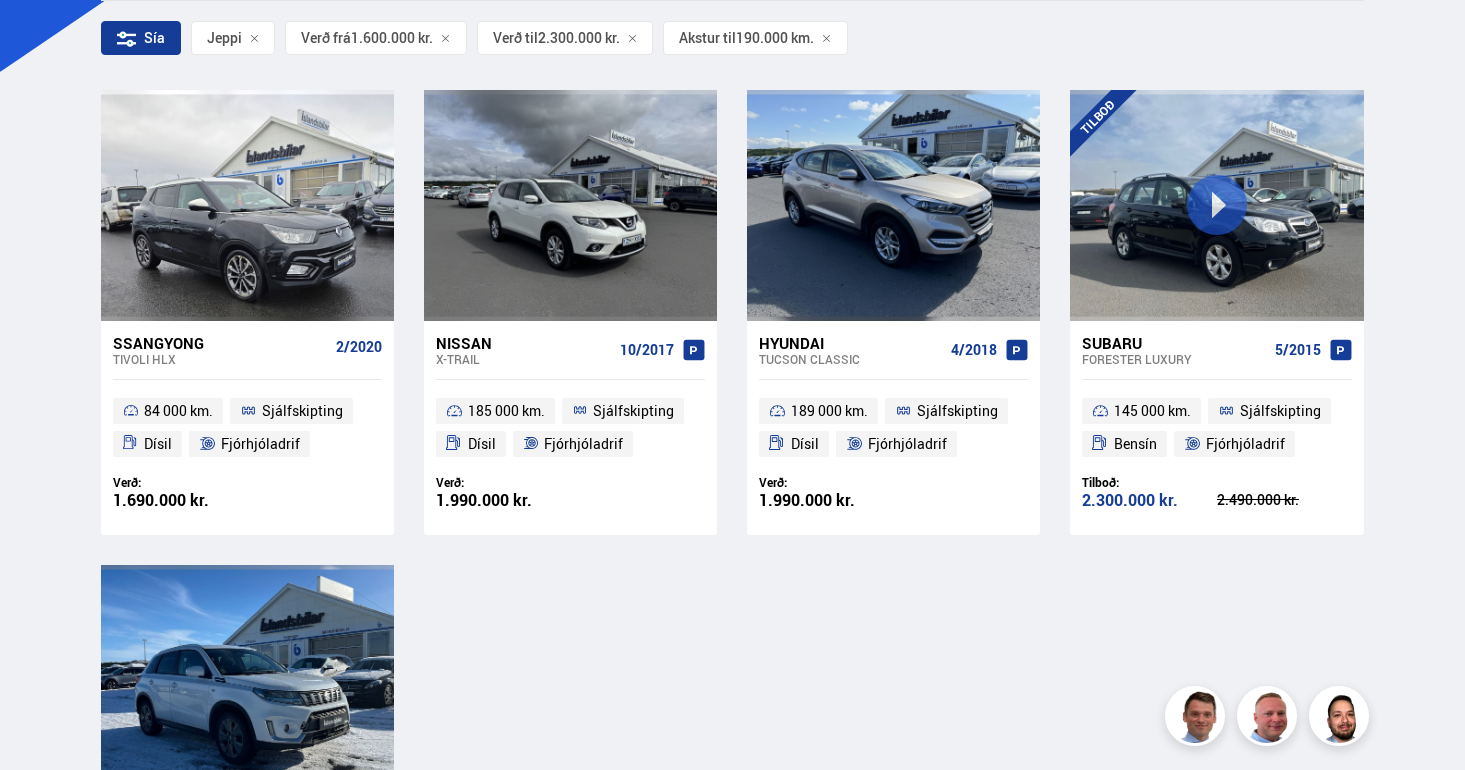 click on "Ssangyong
Tivoli HLX
2/2020
84 000 km.
Sjálfskipting
Dísil
Fjórhjóladrif
Verð:
1.690.000 kr.
Ásett verð/Skiptiverð
1.690.000 kr.
Nissan
X-Trail
10/2017
185 000 km.
Sjálfskipting
Dísil
Fjórhjóladrif
Verð:
1.990.000 kr.
Ásett verð/Skiptiverð
1.990.000 kr.
Hyundai
Tucson CLASSIC
4/2018
189 000 km.
Sjálfskipting
Dísil
Fjórhjóladrif
Verð:
1.990.000 kr.
Ásett verð/Skiptiverð
1.990.000 kr.
TILBOÐ" at bounding box center (732, 549) 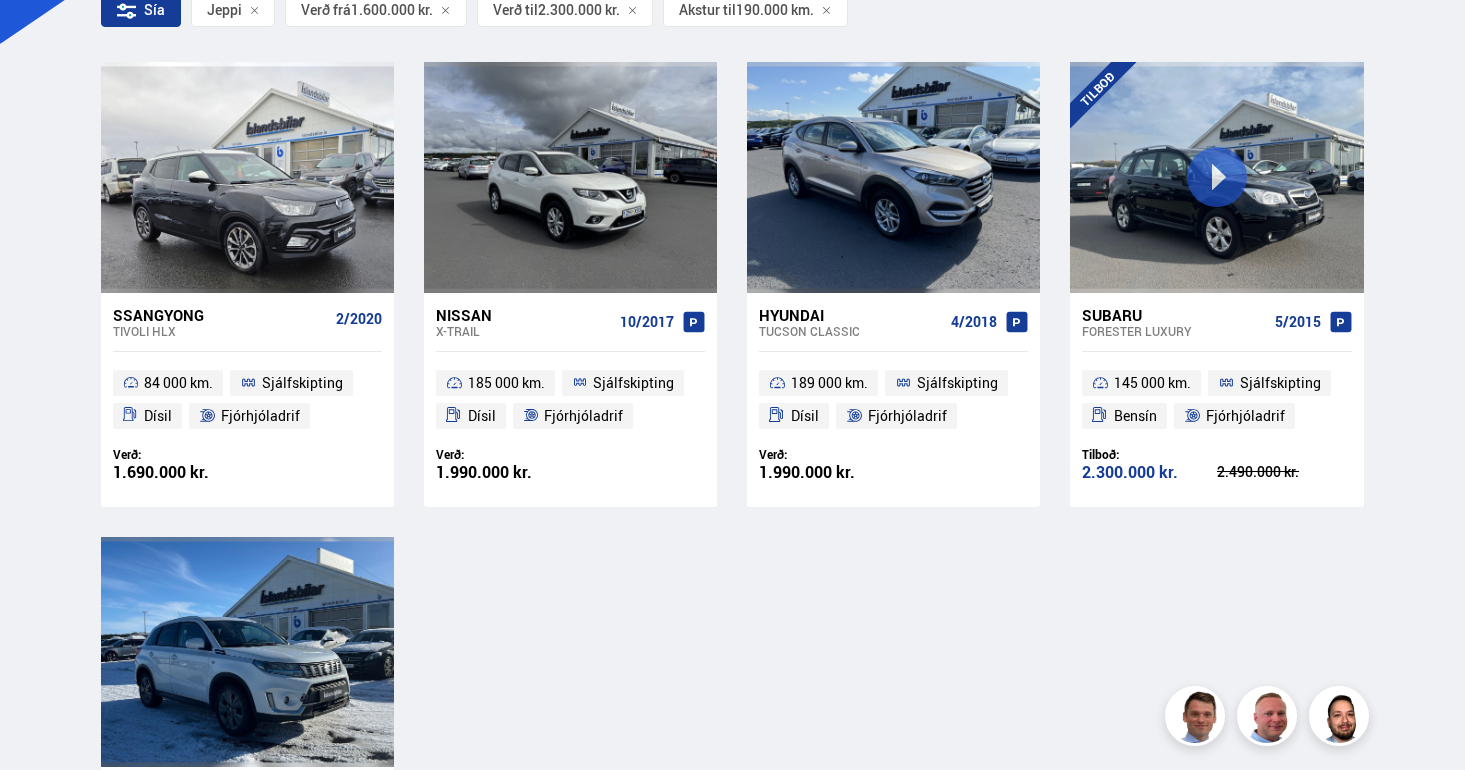 scroll, scrollTop: 0, scrollLeft: 0, axis: both 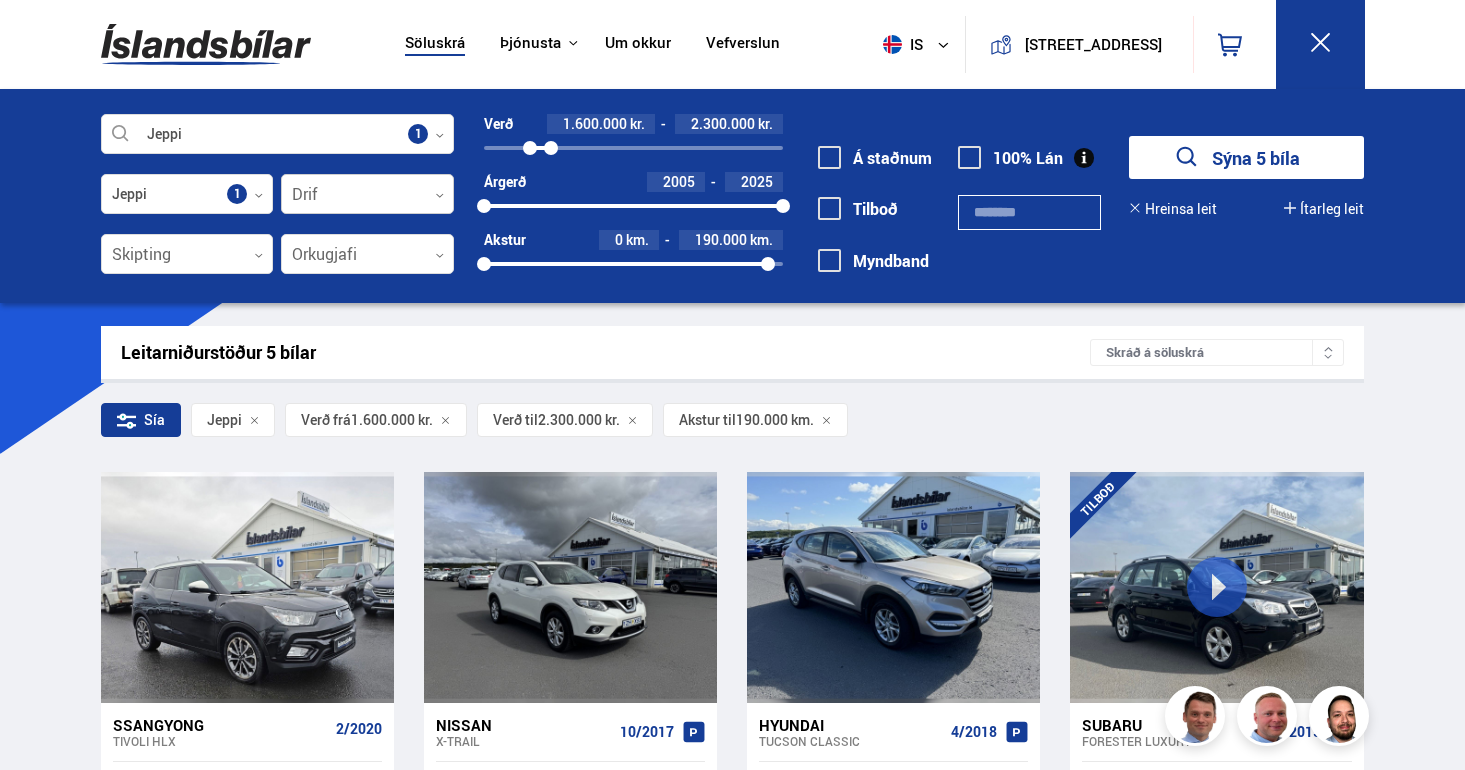 click at bounding box center [367, 195] 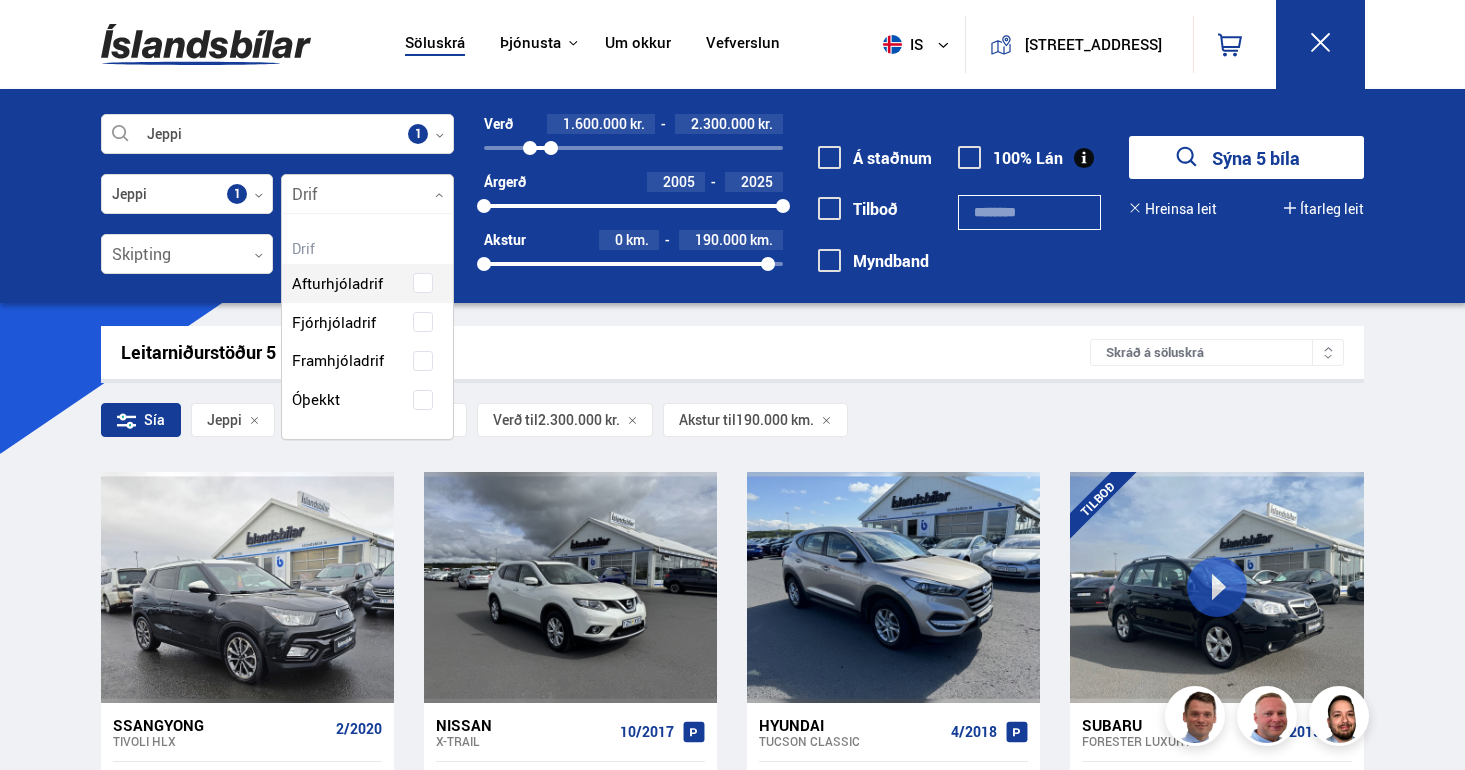 scroll, scrollTop: 225, scrollLeft: 175, axis: both 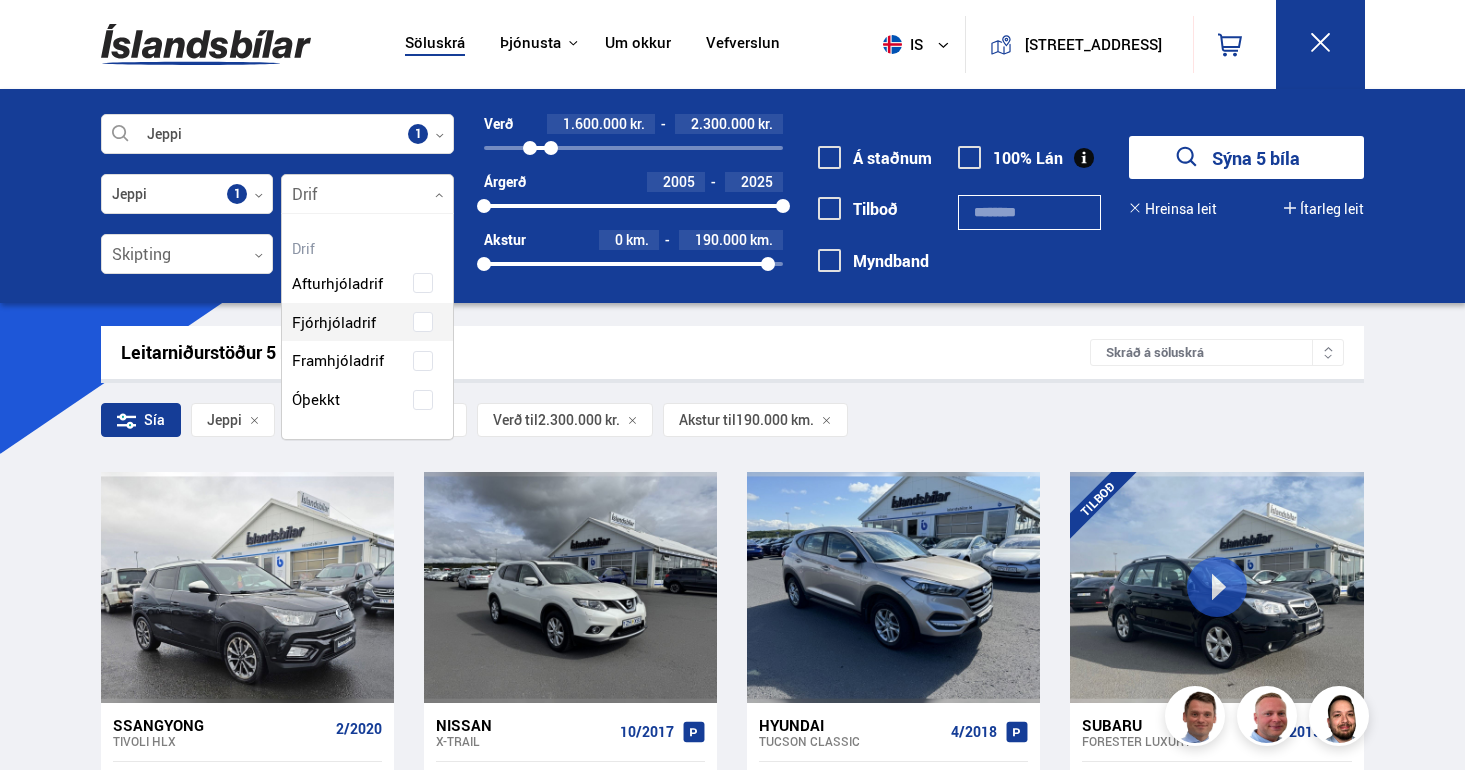 click on "Afturhjóladrif   Fjórhjóladrif   Framhjóladrif   Óþekkt" at bounding box center [367, 326] 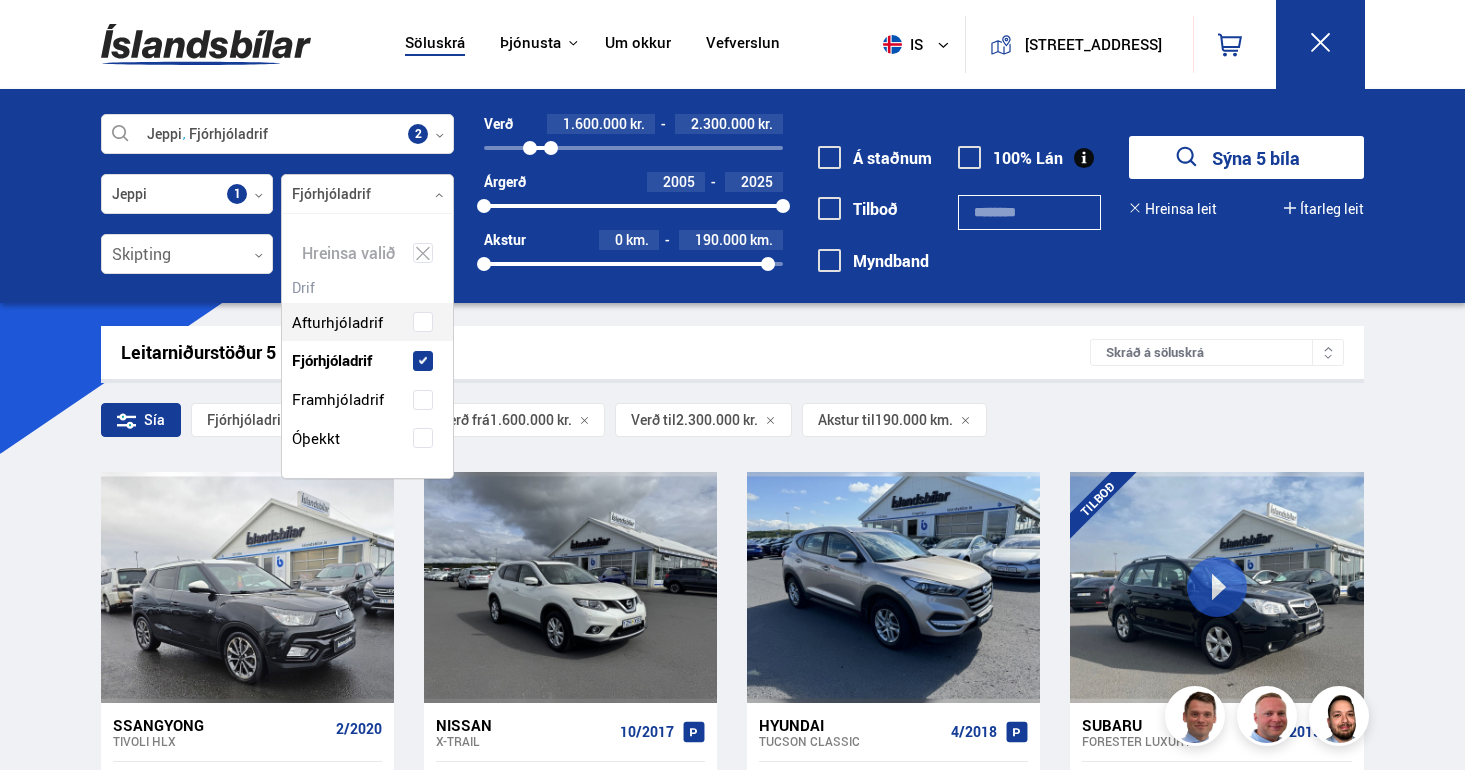 click on "Söluskrá
Þjónusta
Íslandsbílar
Kaupumbila.is
Íslandsvörn
Leiðbeiningar
Um okkur
Vefverslun
is      is
en
pl
Klettháls, 110 Reykjavík
0
Söluskrá
Þjónusta
Íslandsbílar
Kaupumbila.is
Íslandsvörn
Leiðbeiningar
Um okkur
Vefverslun
Klettháls, 110 Reykjavík    is      is
en
pl
Jeppi Fjórhjóladrif Veldu framleiðanda, gerð eða eiginleika 2   Jeppi Flokkar 1   Fjórhjóladrif Drif 1
Hreinsa valið
Afturhjóladrif   Fjórhjóladrif   Framhjóladrif   Óþekkt     Skipting 0   Orkugjafi 0   Verð   1.600.000   kr.   2.300.000   kr.     1600000 2300000   Árgerð   2005     2025       2005 2025" at bounding box center (732, 898) 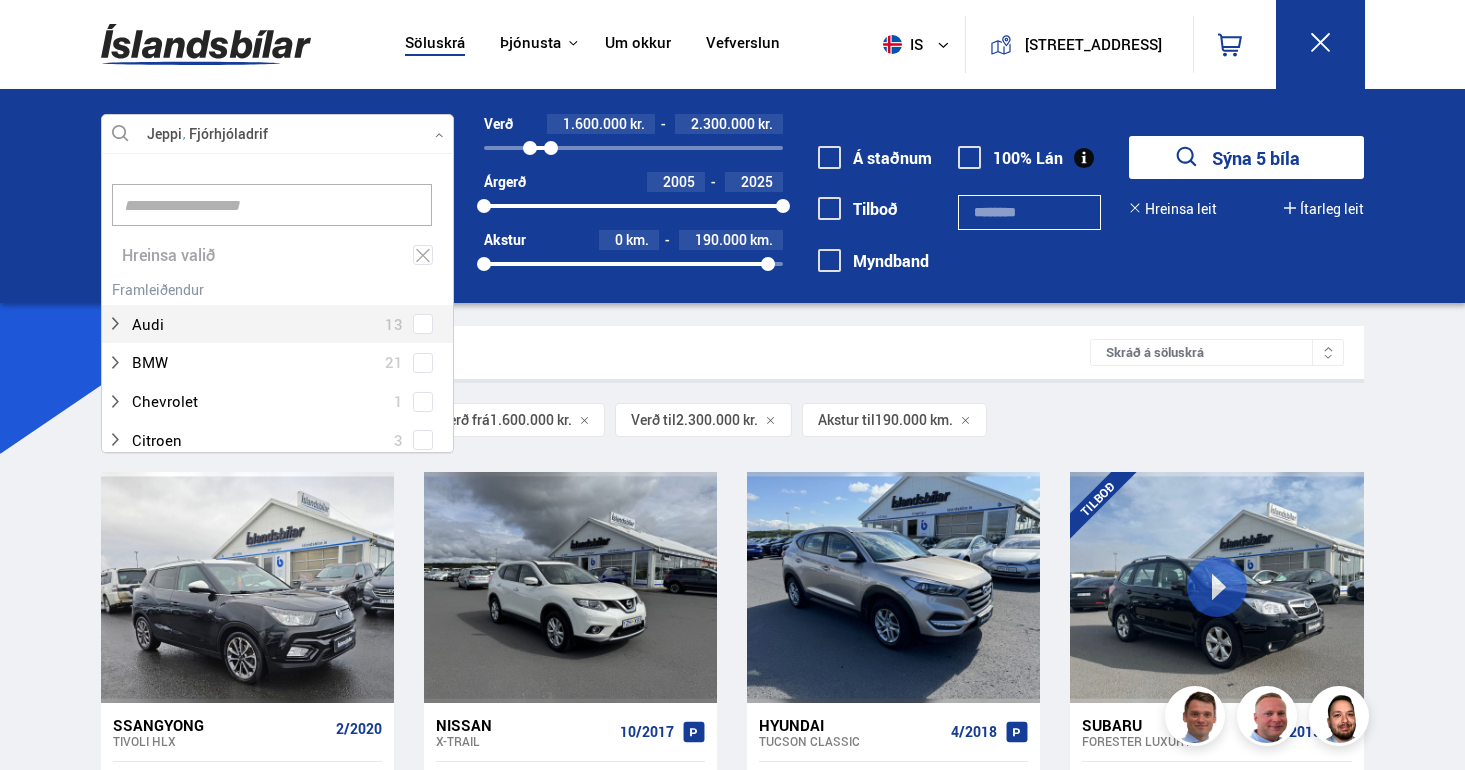 click 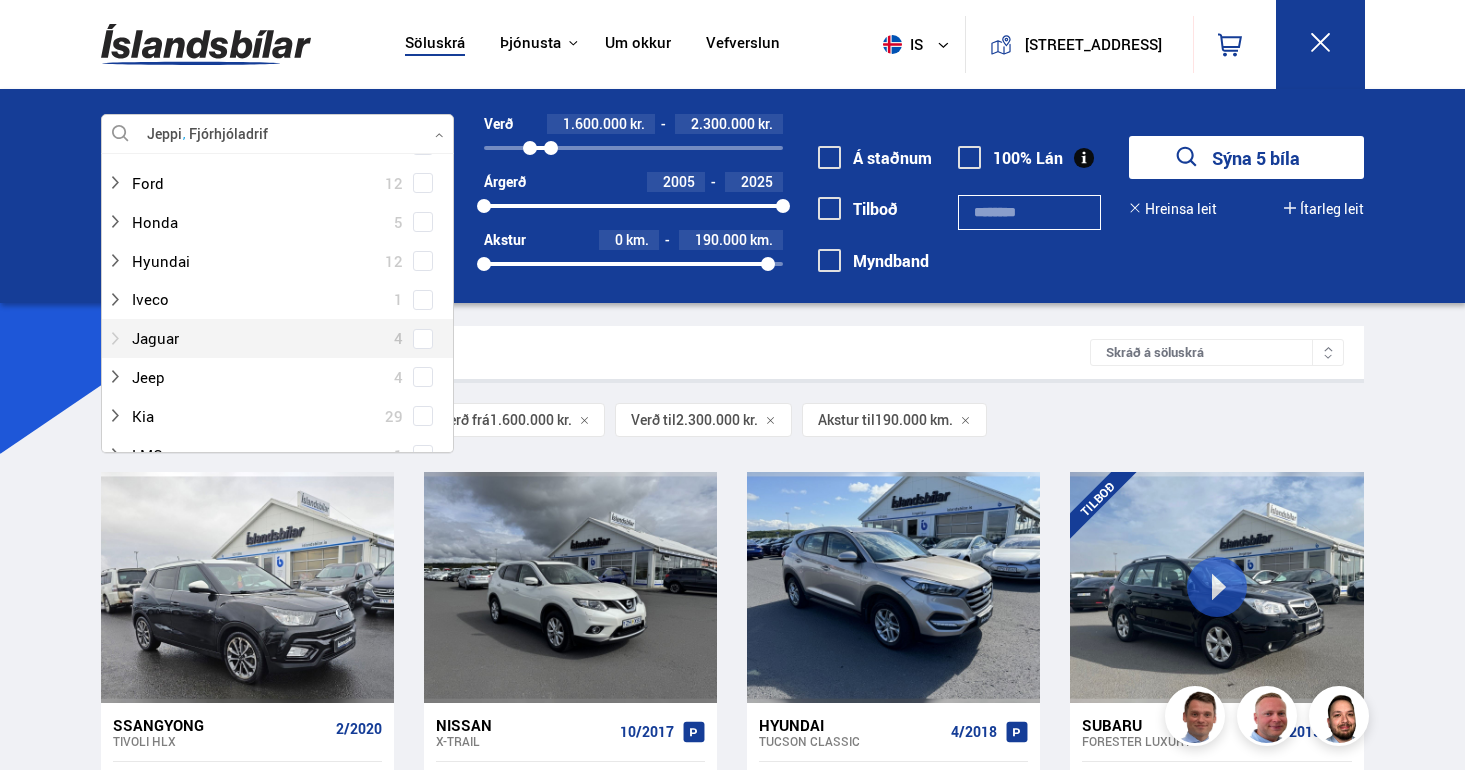 scroll, scrollTop: 447, scrollLeft: 0, axis: vertical 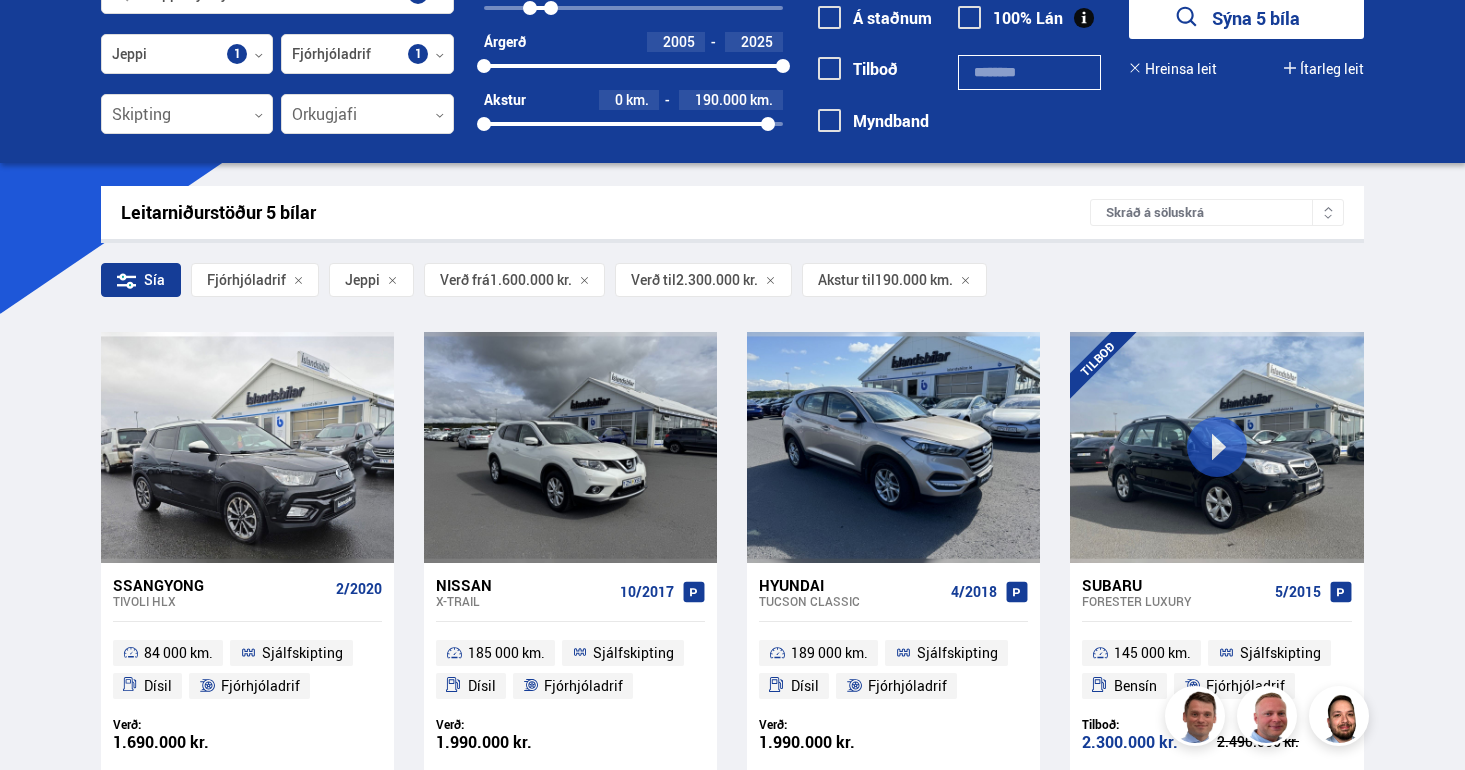 click on "Leitarniðurstöður 5 bílar" at bounding box center [606, 212] 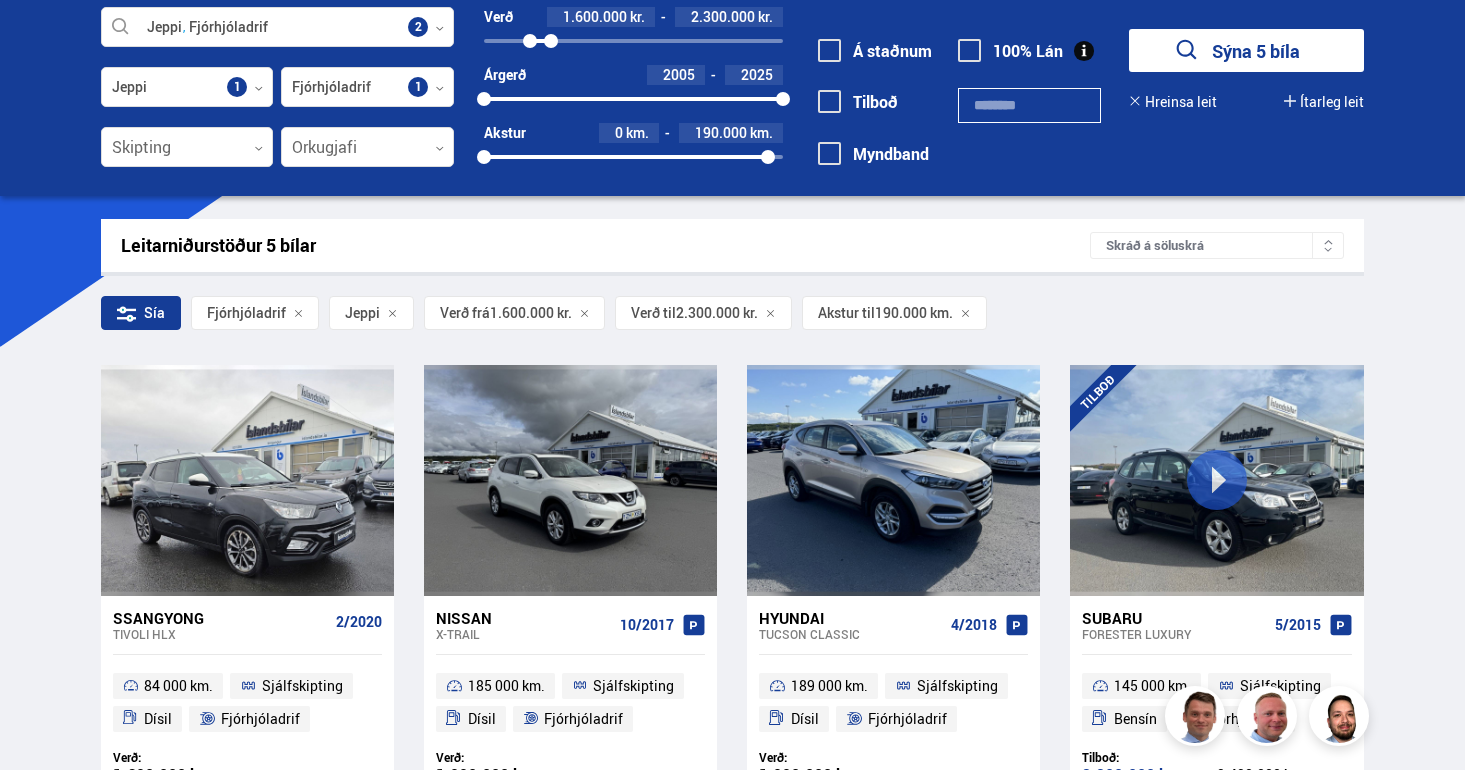scroll, scrollTop: 0, scrollLeft: 0, axis: both 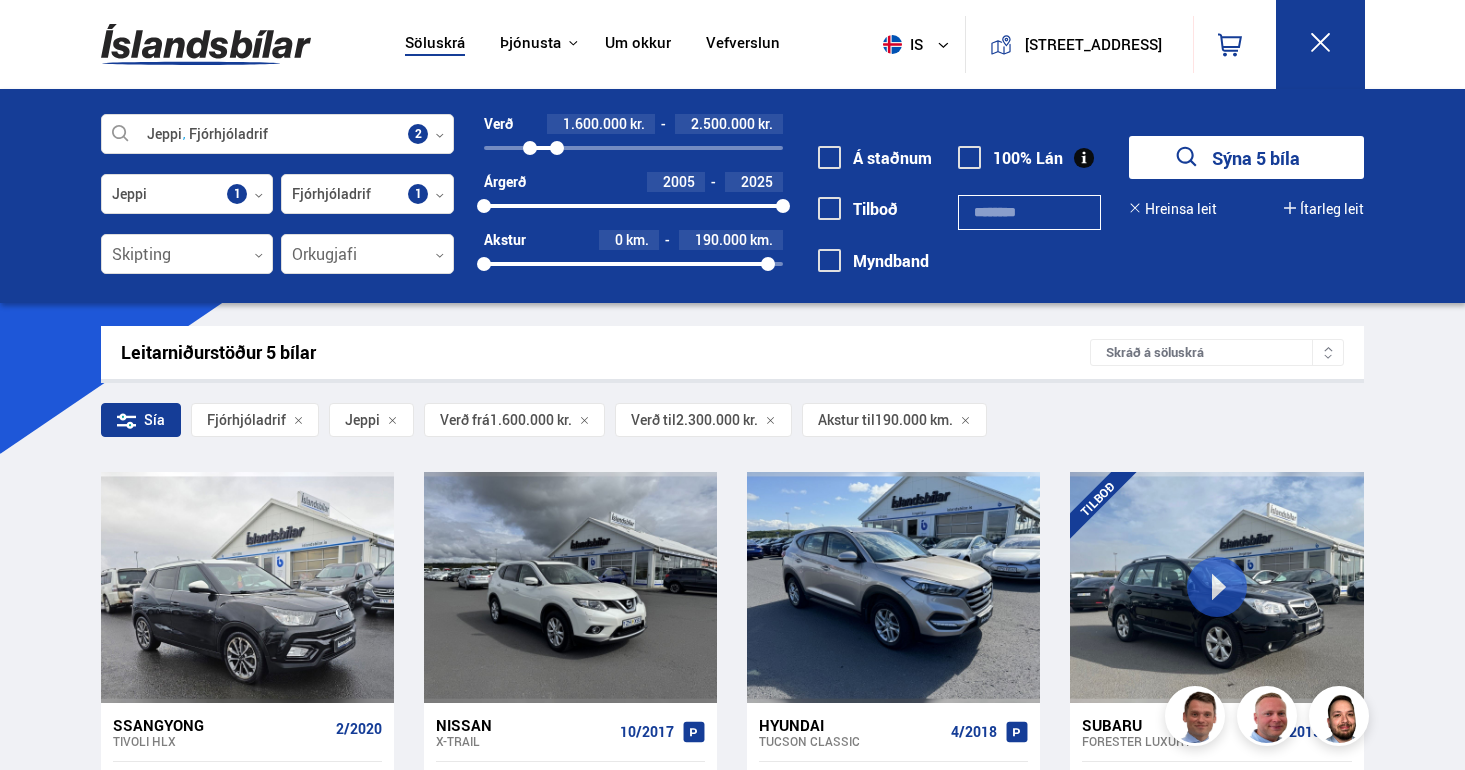 click at bounding box center (557, 148) 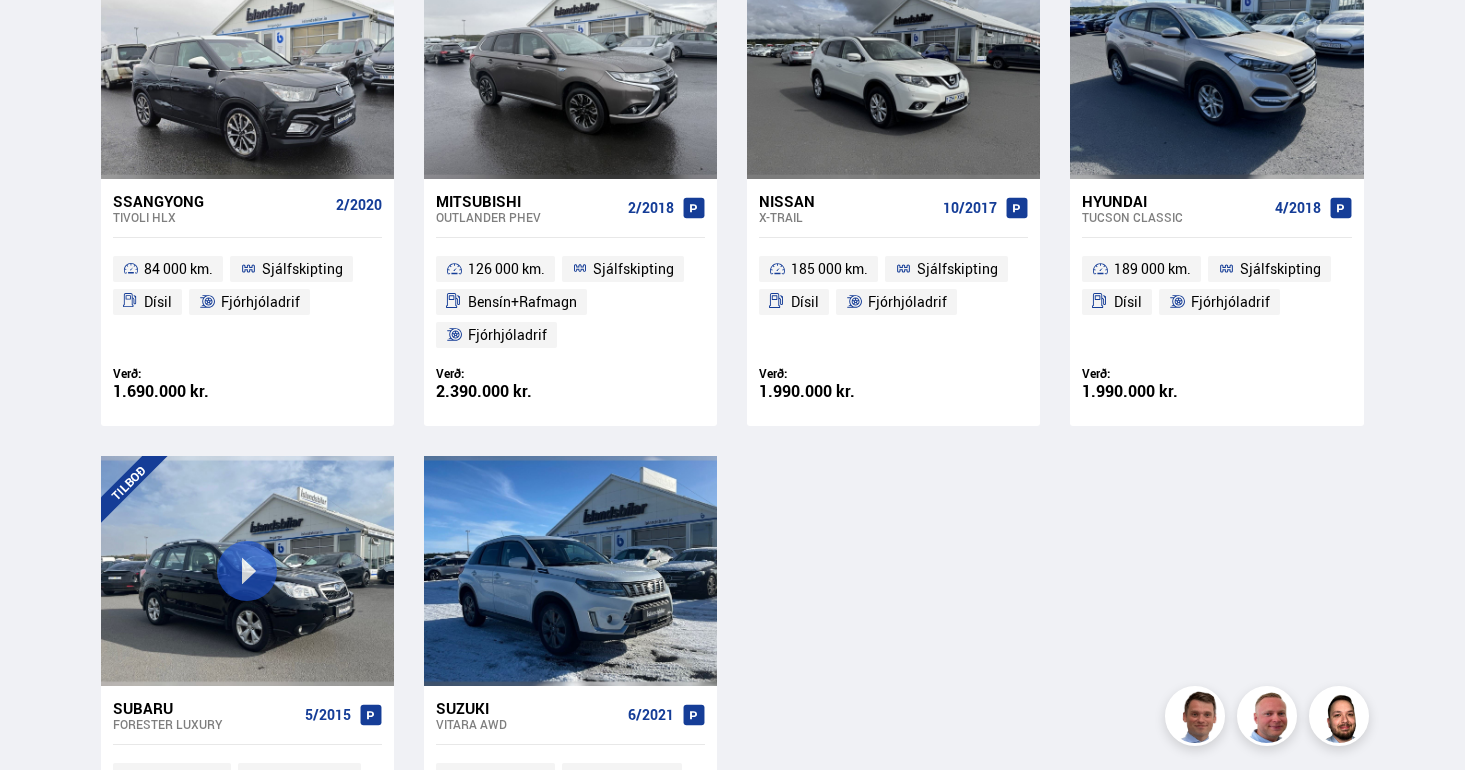 scroll, scrollTop: 498, scrollLeft: 0, axis: vertical 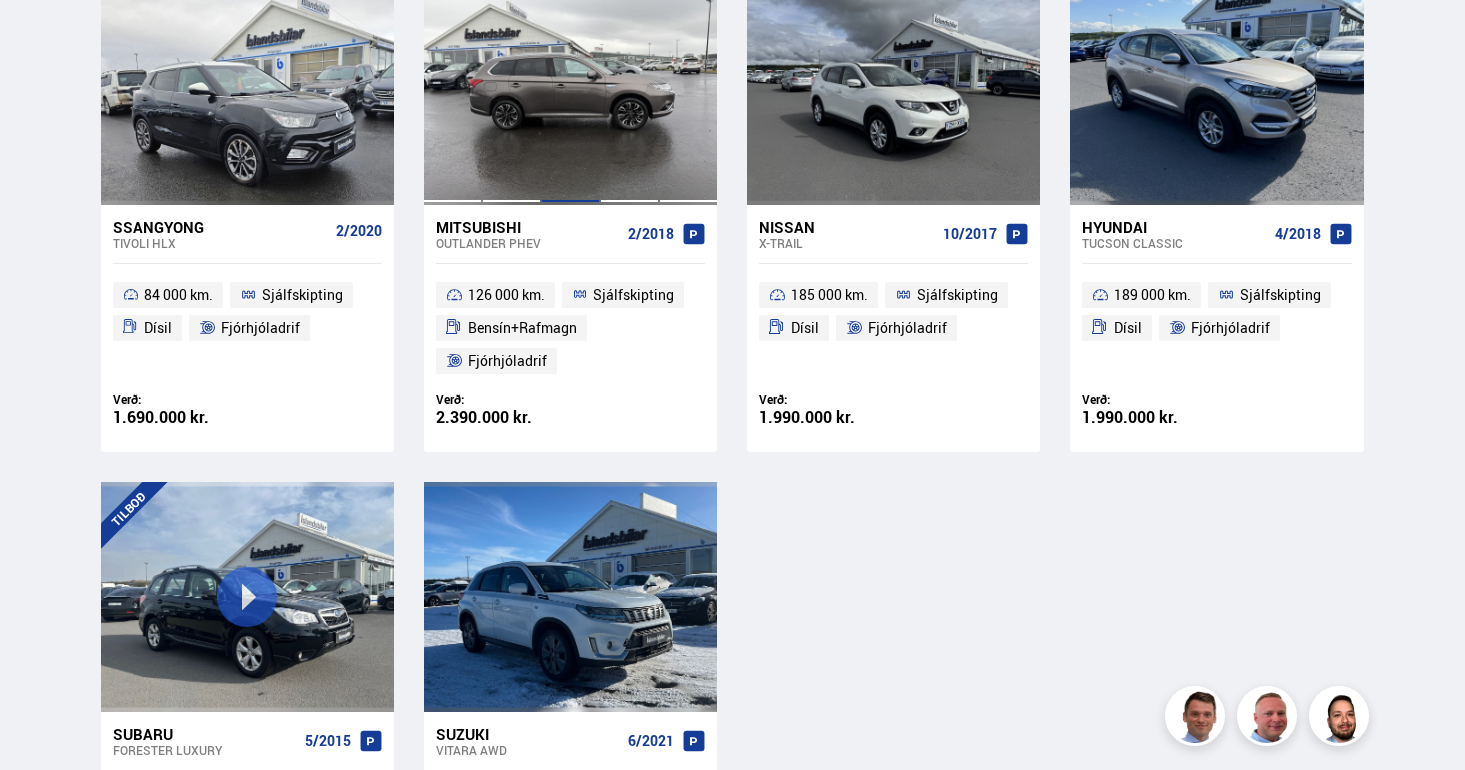 click at bounding box center (570, 89) 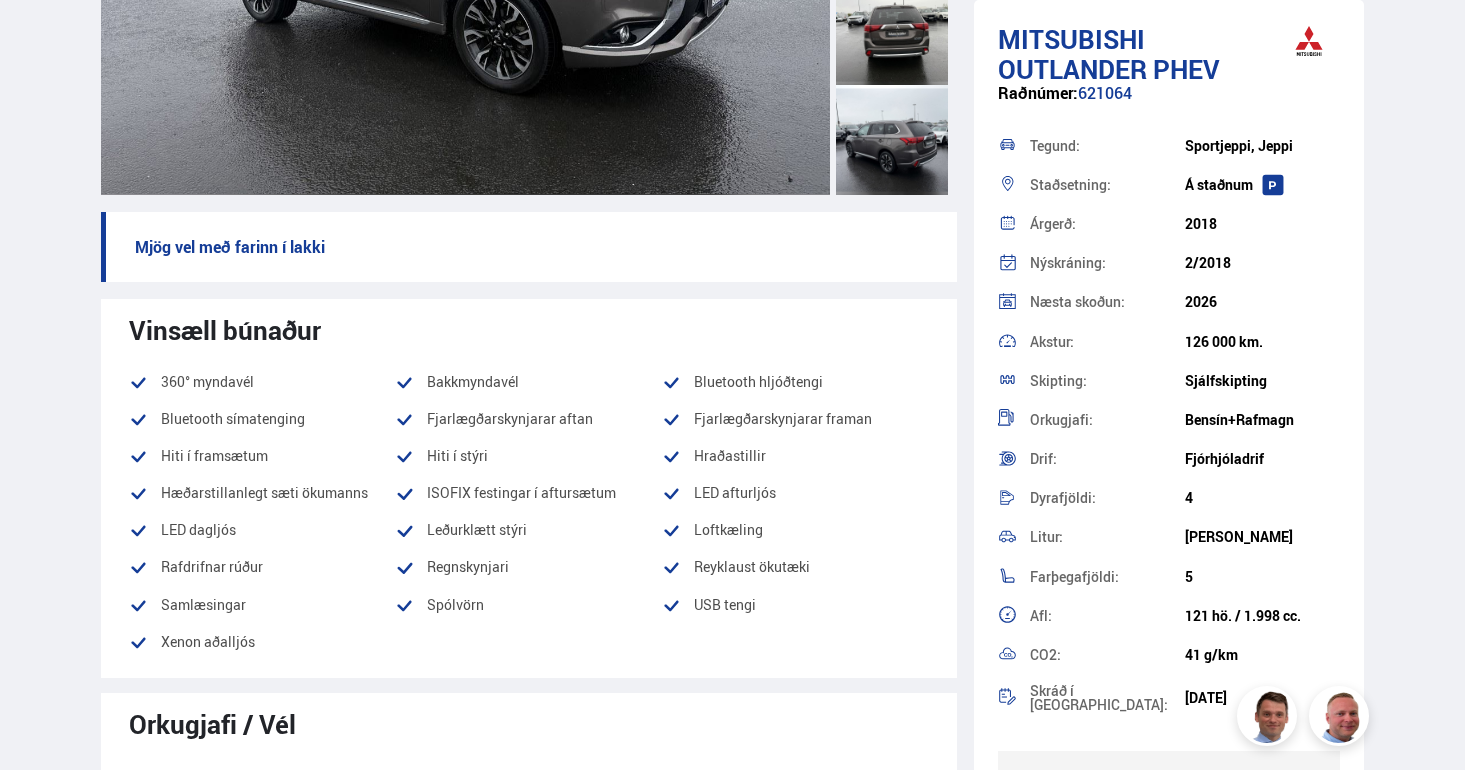 scroll, scrollTop: 0, scrollLeft: 0, axis: both 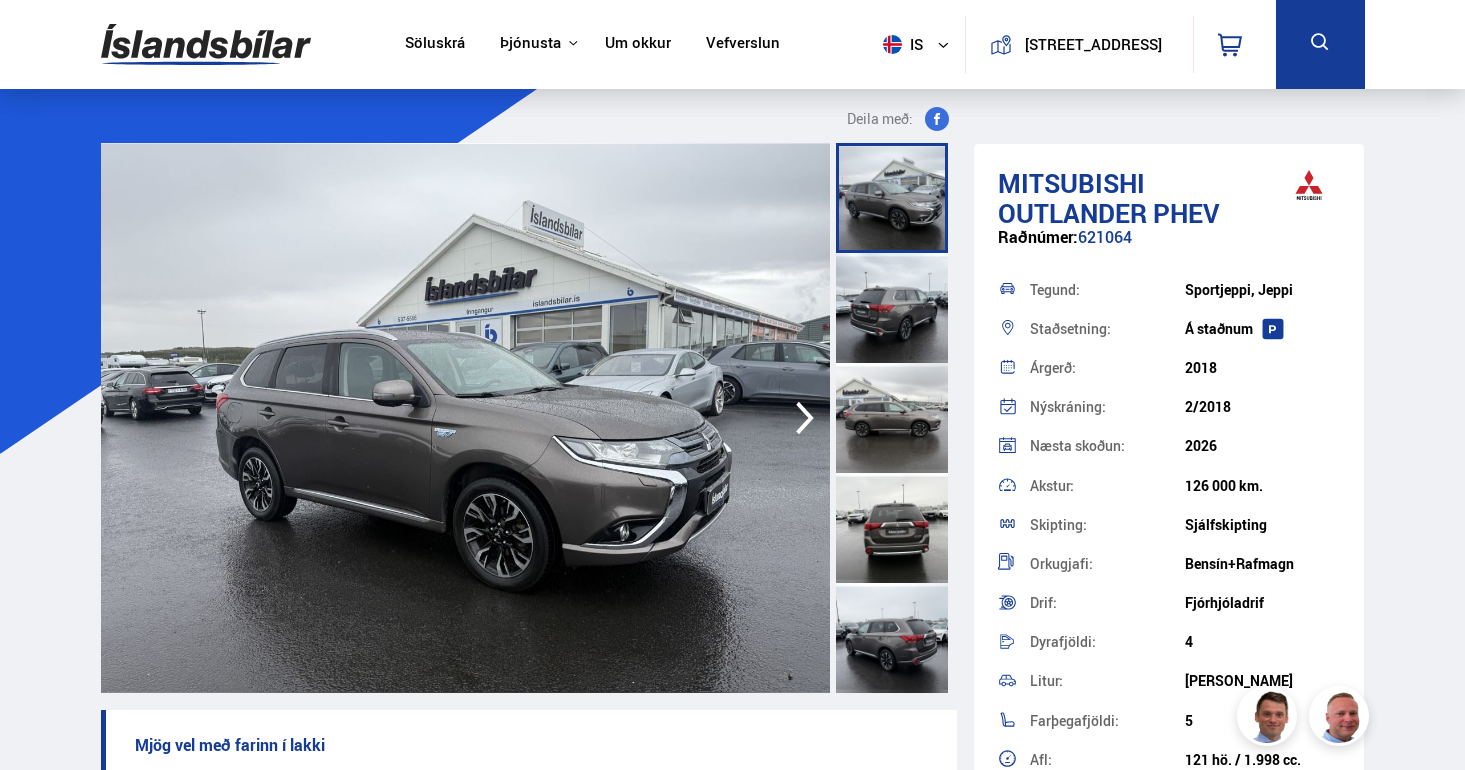 click 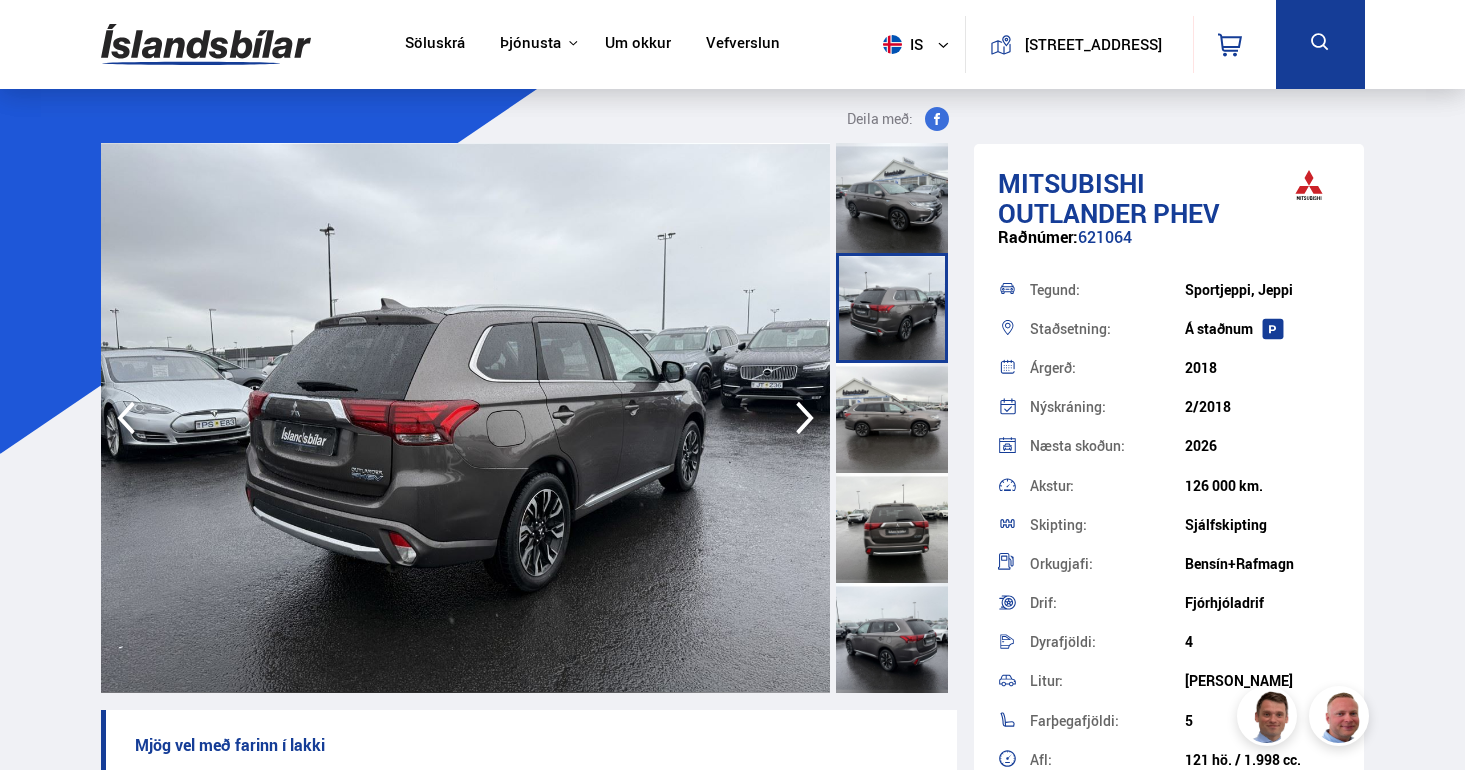click 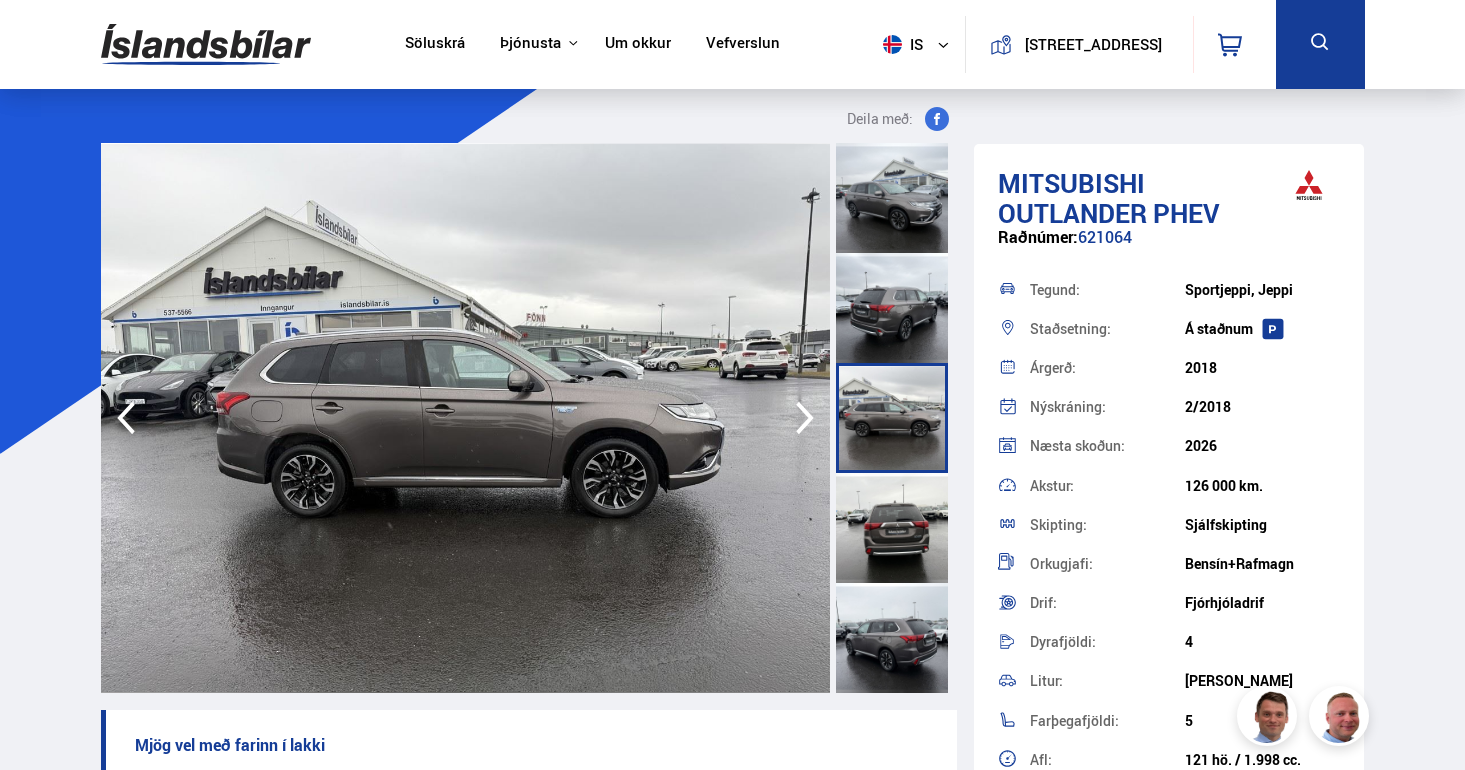click 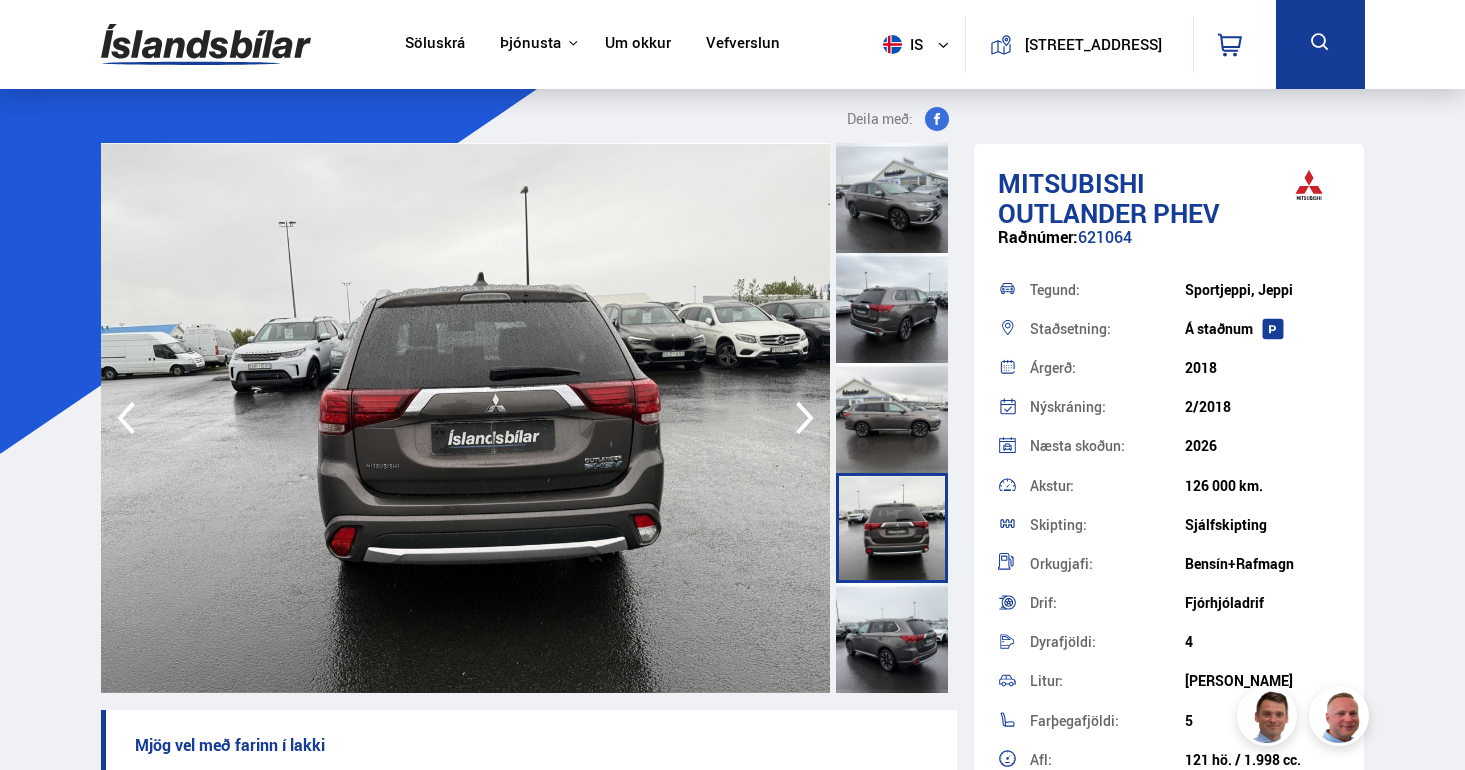 click 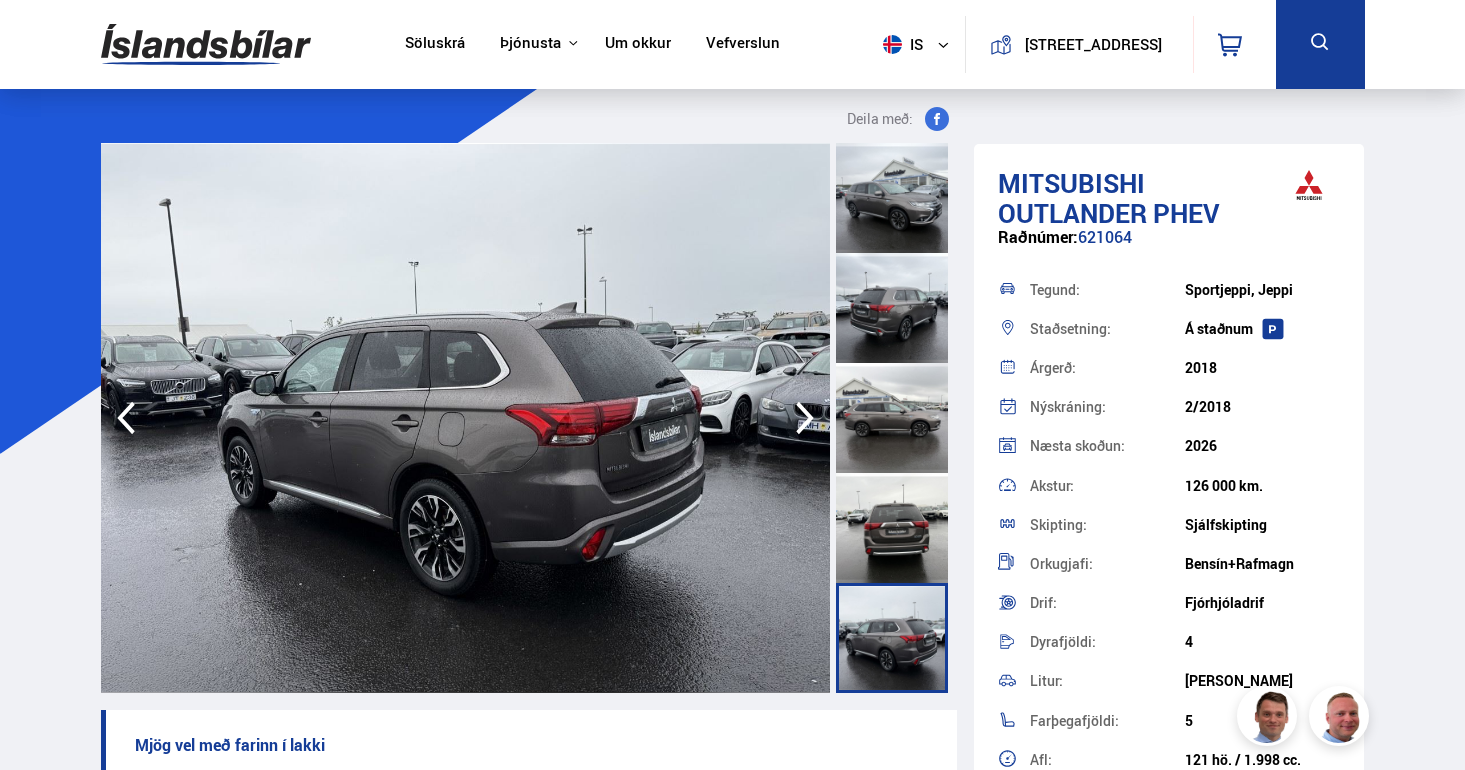 click 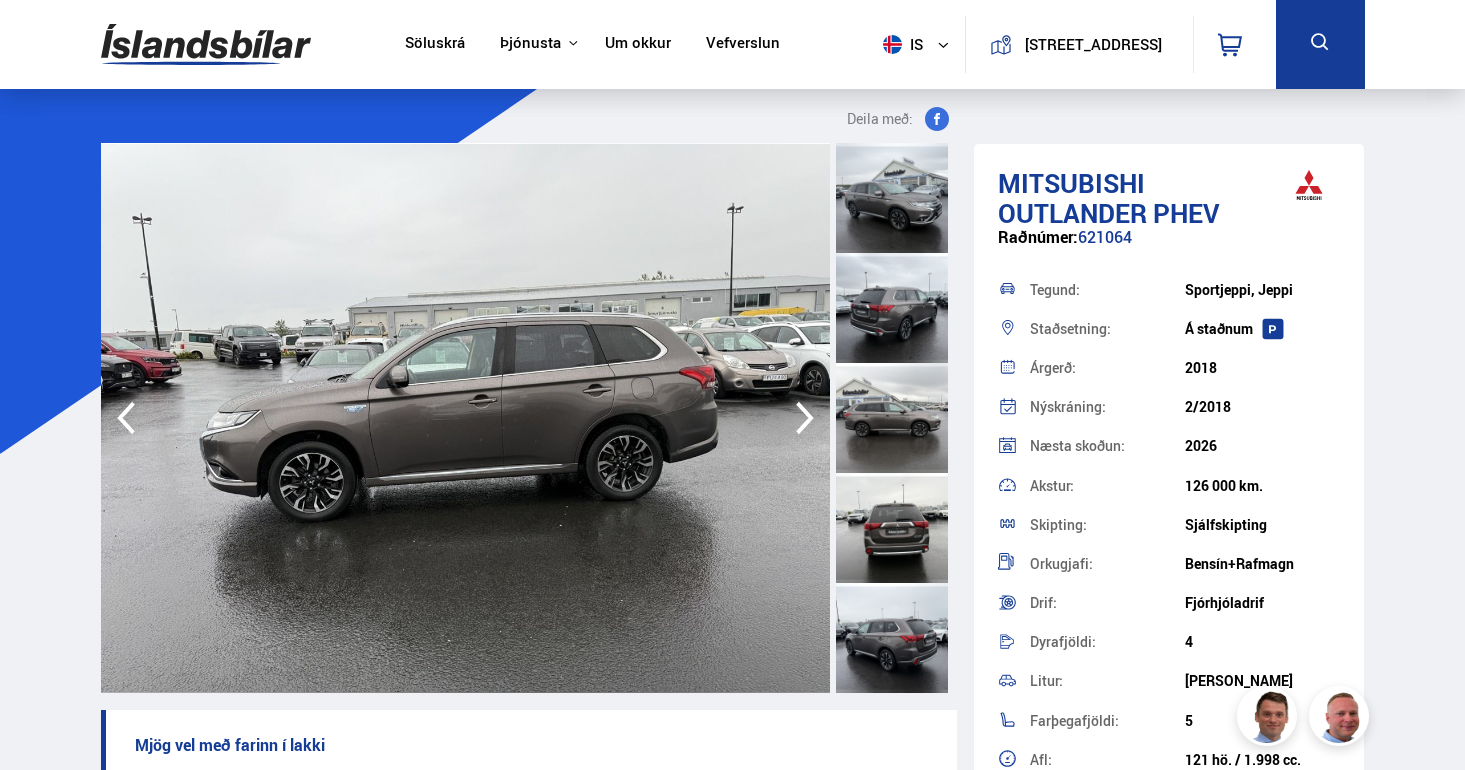 click 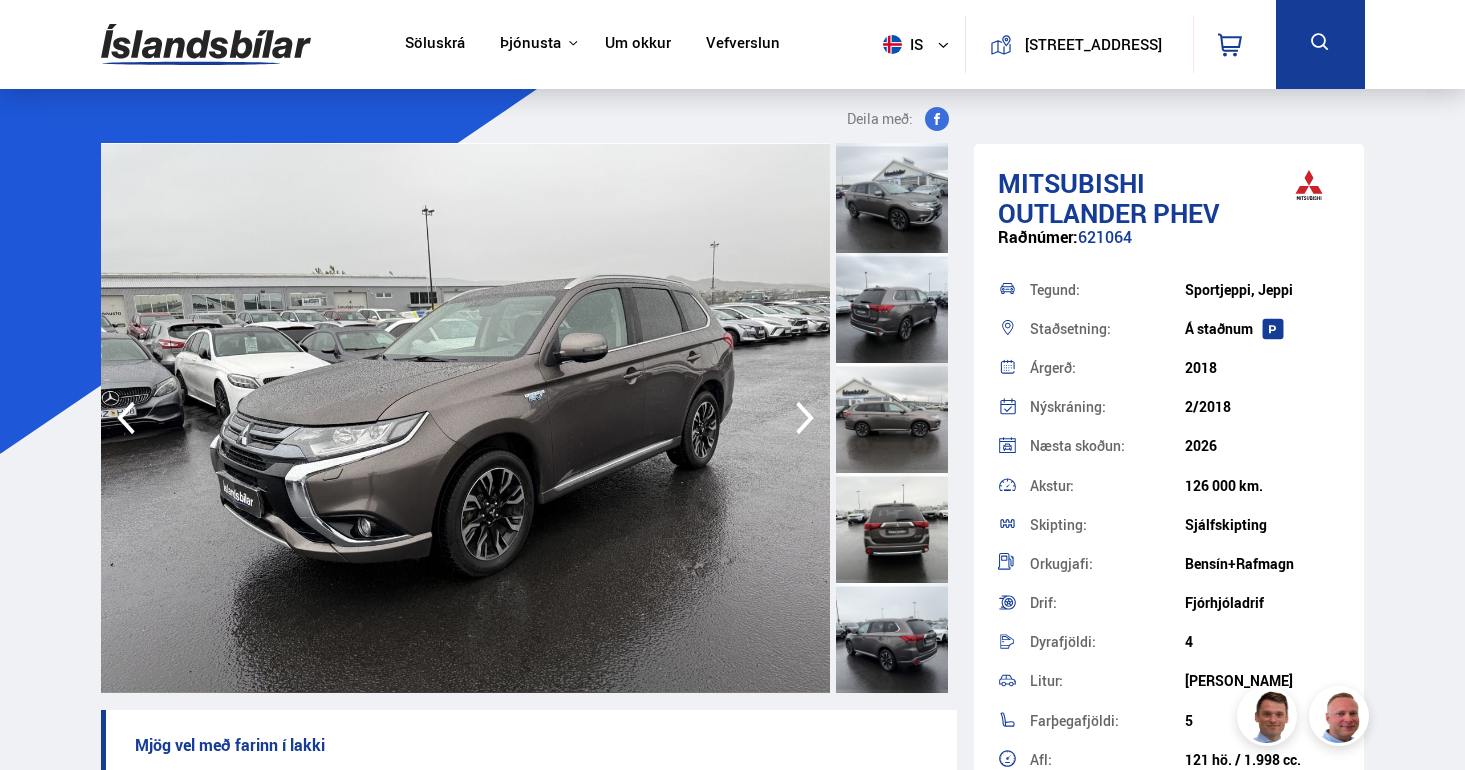 click 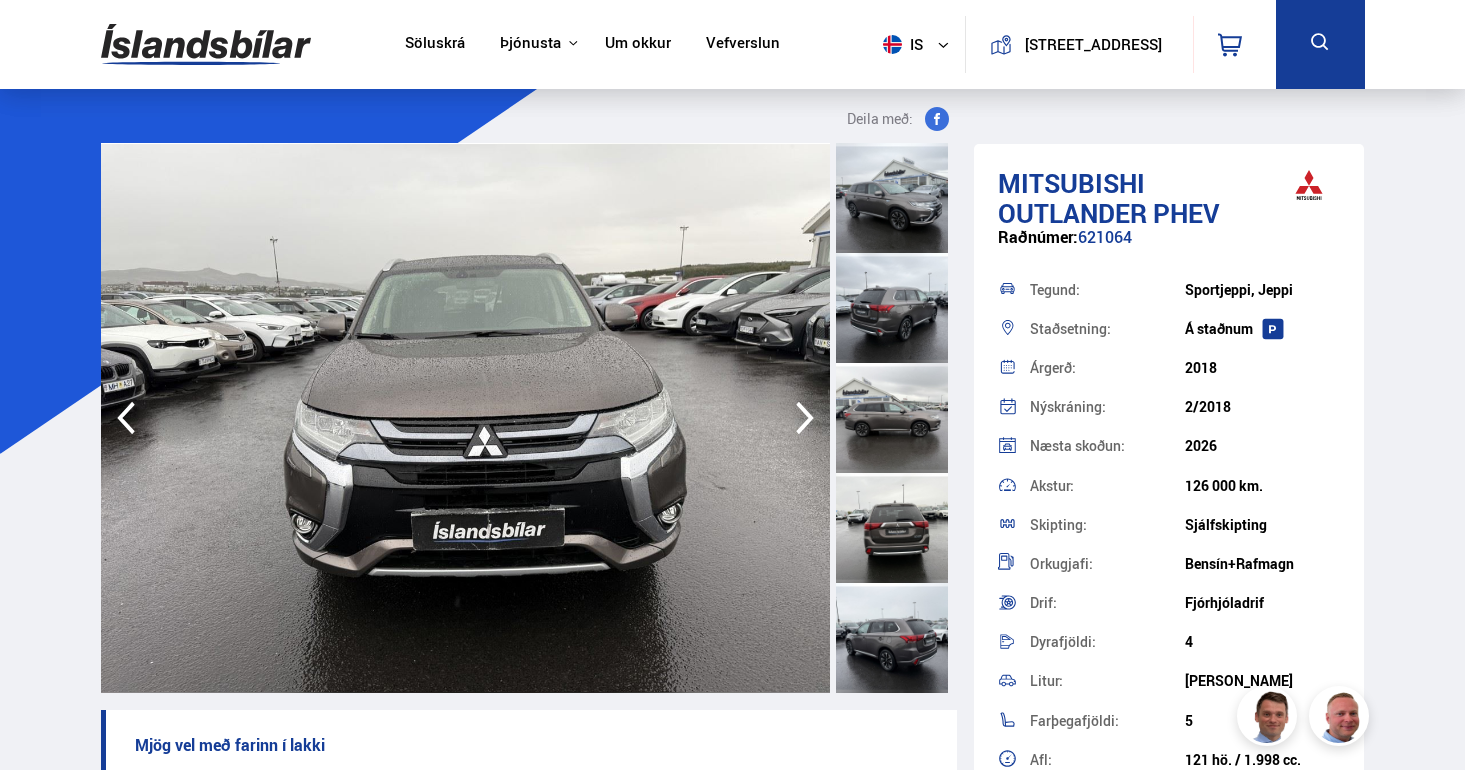 click 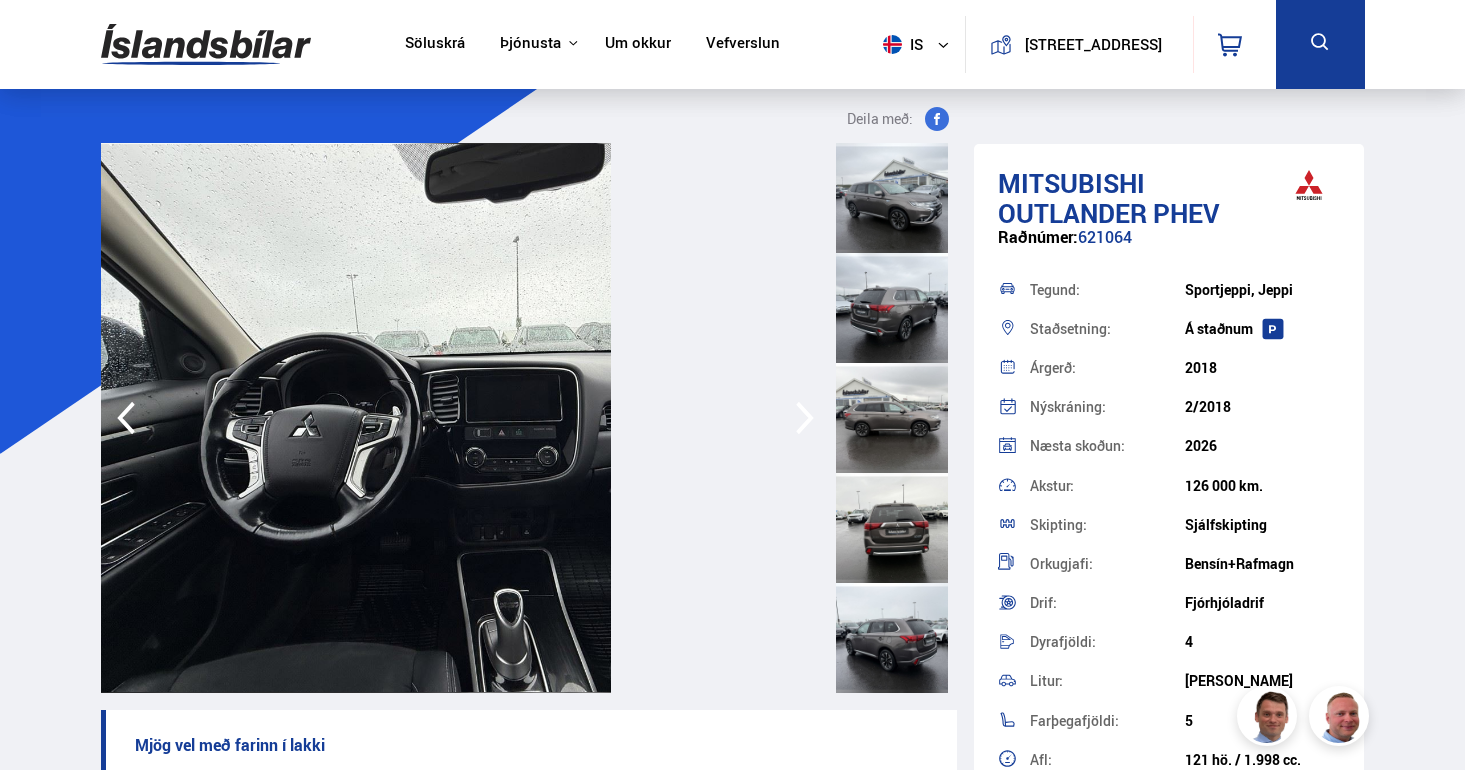click 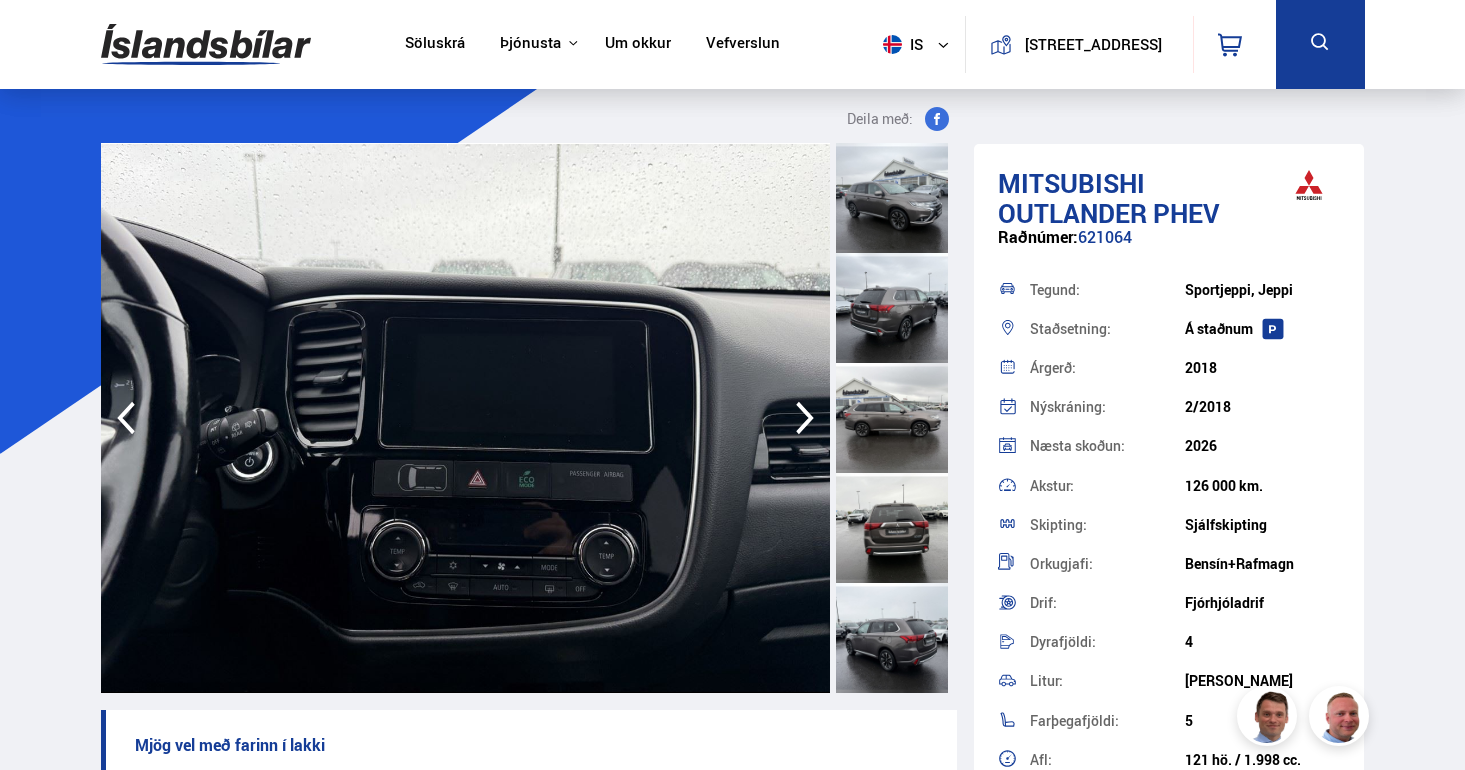 click 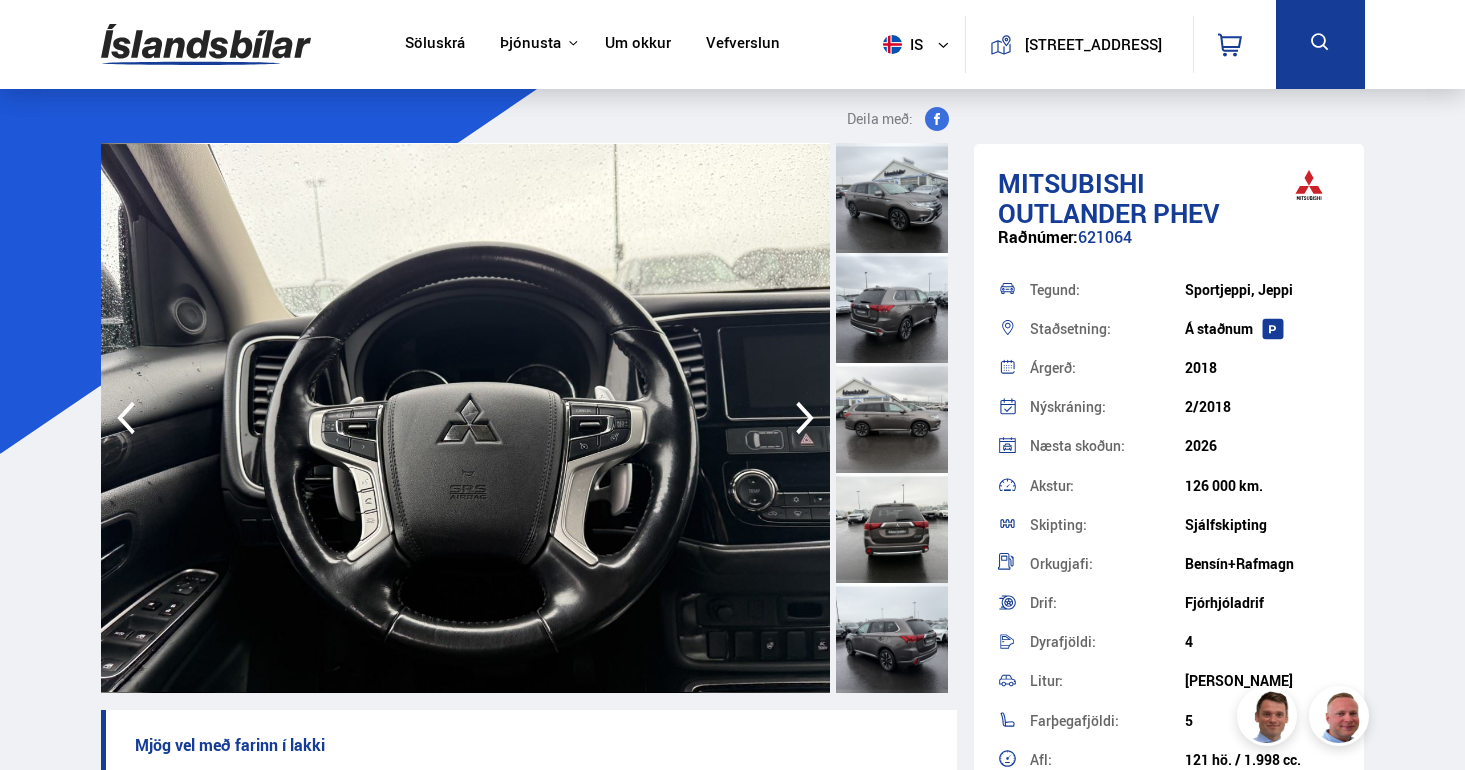 click 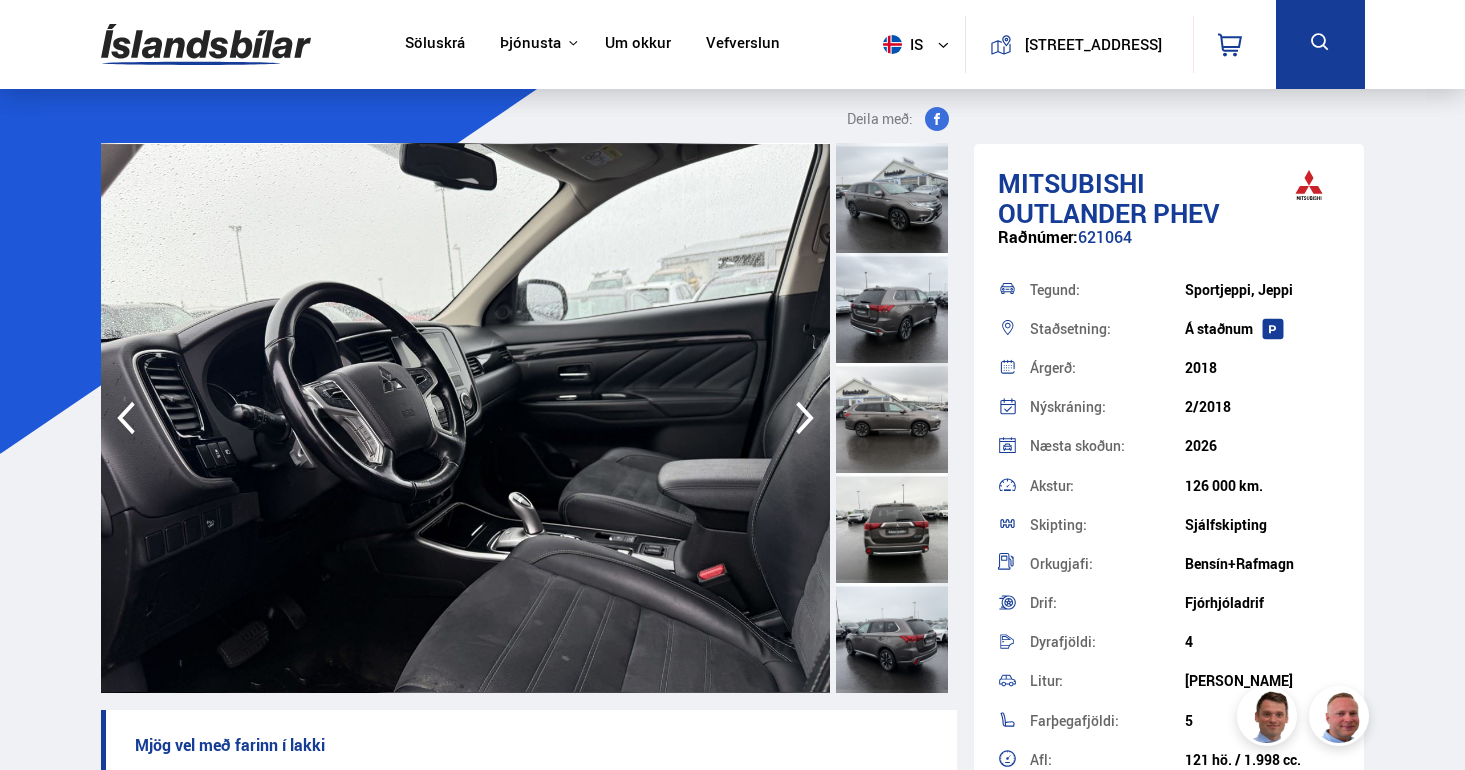 click 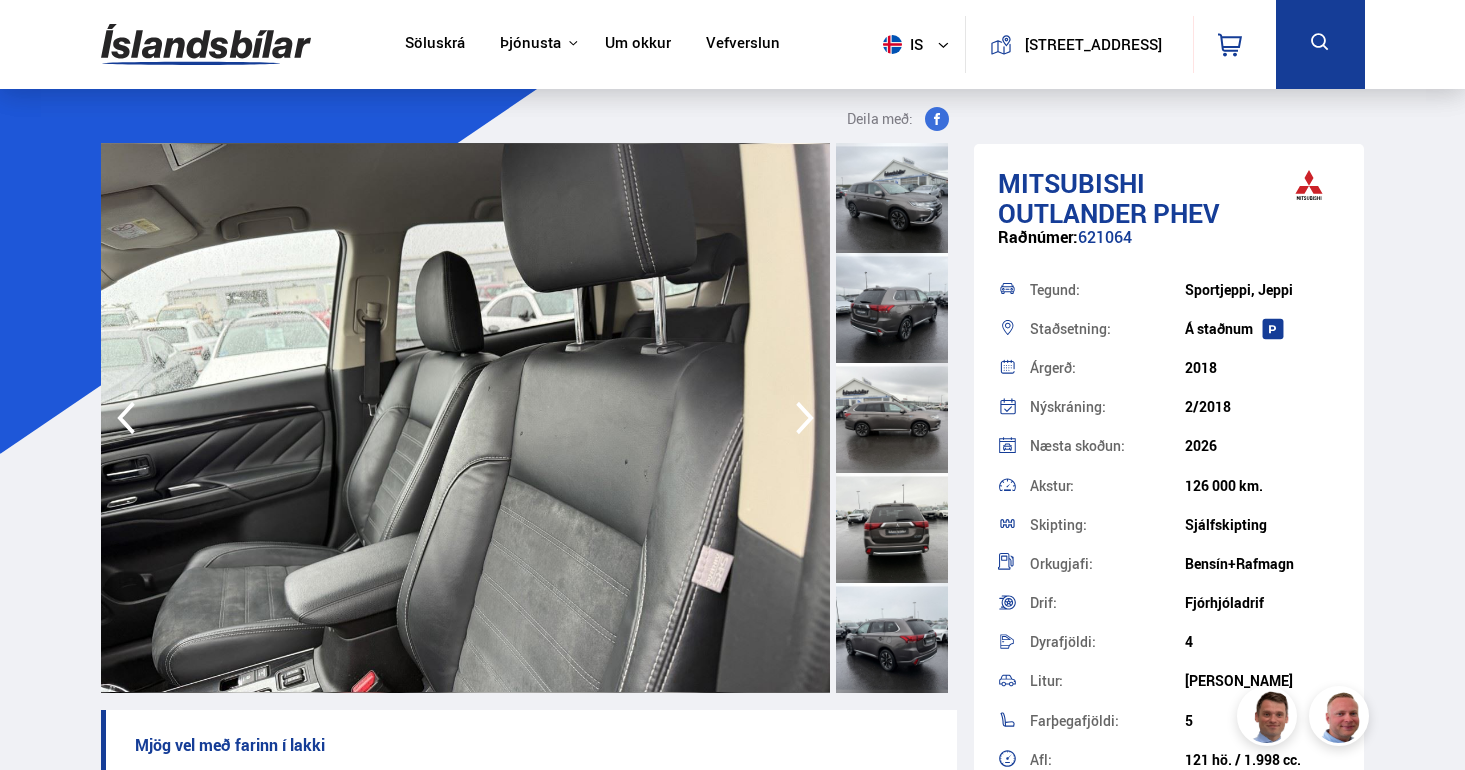 click at bounding box center [206, 44] 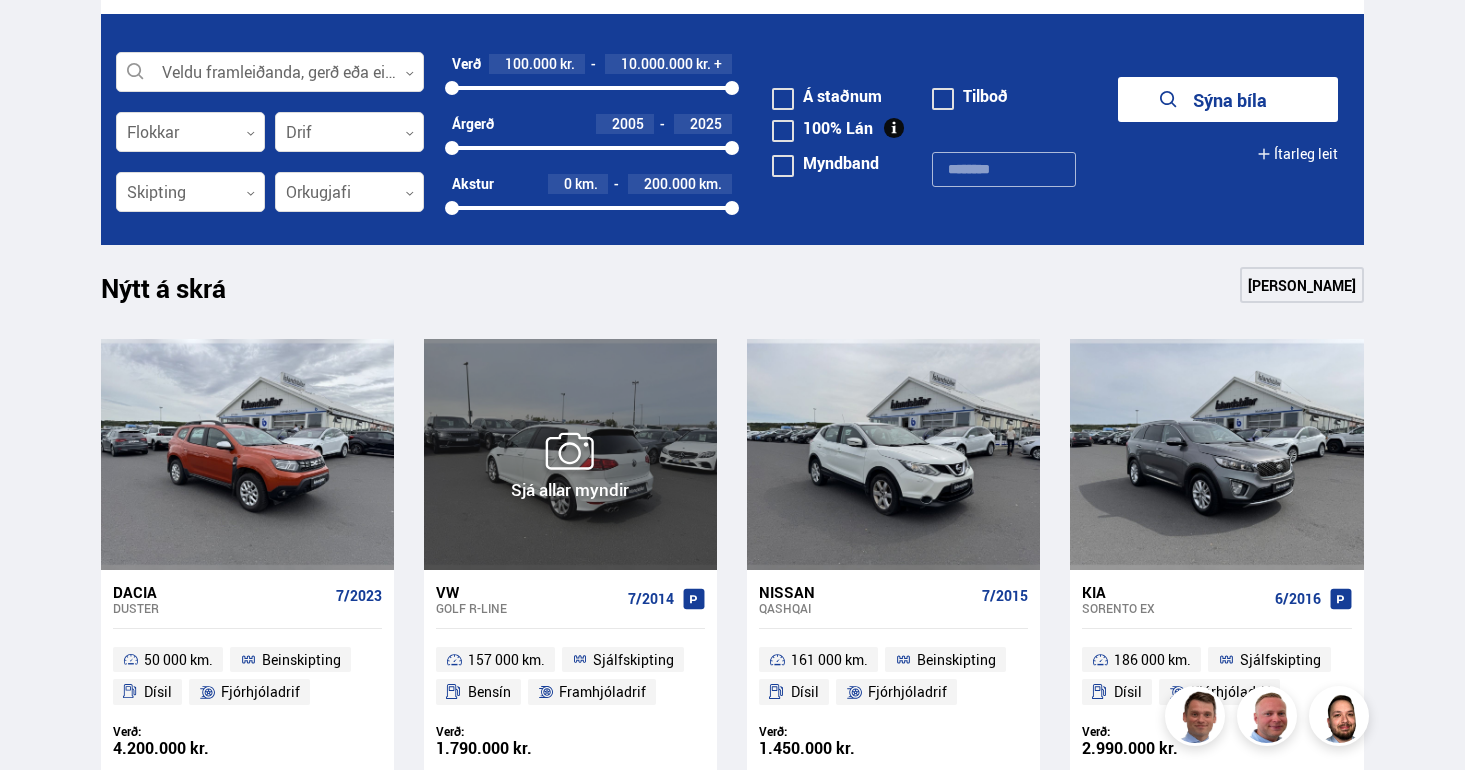 scroll, scrollTop: 504, scrollLeft: 0, axis: vertical 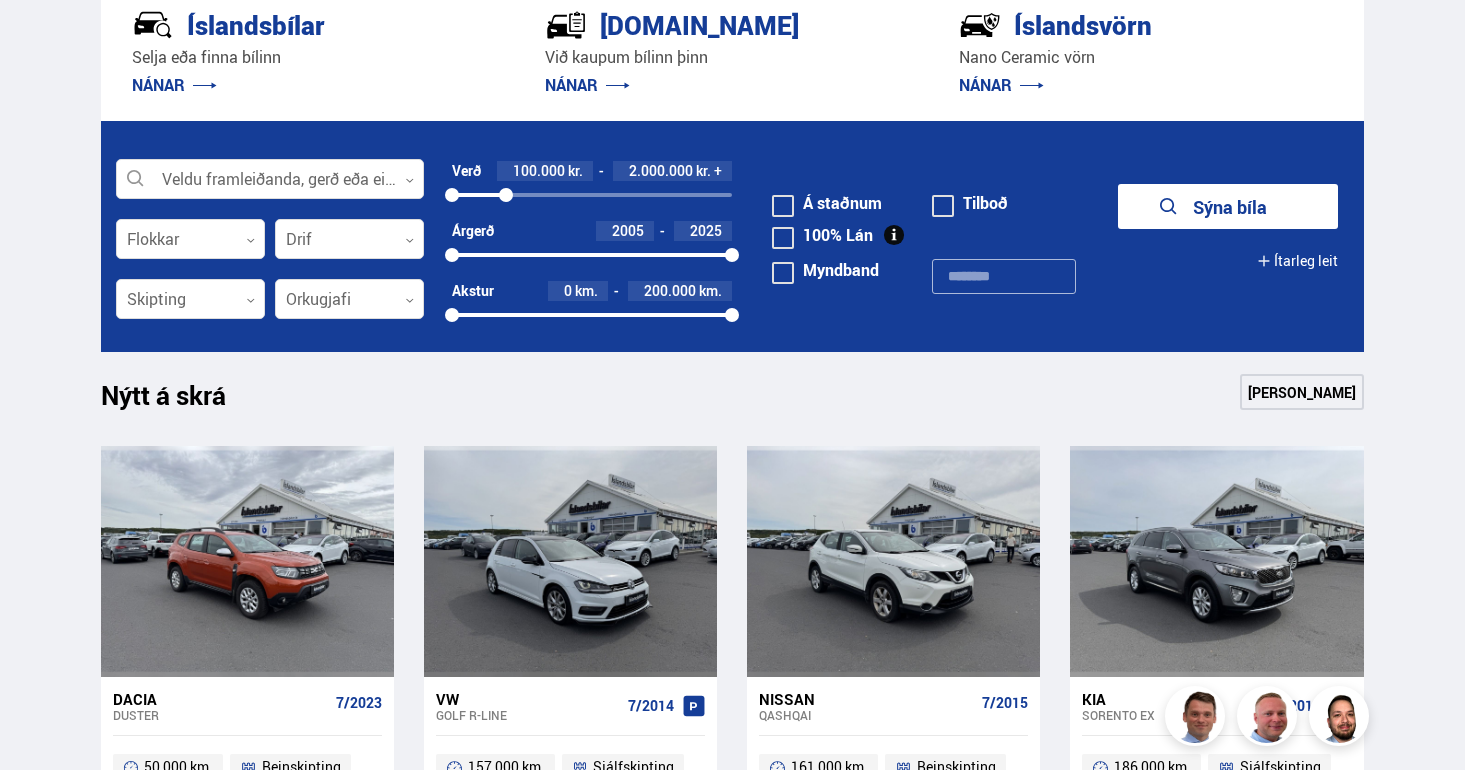 drag, startPoint x: 728, startPoint y: 198, endPoint x: 506, endPoint y: 207, distance: 222.18236 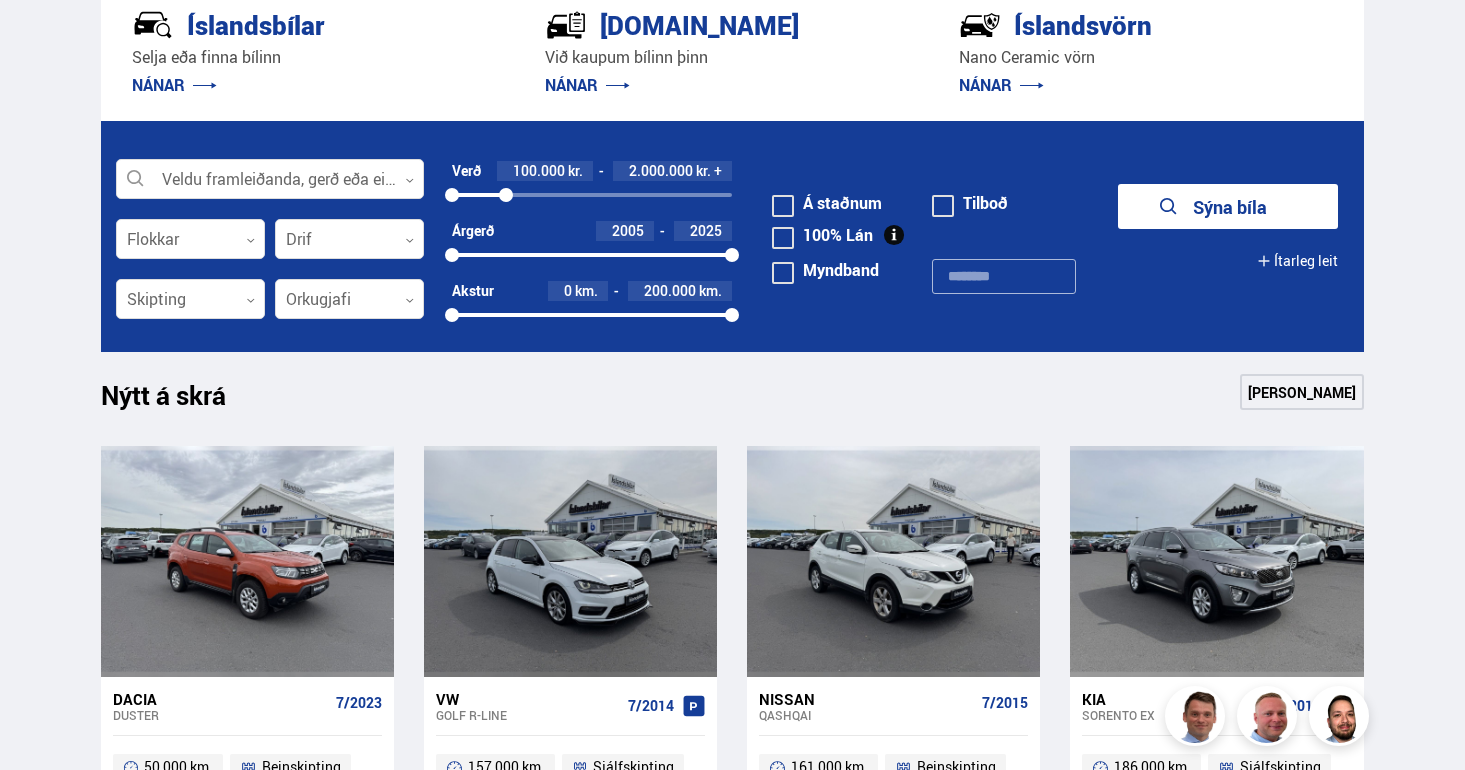 click on "Verð   100.000   kr.   2.000.000   kr.
+
100000 2015363" at bounding box center (592, 191) 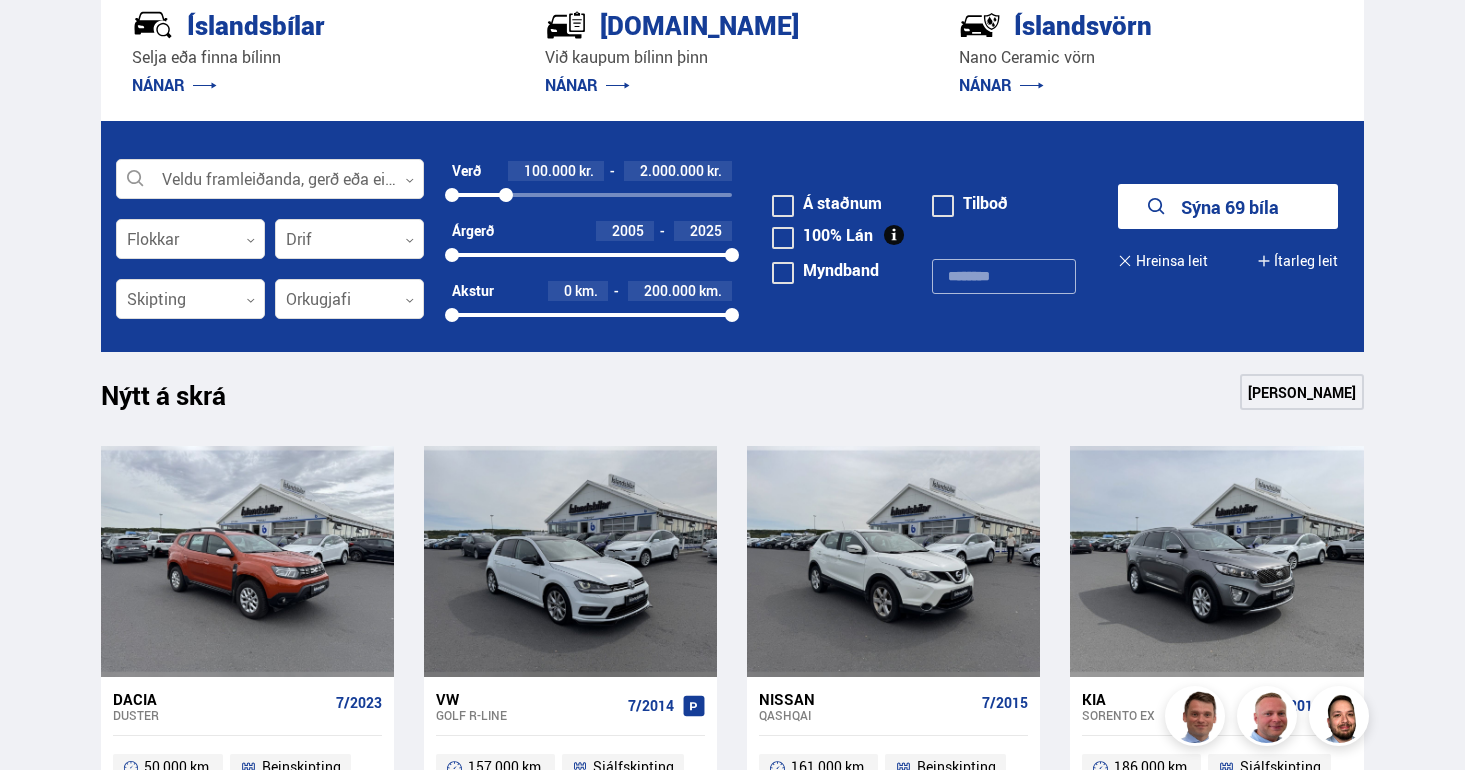click on "Sýna 69 bíla" at bounding box center [1228, 206] 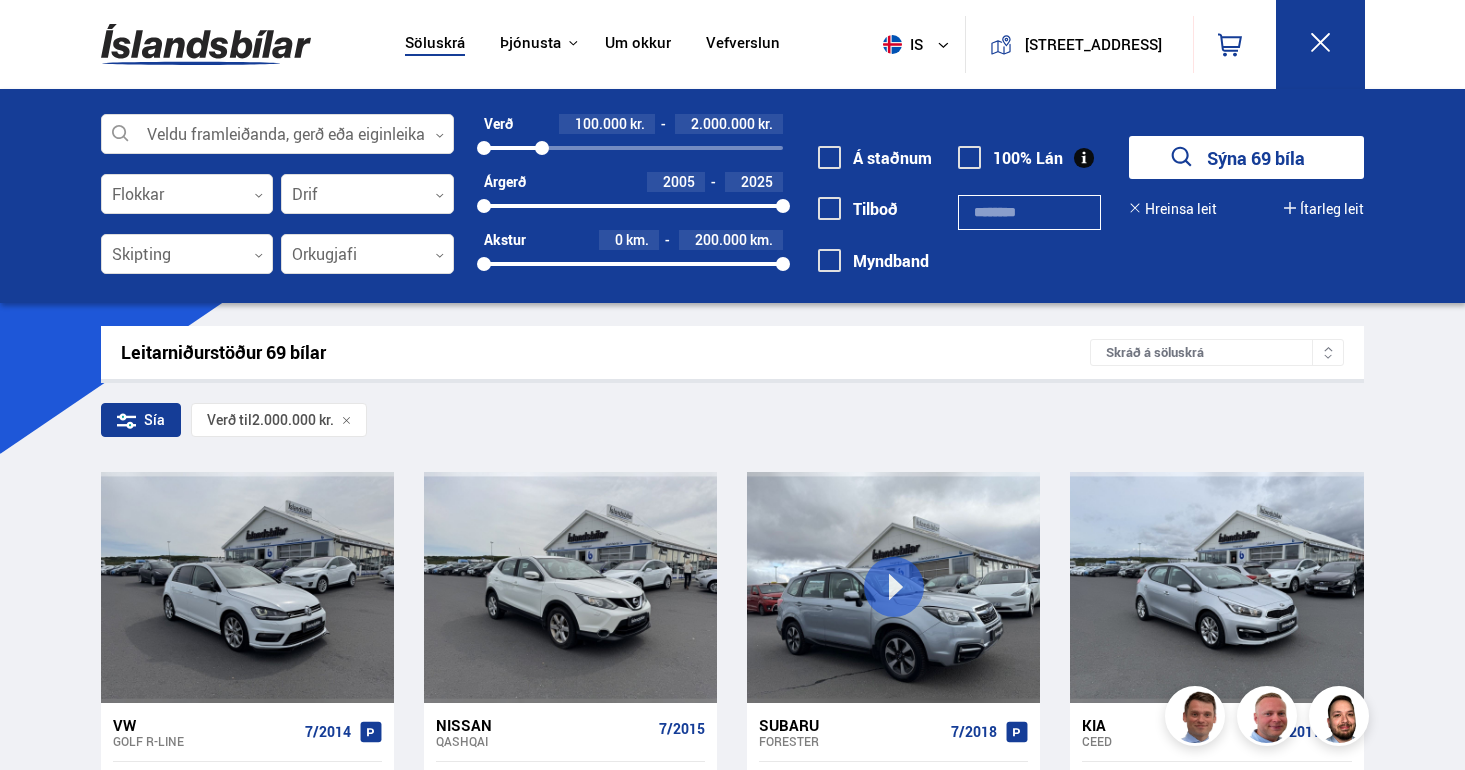 scroll, scrollTop: 132, scrollLeft: 0, axis: vertical 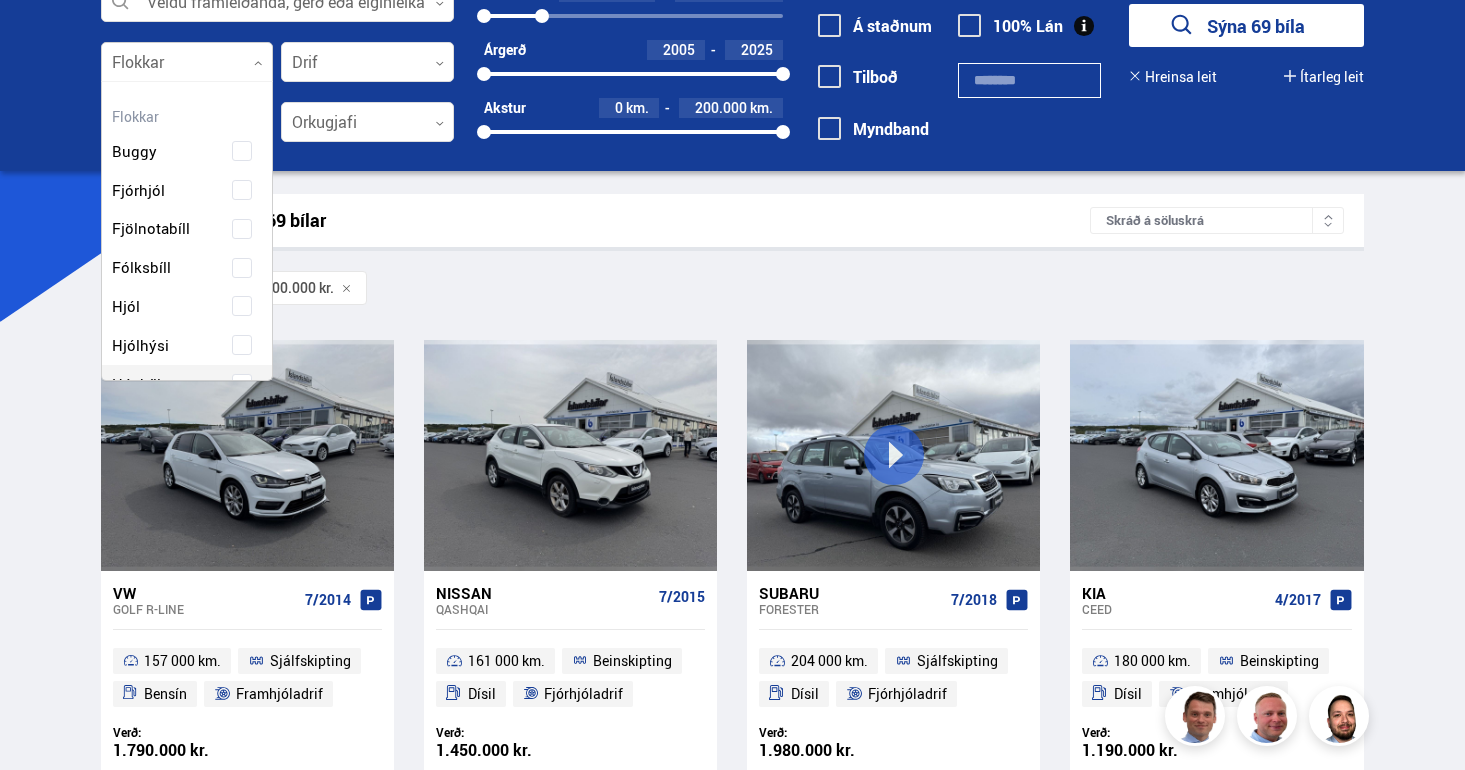 click at bounding box center (187, 63) 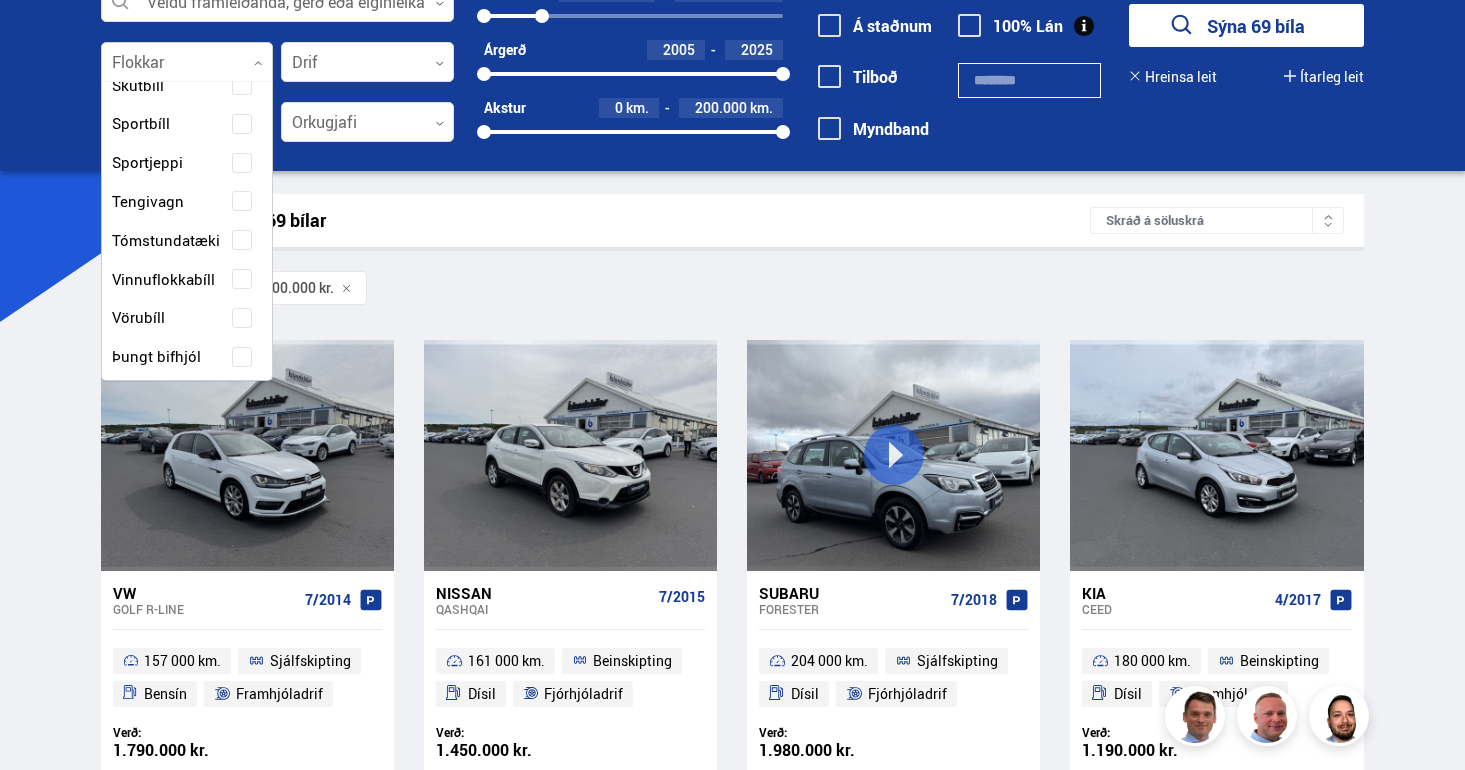 scroll, scrollTop: 489, scrollLeft: 0, axis: vertical 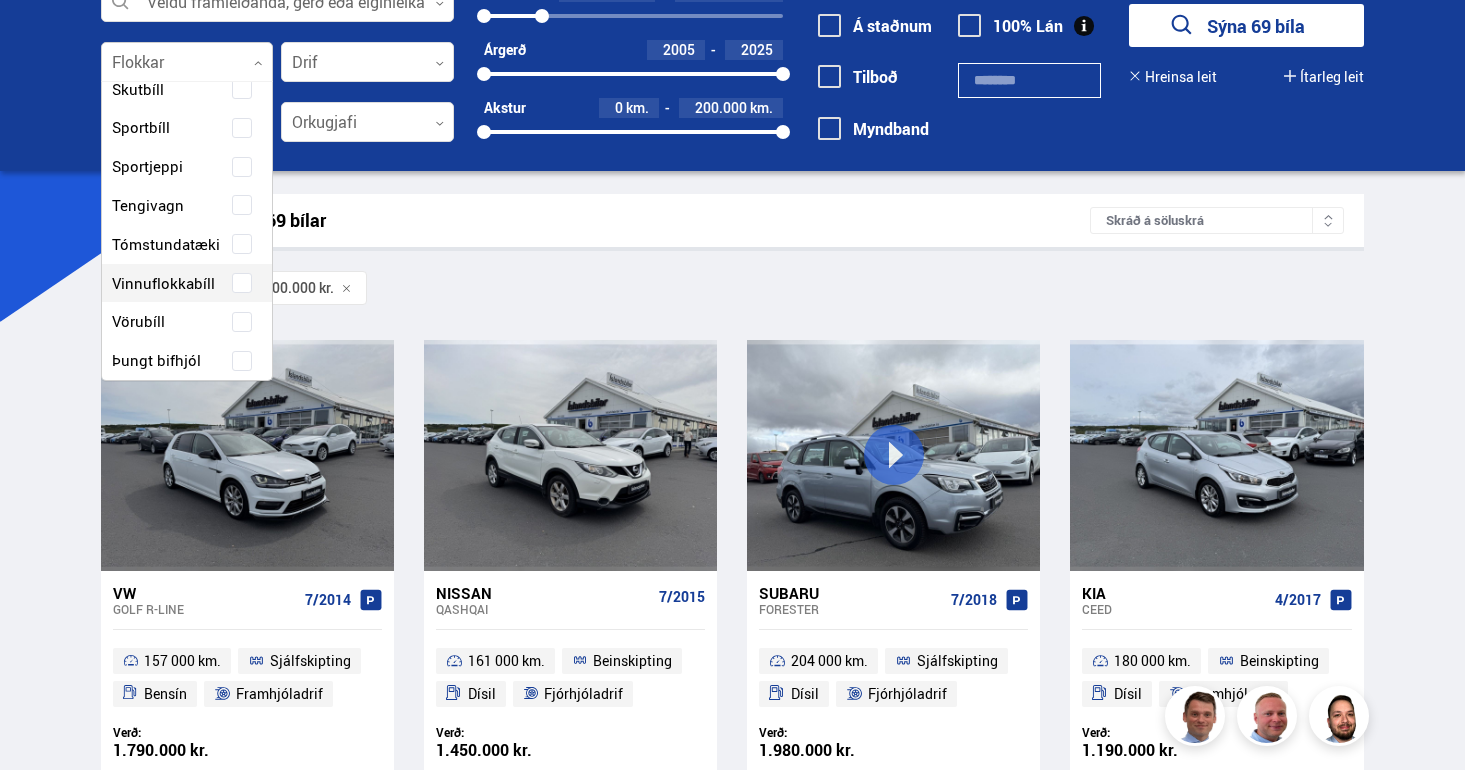 click on "Leitarniðurstöður 69 bílar" at bounding box center [606, 220] 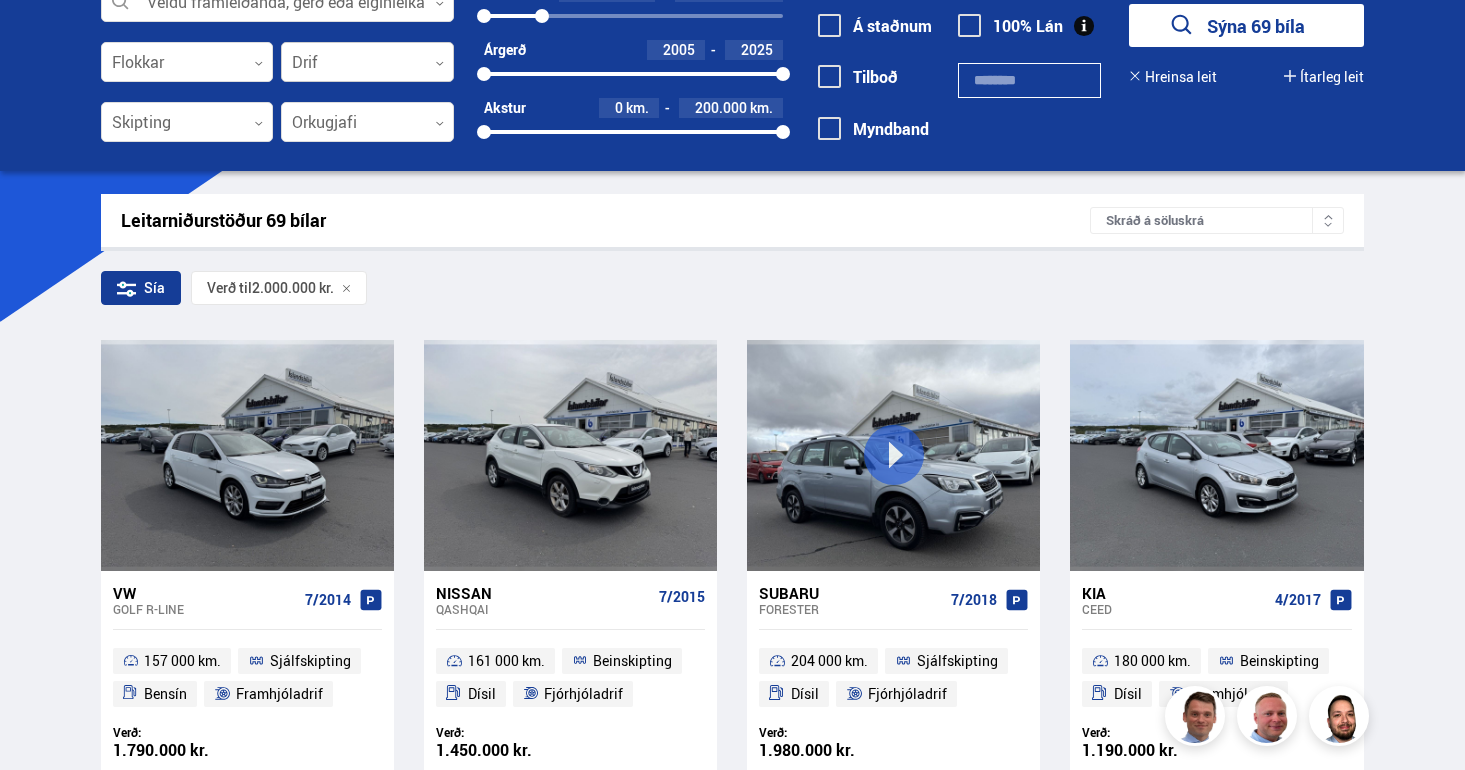 click at bounding box center (367, 63) 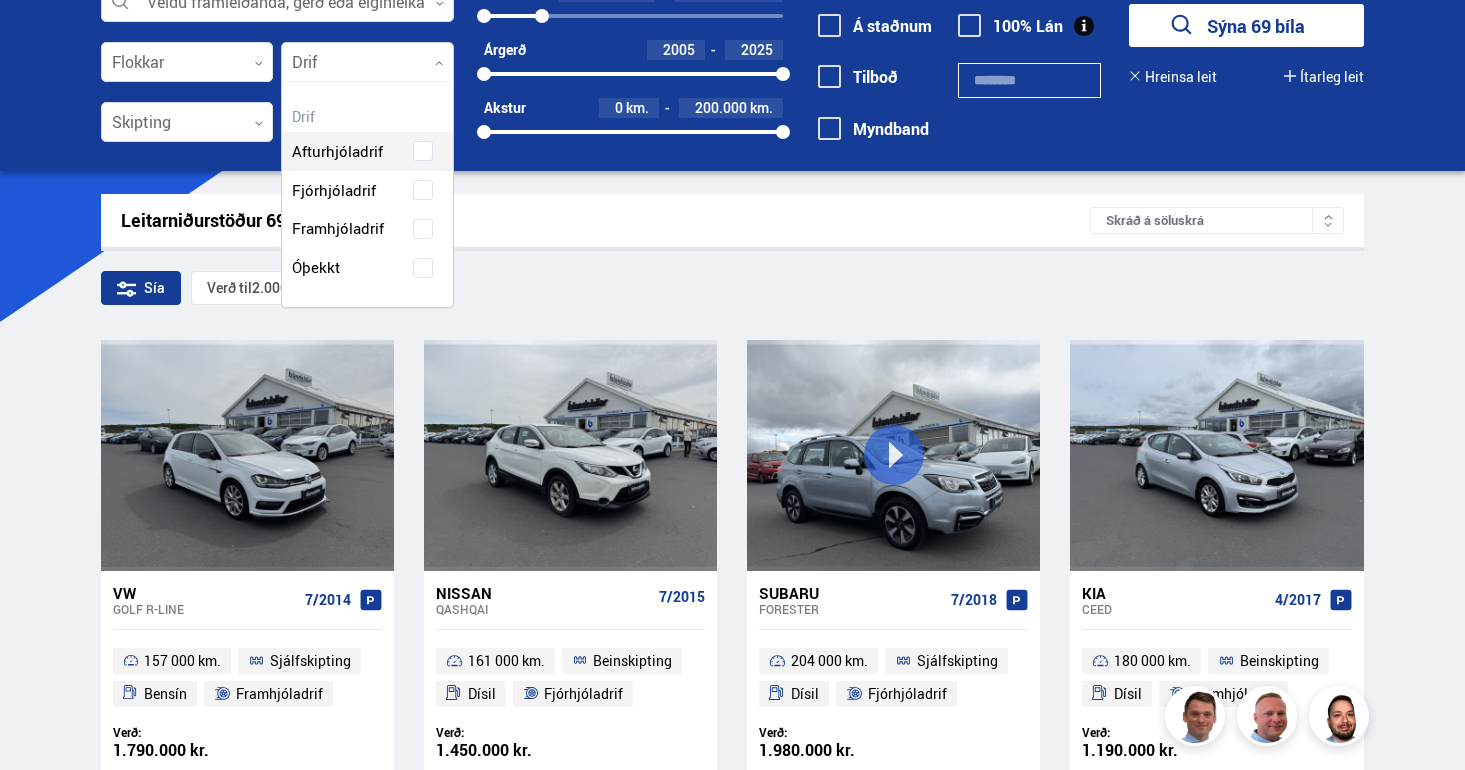 scroll, scrollTop: 225, scrollLeft: 175, axis: both 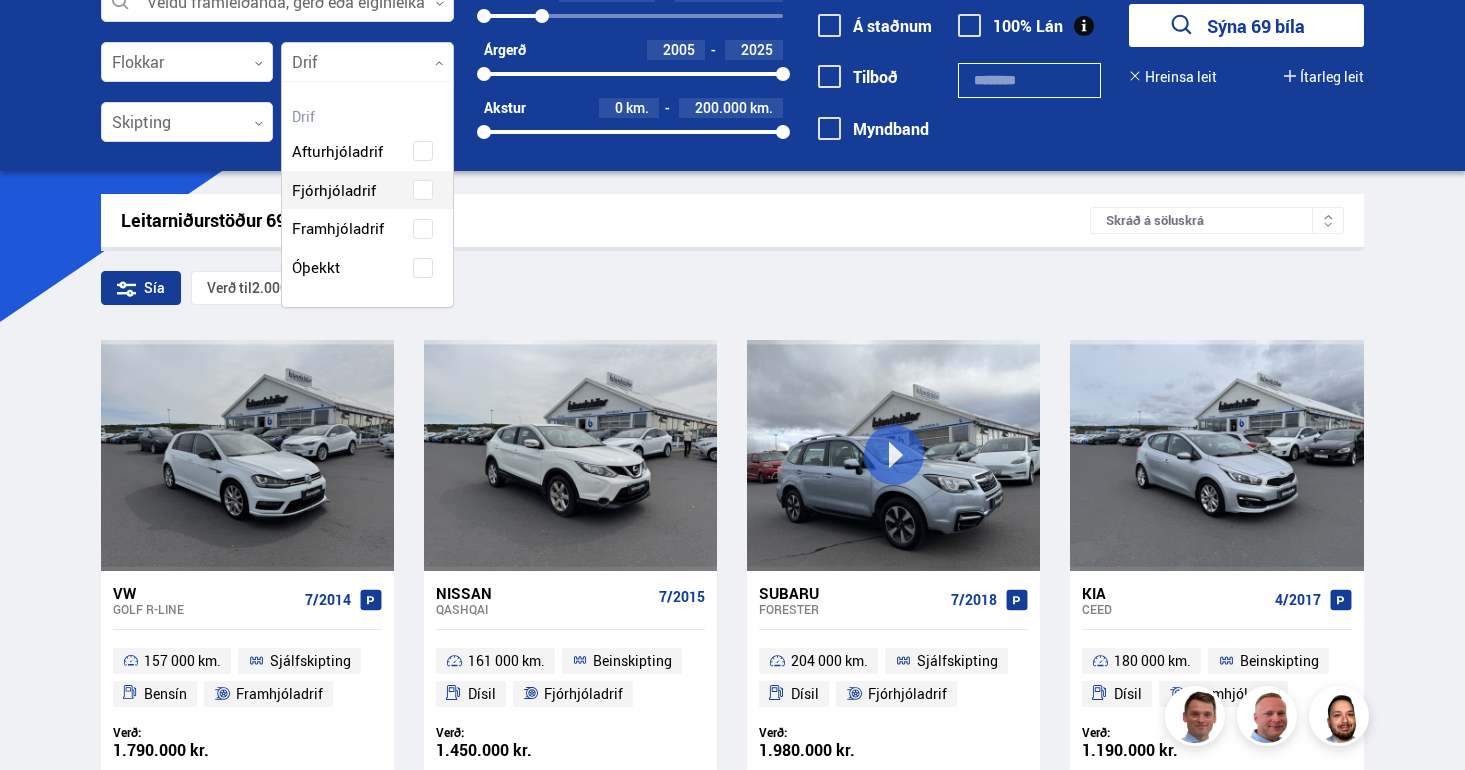 click on "Afturhjóladrif   Fjórhjóladrif   Framhjóladrif   Óþekkt" at bounding box center (367, 194) 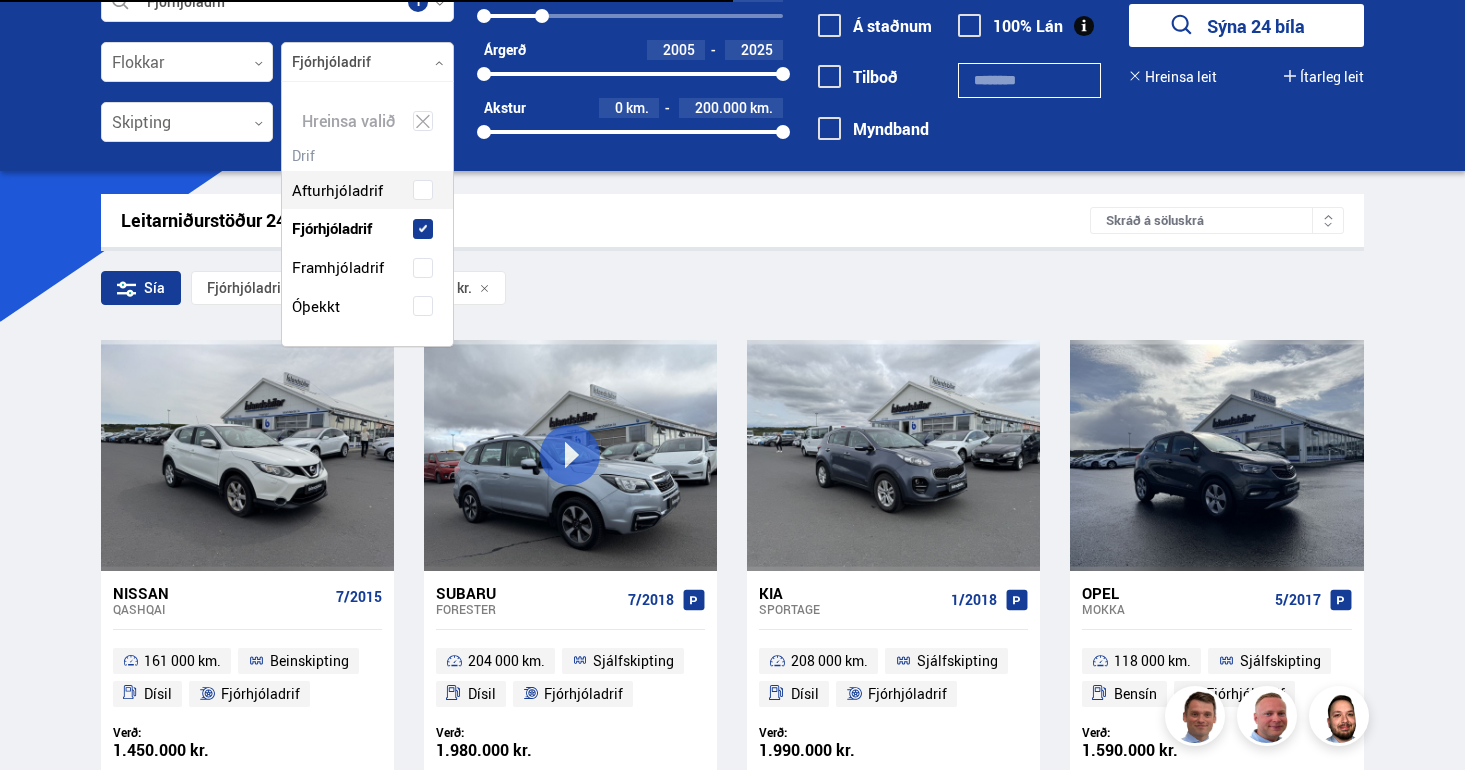 scroll, scrollTop: 0, scrollLeft: 0, axis: both 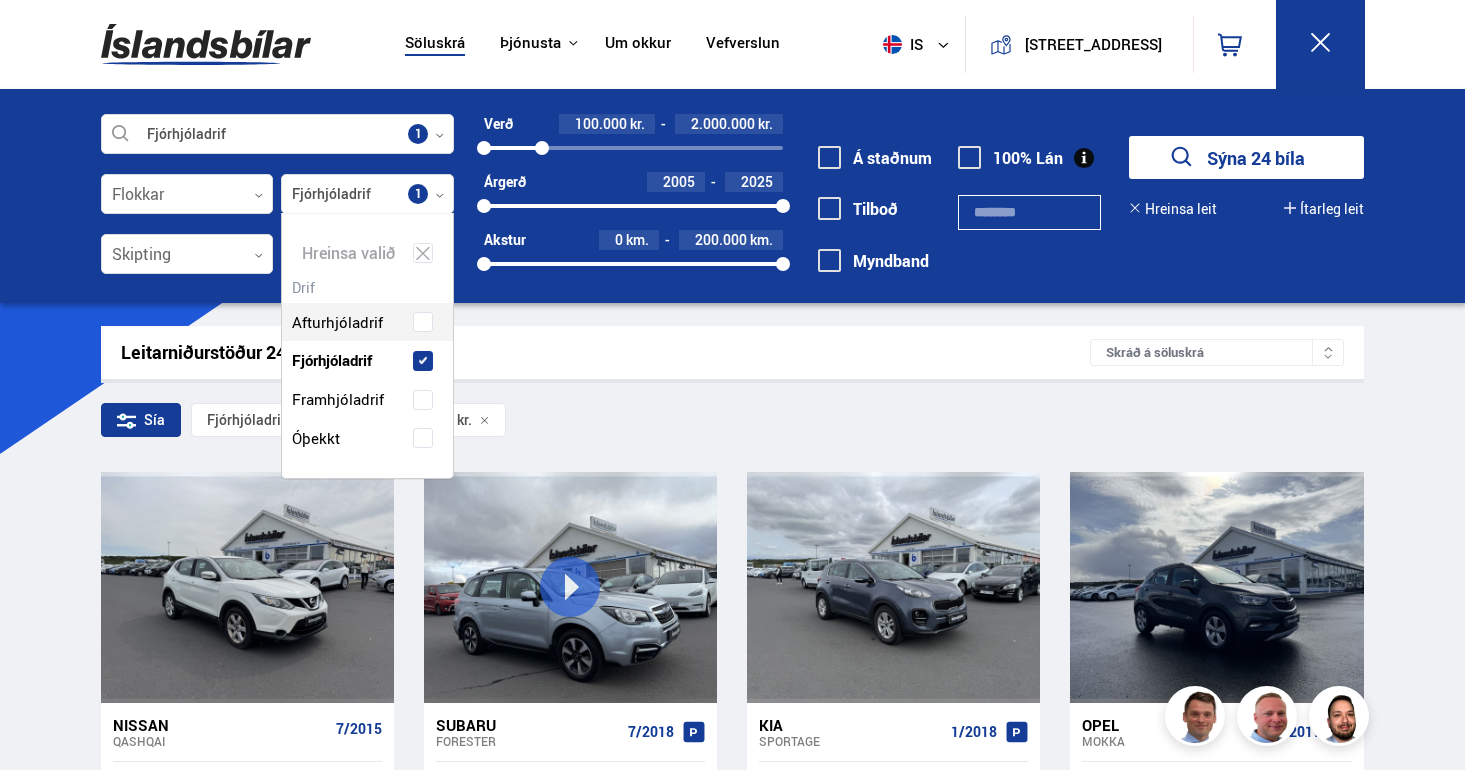 click on "Söluskrá
Þjónusta
Íslandsbílar
Kaupumbila.is
Íslandsvörn
Leiðbeiningar
Um okkur
Vefverslun
is      is
en
pl
Klettháls, 110 Reykjavík
0
Söluskrá
Þjónusta
Íslandsbílar
Kaupumbila.is
Íslandsvörn
Leiðbeiningar
Um okkur
Vefverslun
Klettháls, 110 Reykjavík    is      is
en
pl
Fjórhjóladrif Veldu framleiðanda, gerð eða eiginleika 1   Flokkar 0   Fjórhjóladrif Drif 1
Hreinsa valið
Afturhjóladrif   Fjórhjóladrif   Framhjóladrif   Óþekkt     Skipting 0   Orkugjafi 0   Verð   100.000   kr.   2.000.000   kr.     100000 2000000   Árgerð   2005     2025       2005 2025   Akstur   0" at bounding box center (732, 1880) 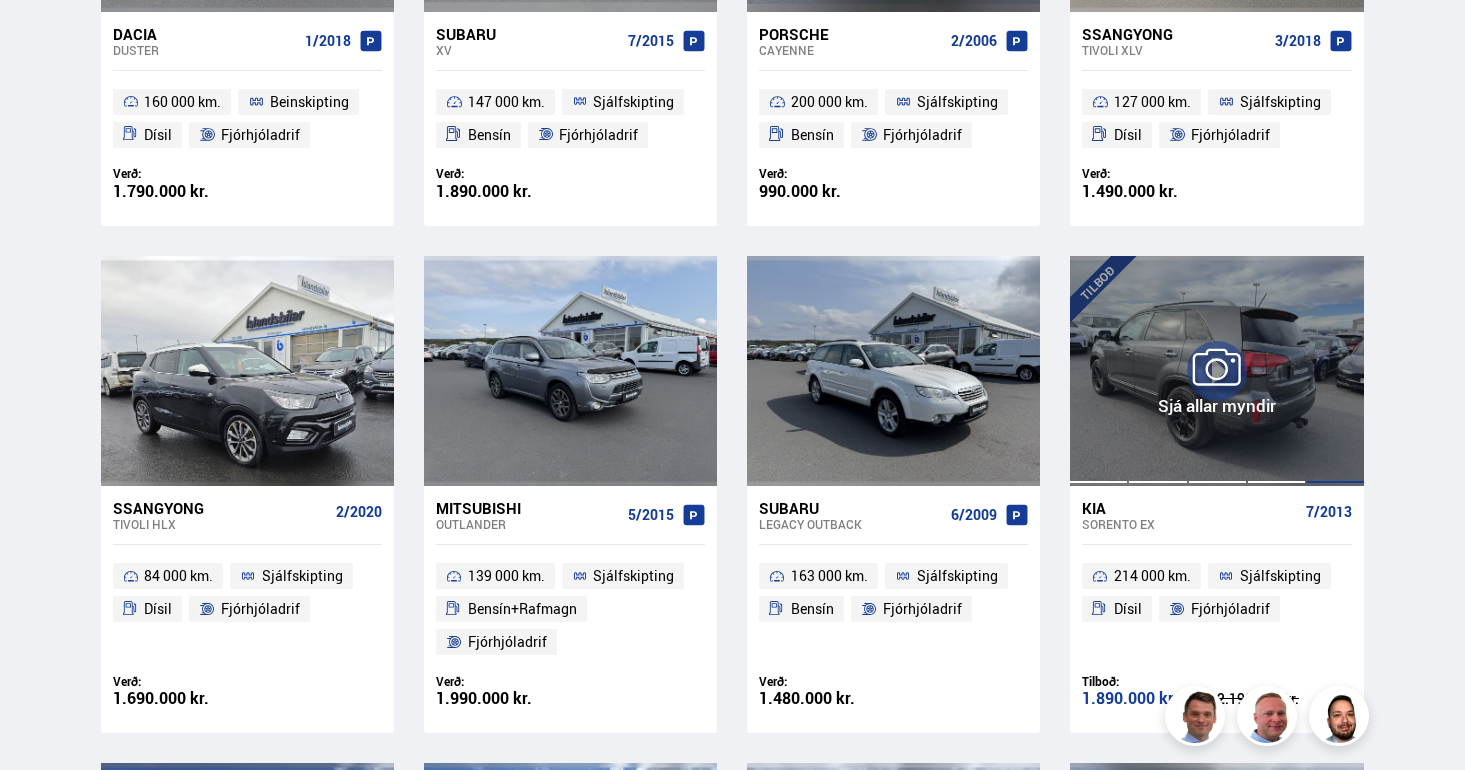 scroll, scrollTop: 1184, scrollLeft: 0, axis: vertical 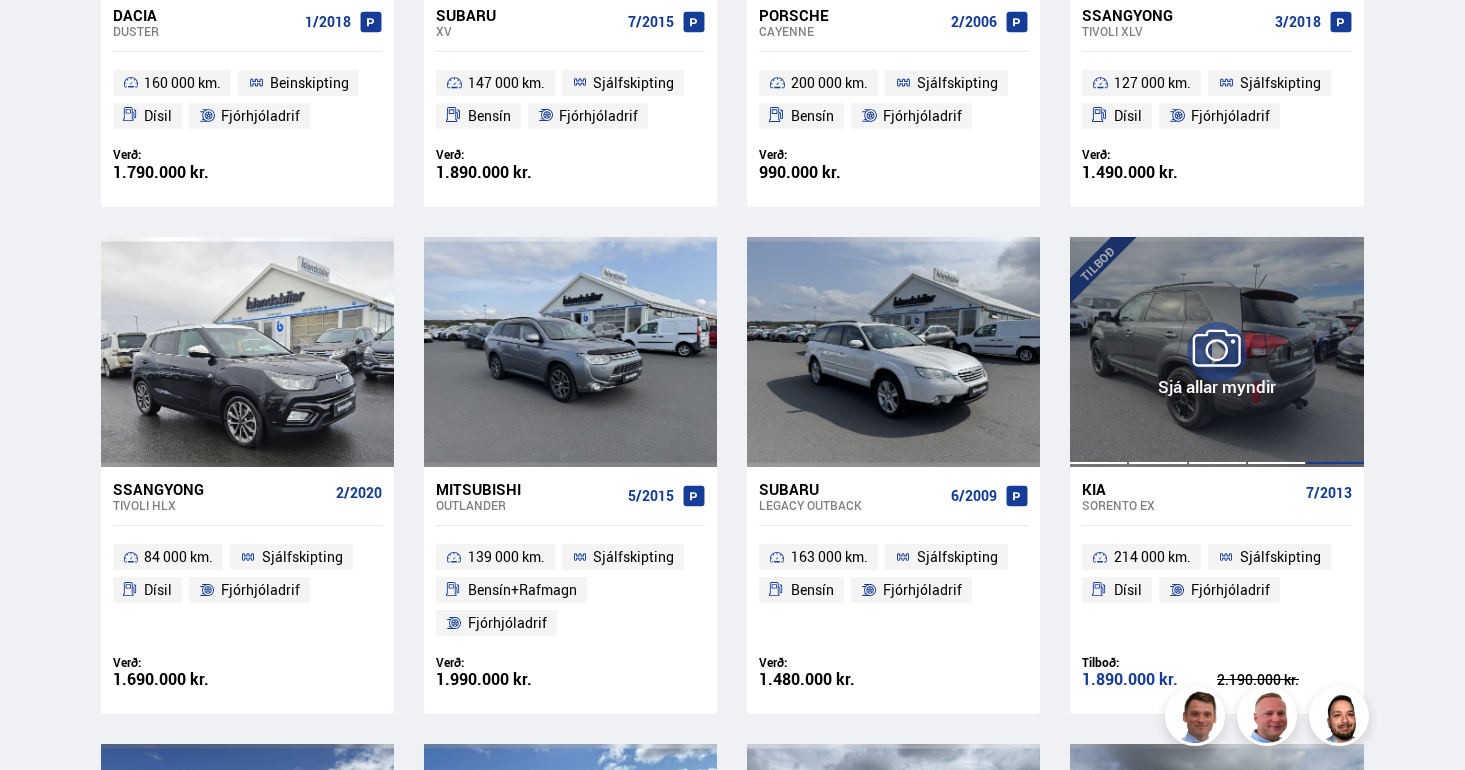 click at bounding box center (1335, 352) 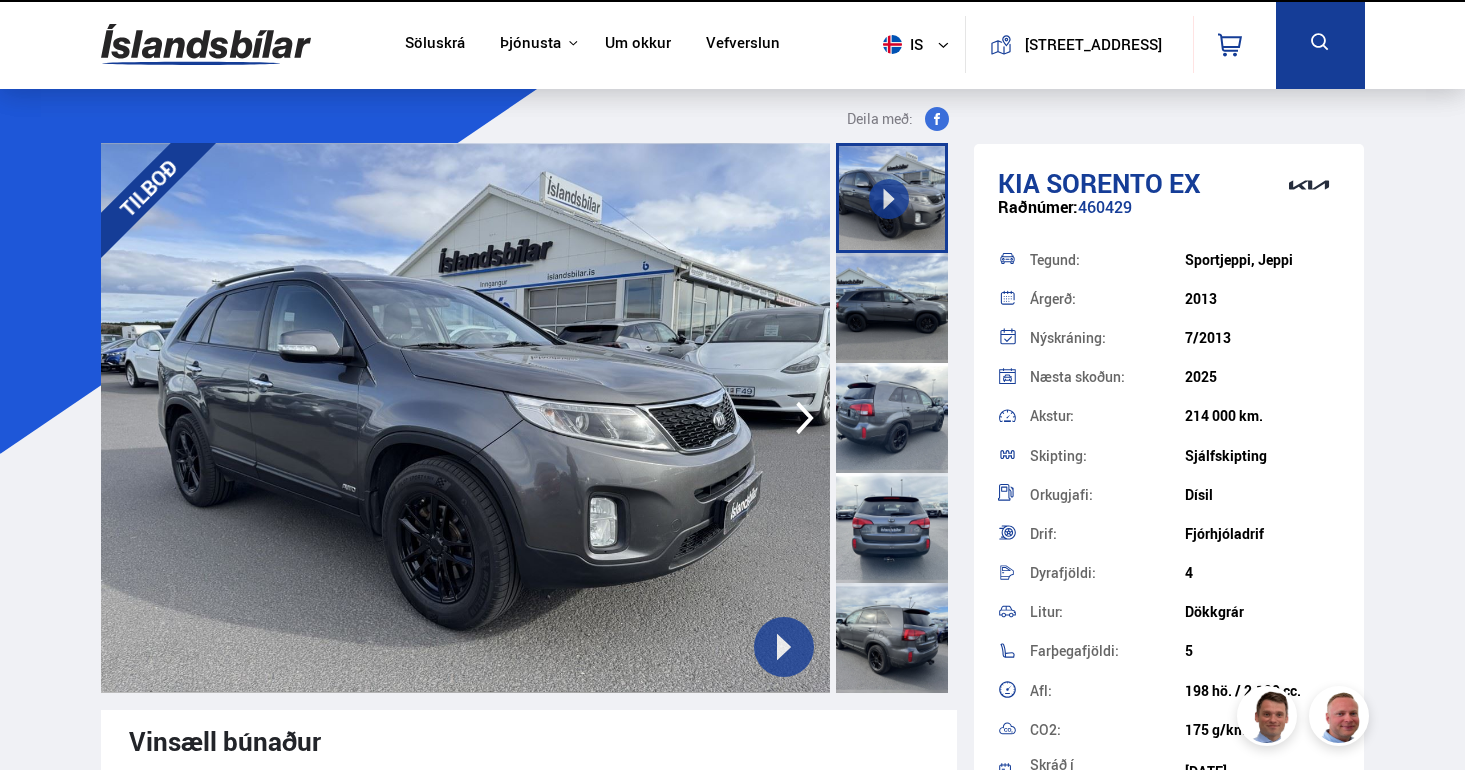 click at bounding box center (892, 308) 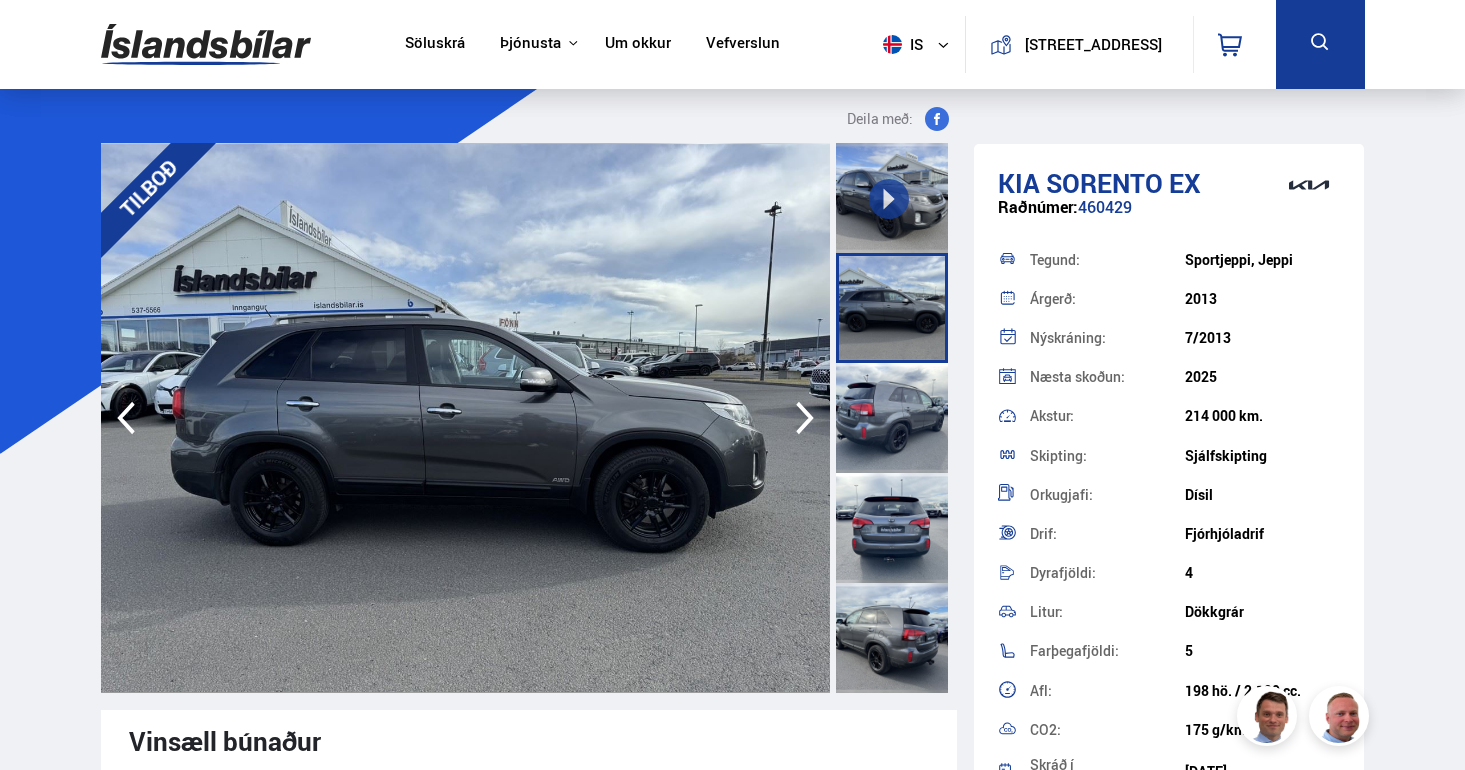 click at bounding box center [892, 418] 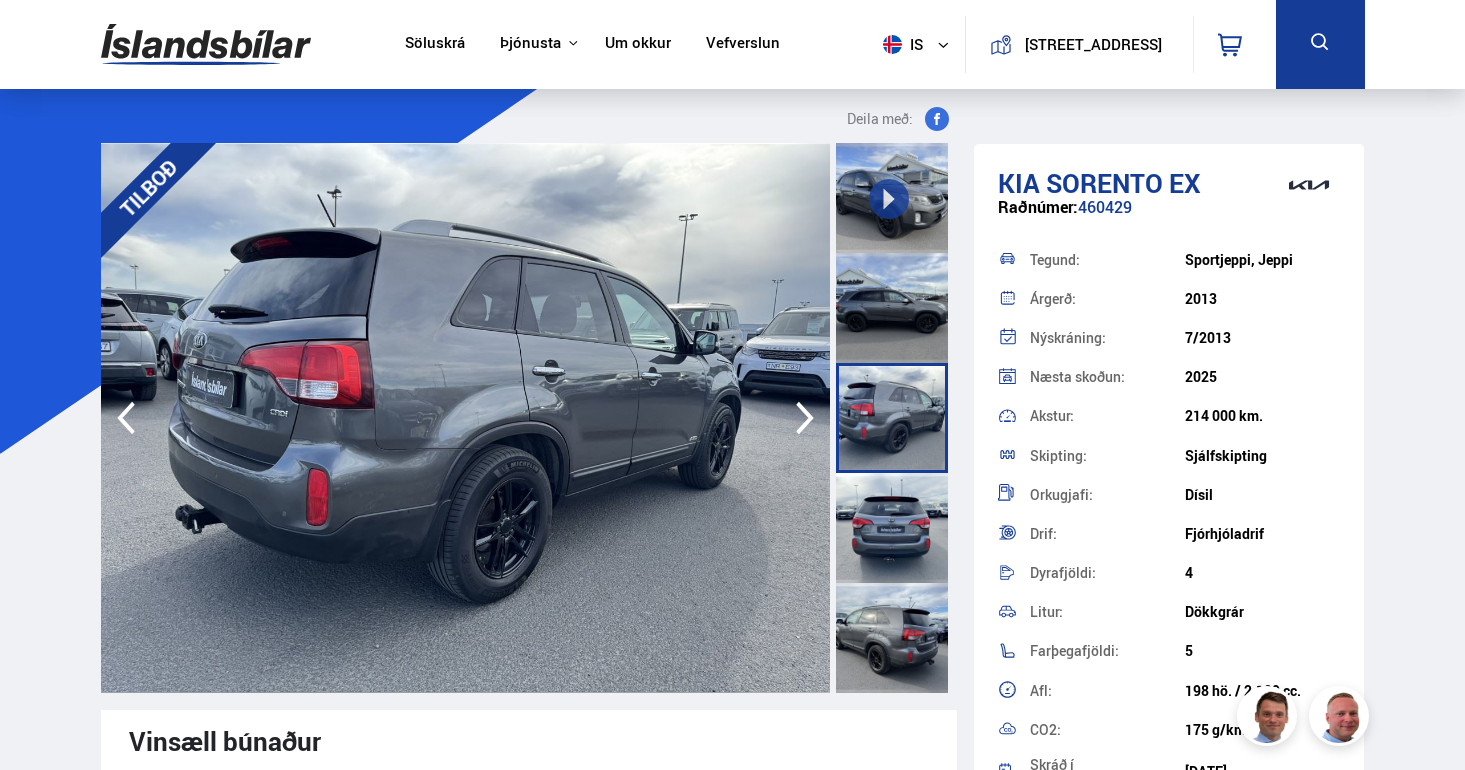 click at bounding box center (892, 418) 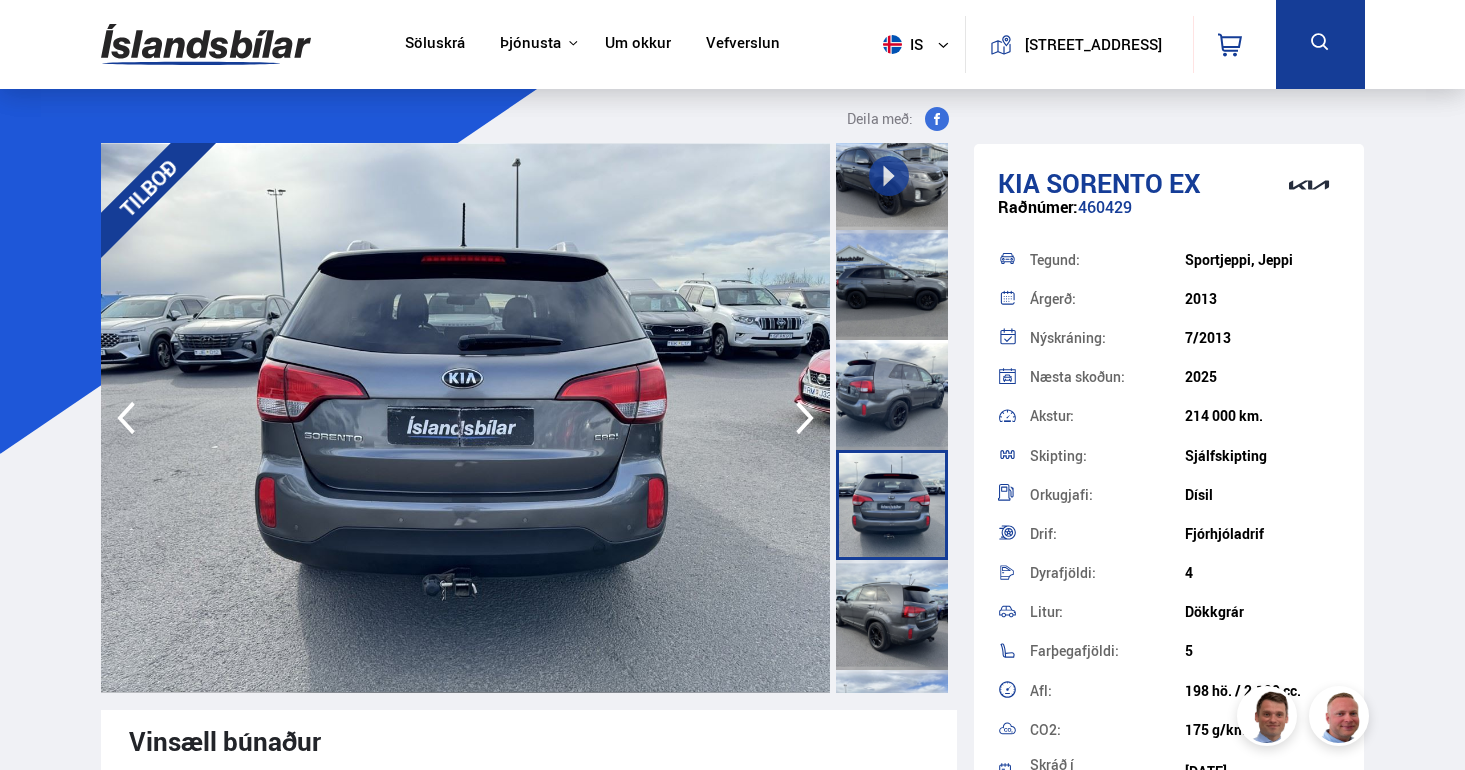 scroll, scrollTop: 74, scrollLeft: 0, axis: vertical 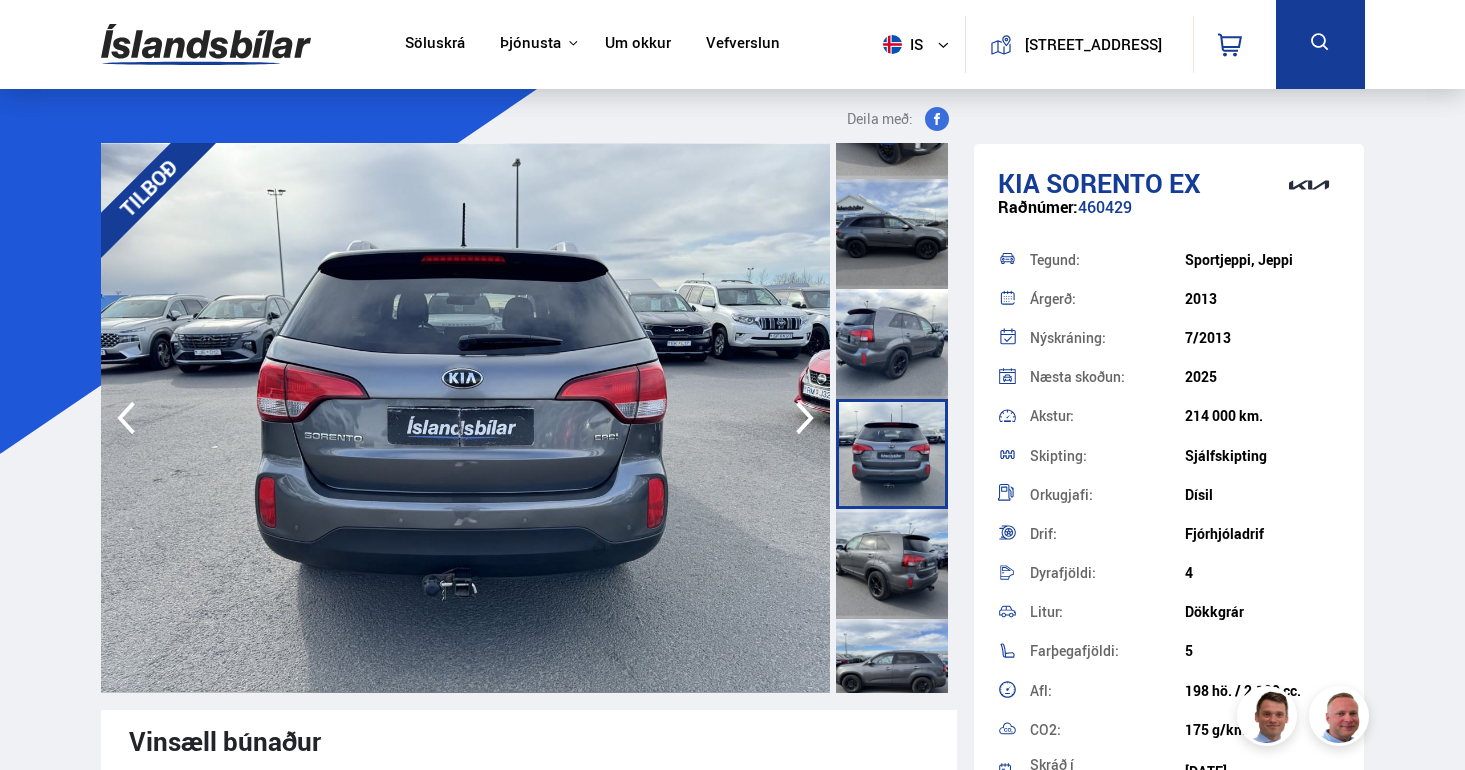 click at bounding box center [892, 564] 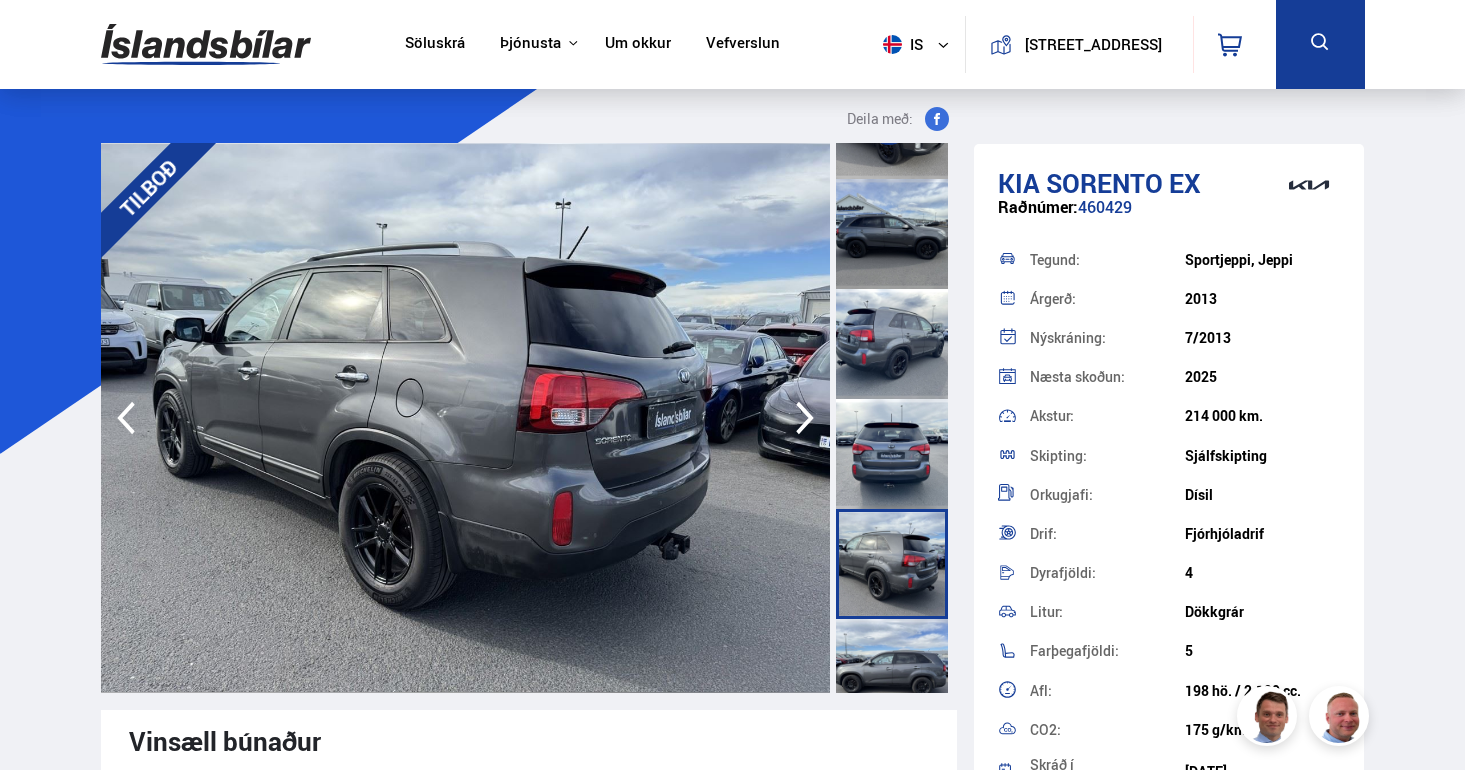 scroll, scrollTop: 348, scrollLeft: 0, axis: vertical 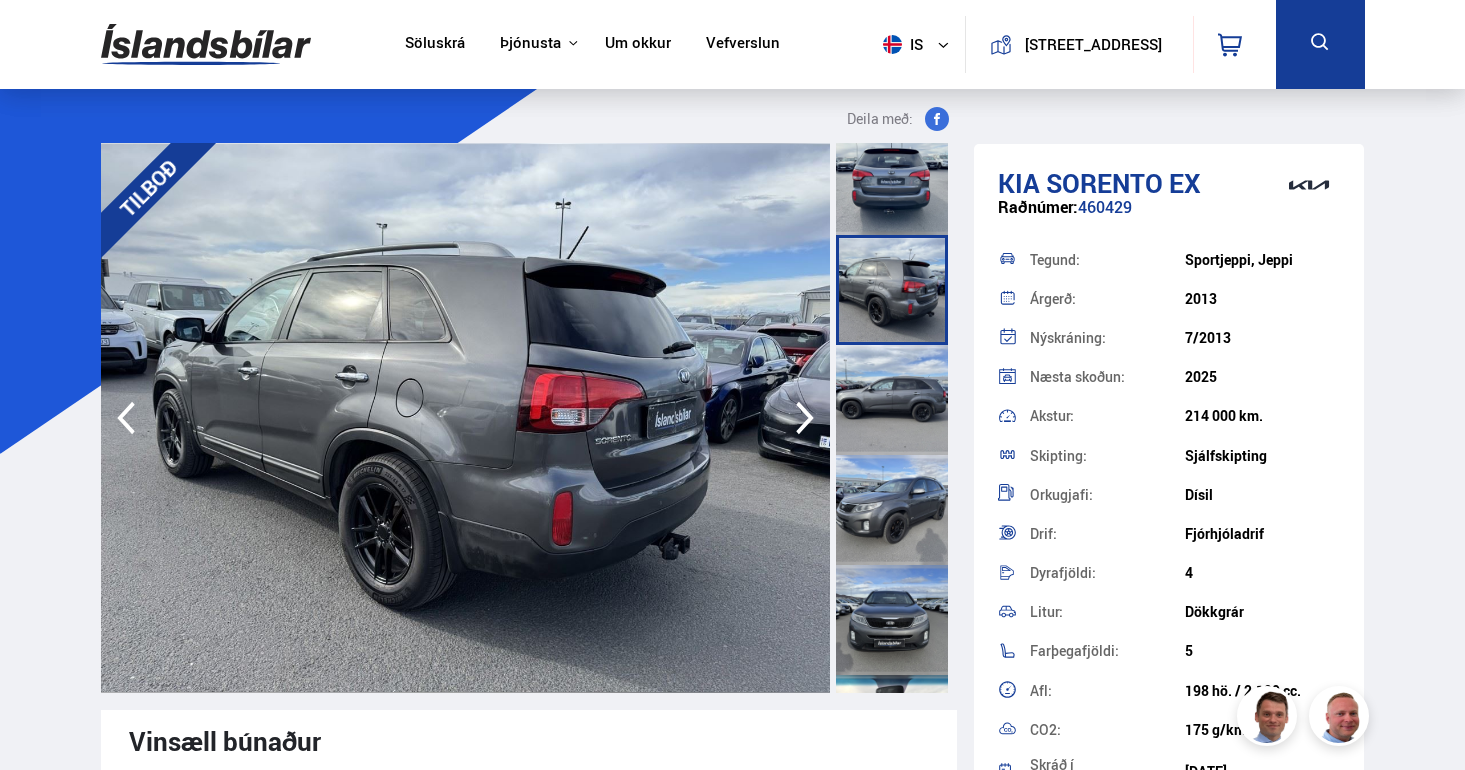 click at bounding box center (892, 510) 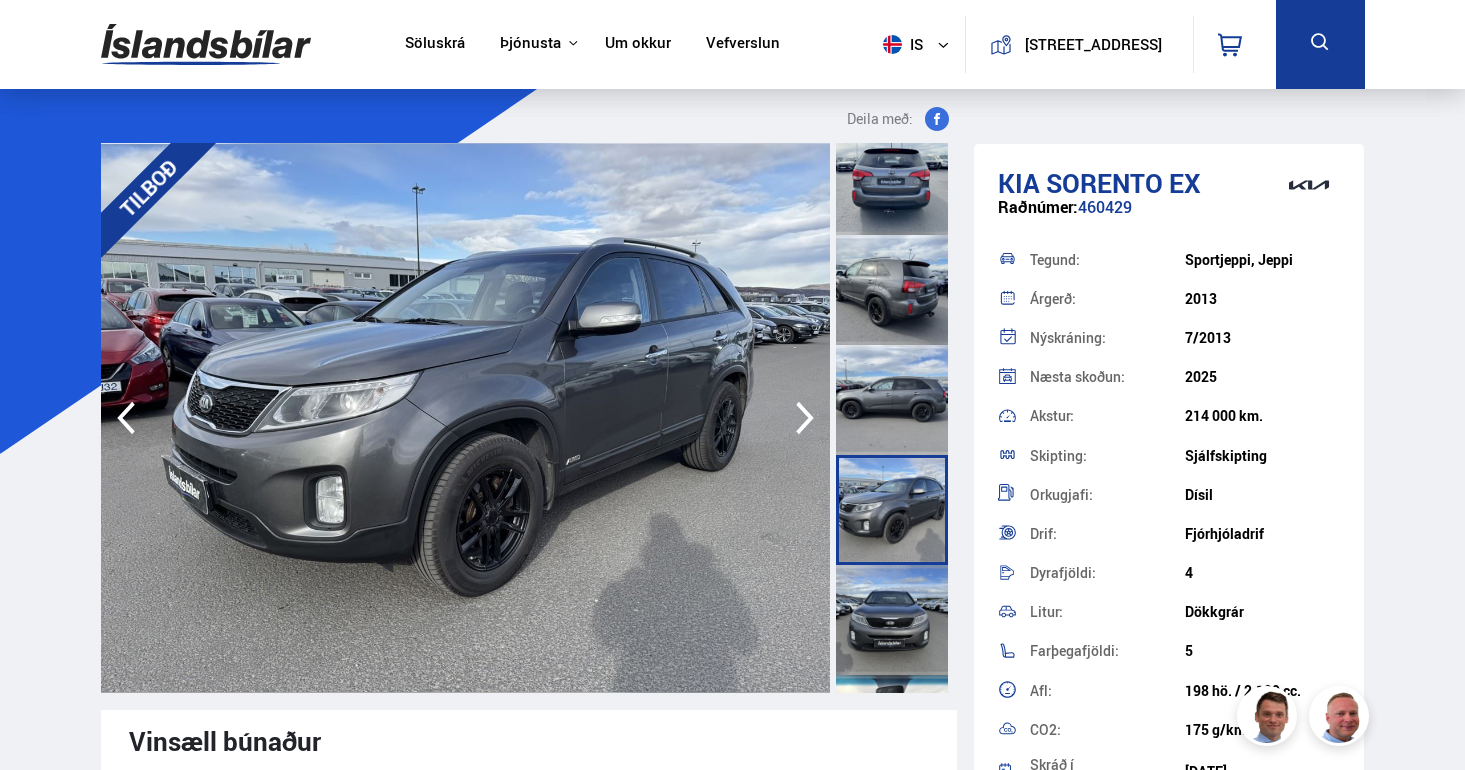 click at bounding box center (892, 620) 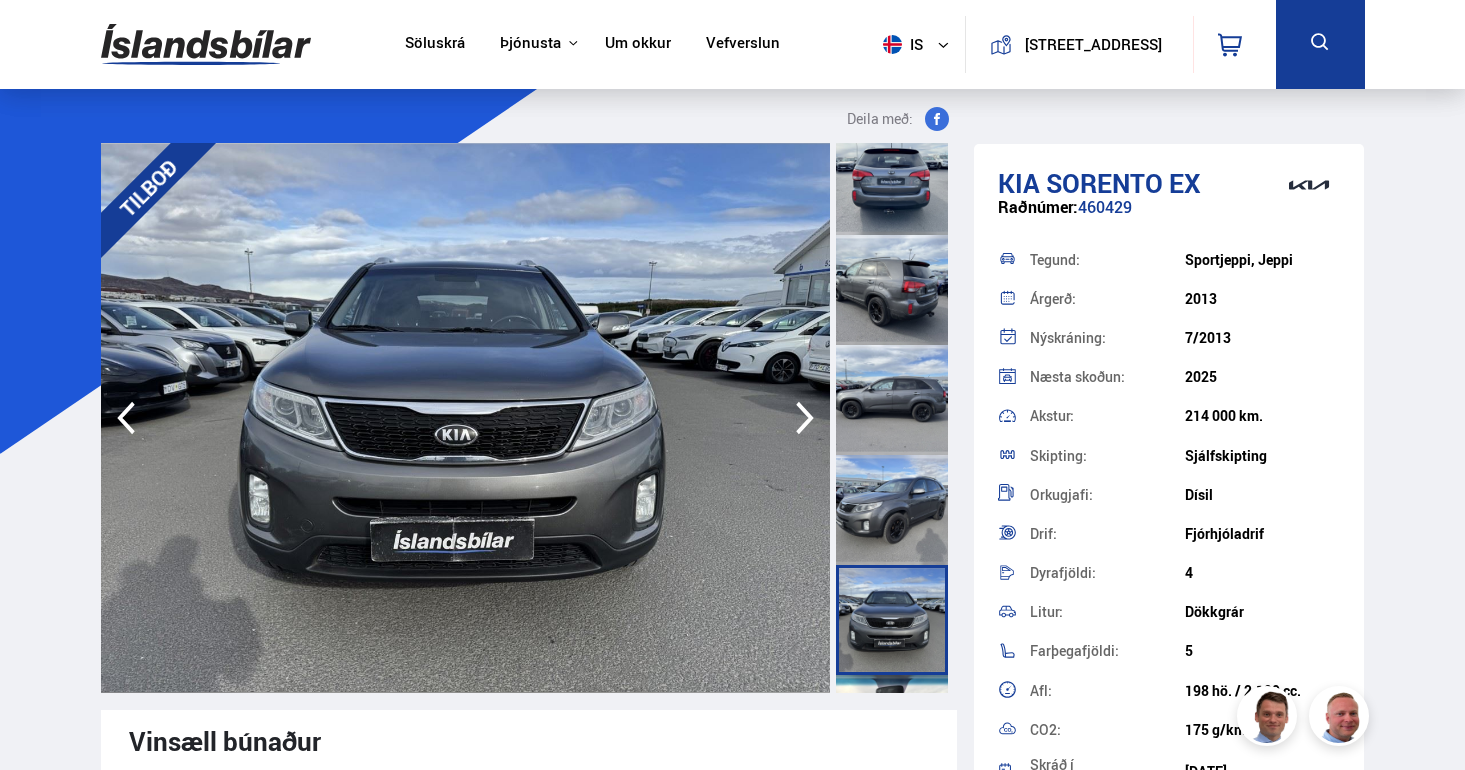 scroll, scrollTop: 652, scrollLeft: 0, axis: vertical 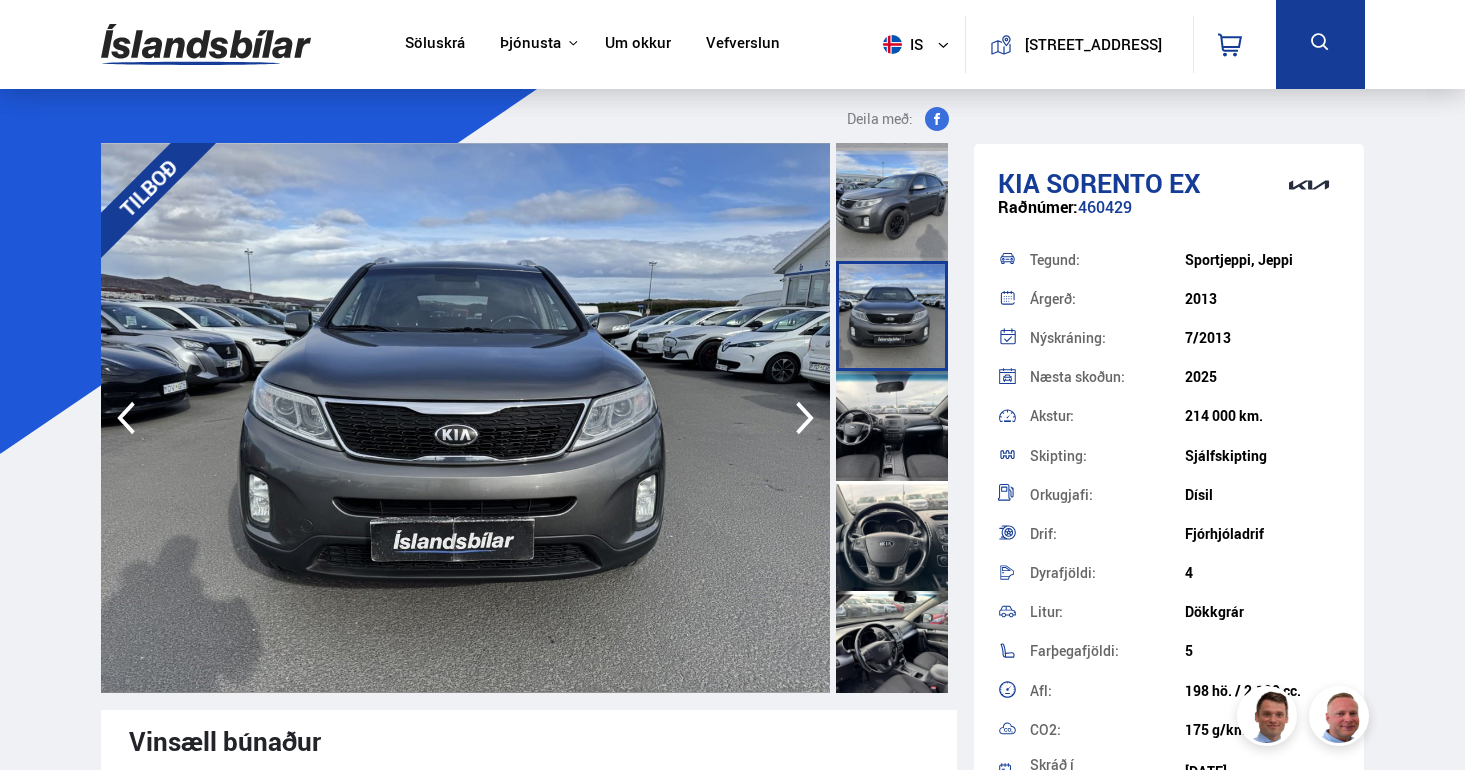 click at bounding box center (892, 536) 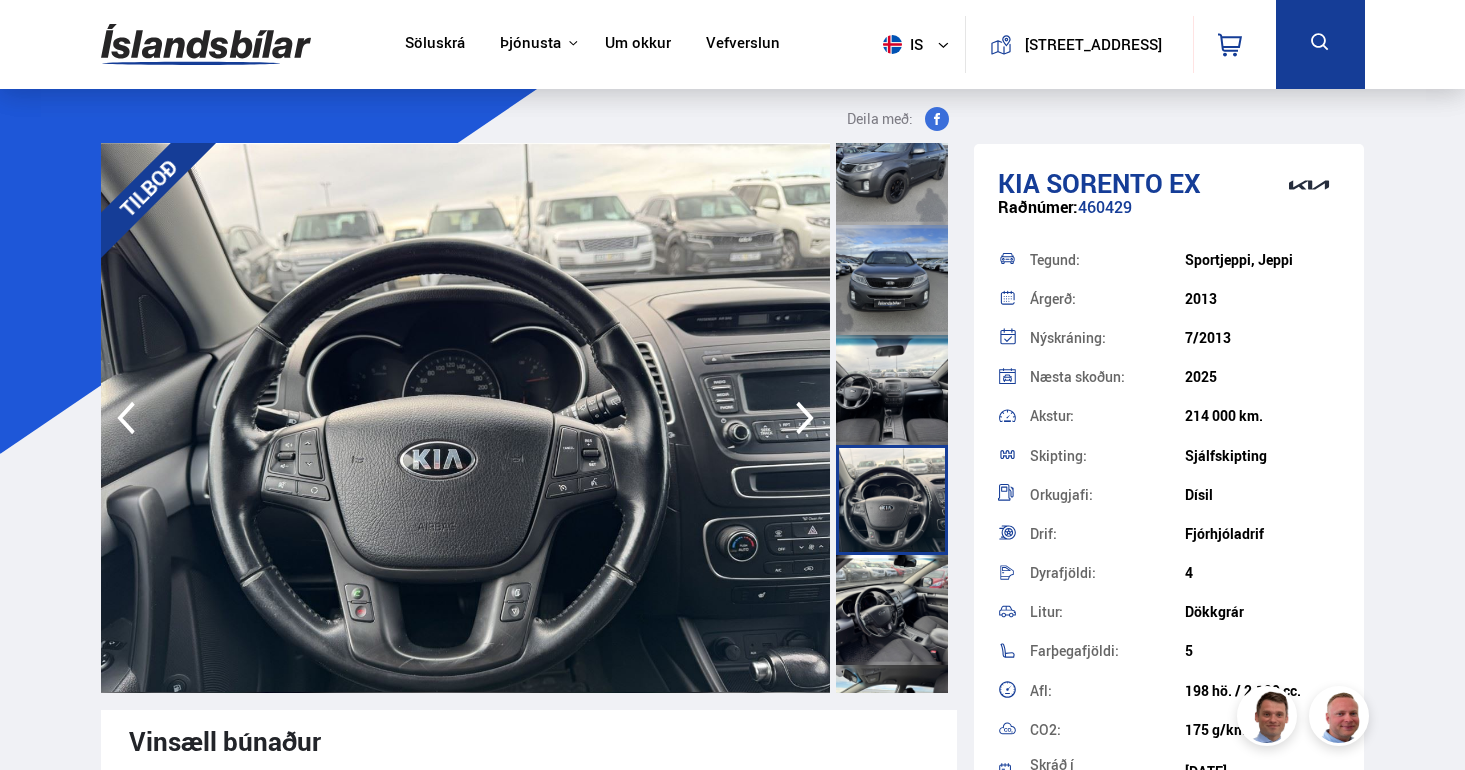 scroll, scrollTop: 966, scrollLeft: 0, axis: vertical 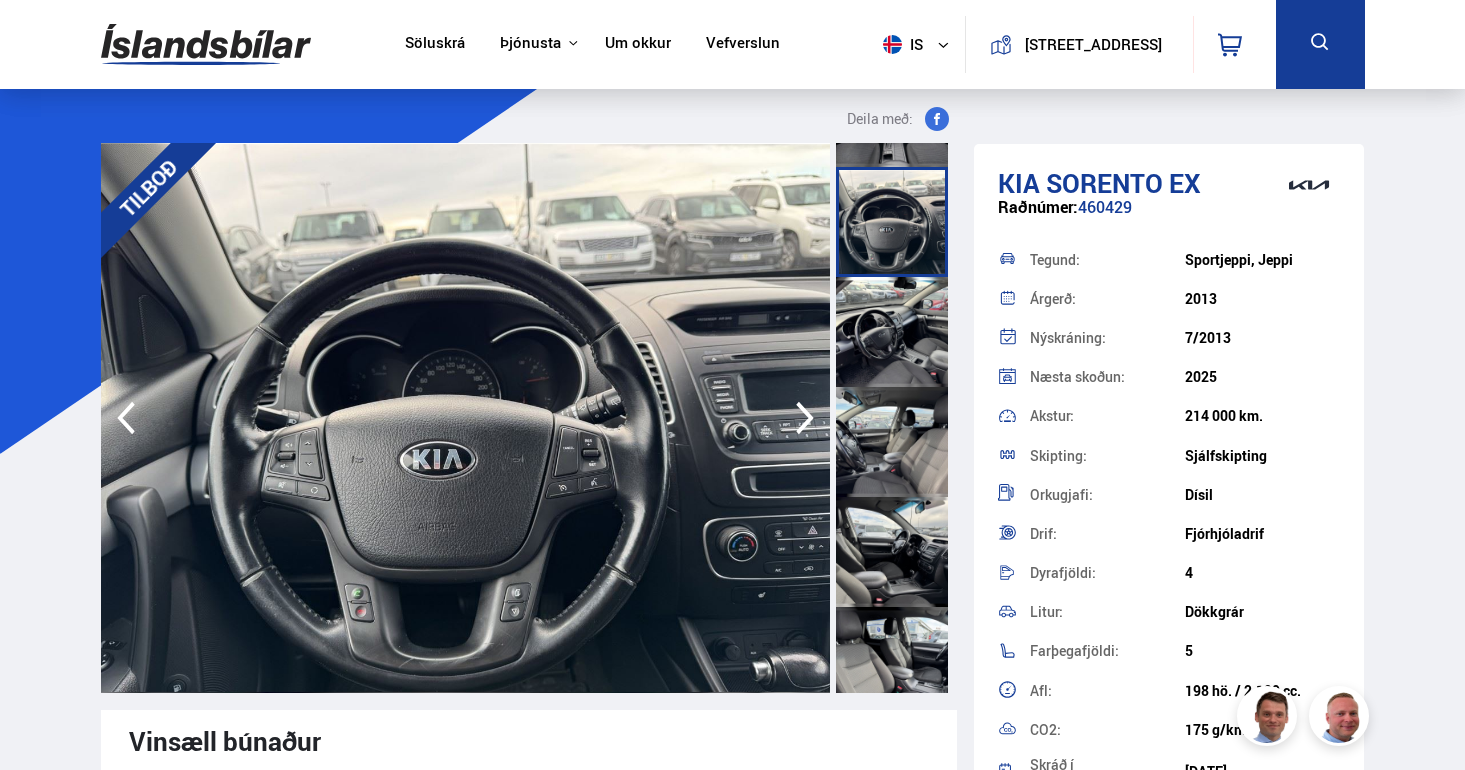 click at bounding box center (892, 442) 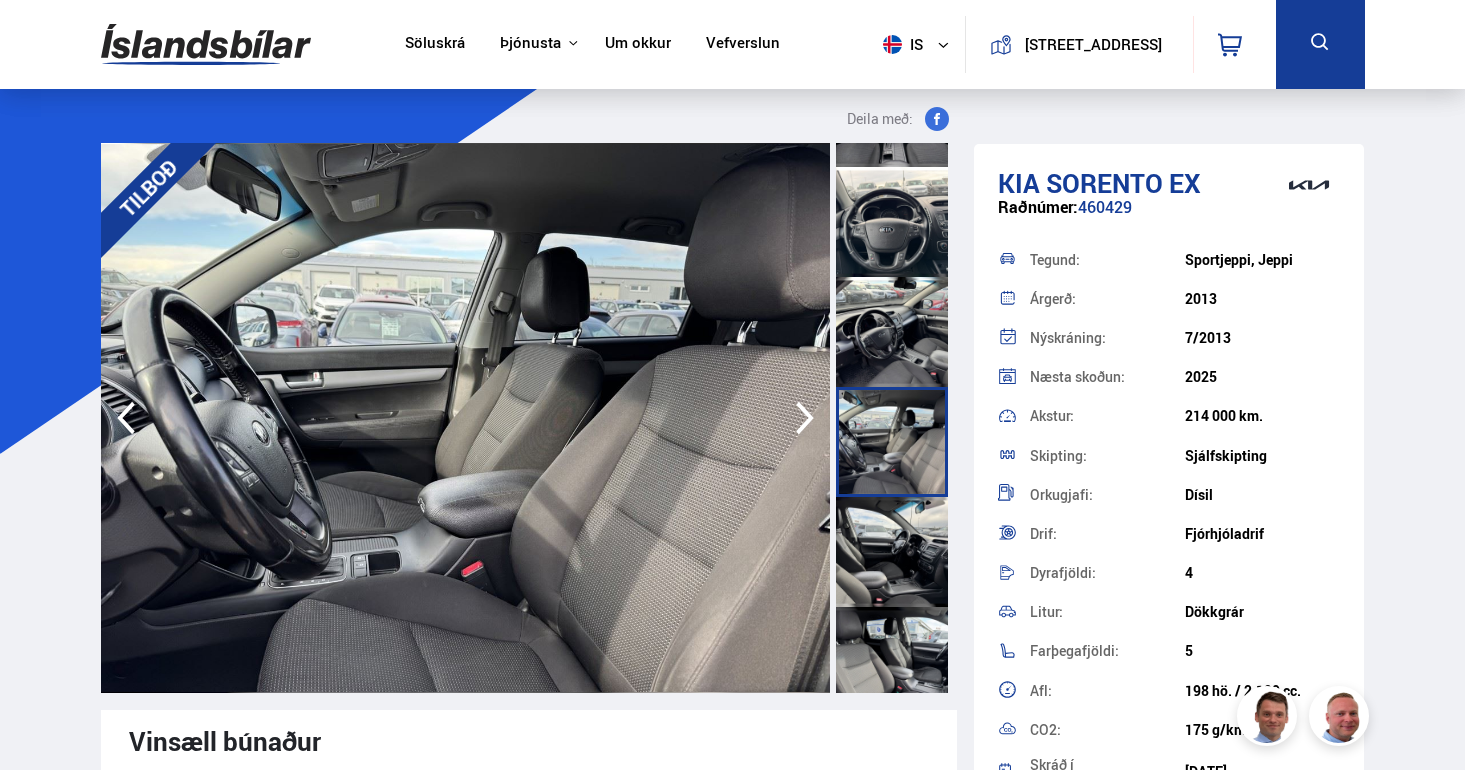 click at bounding box center [892, 552] 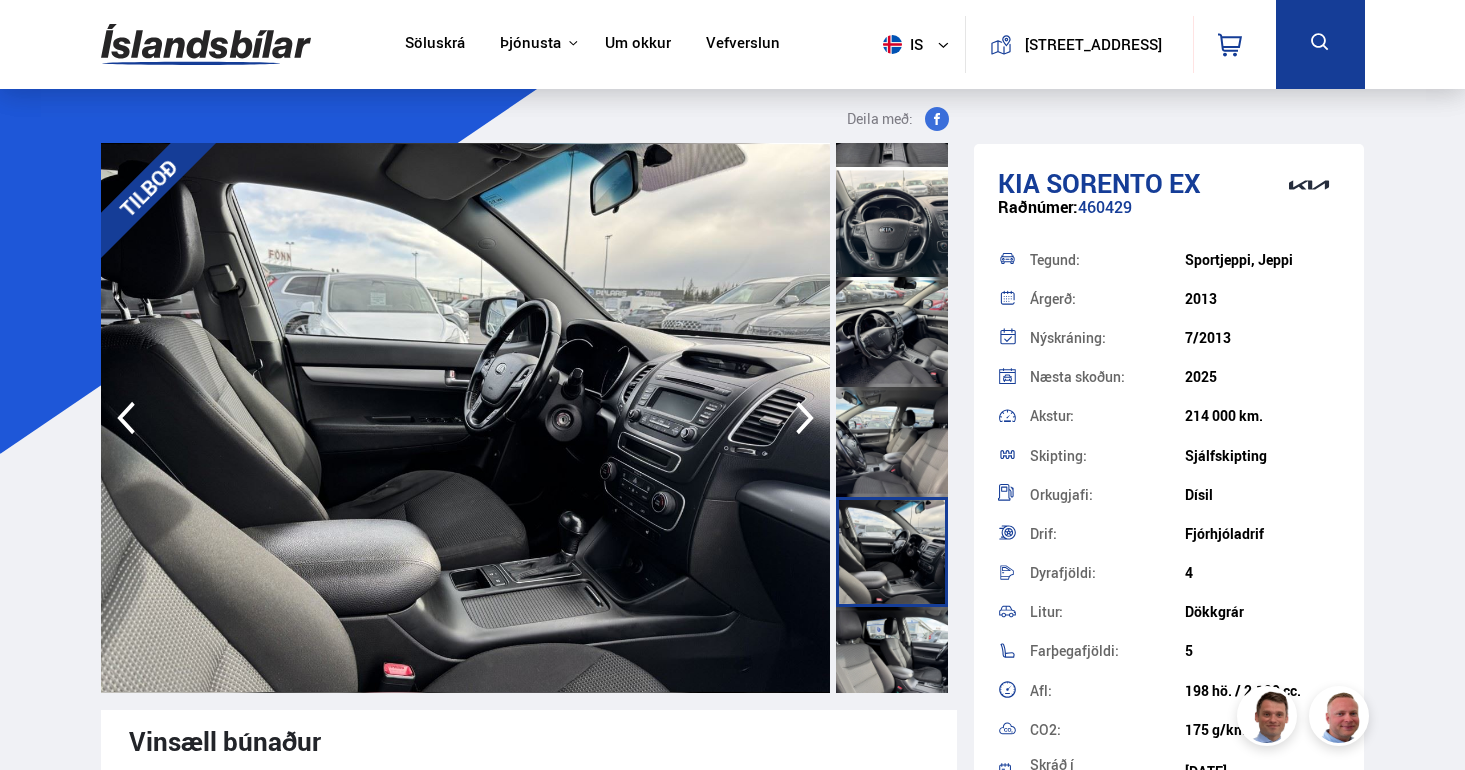 scroll, scrollTop: 1280, scrollLeft: 0, axis: vertical 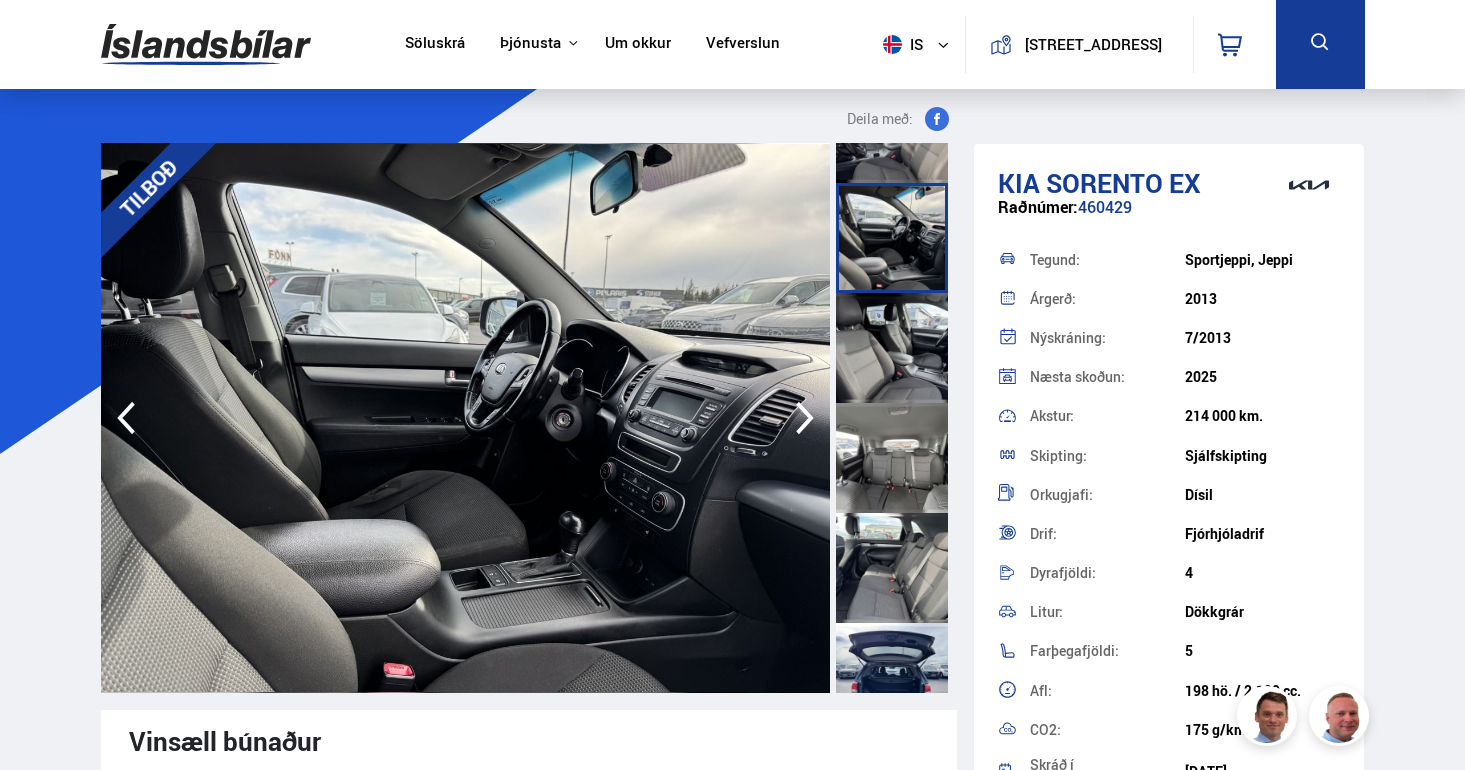 click at bounding box center (892, 348) 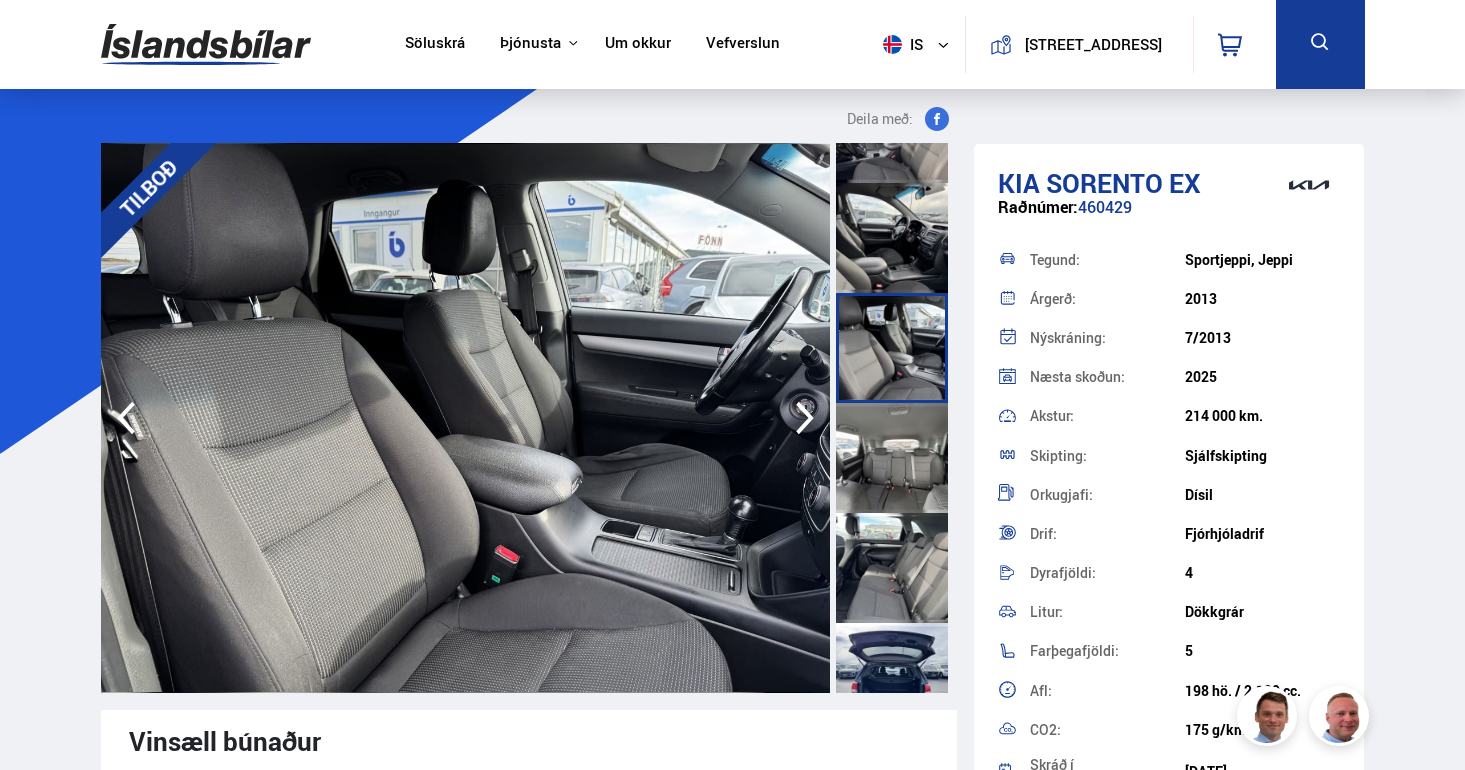 click at bounding box center [892, 458] 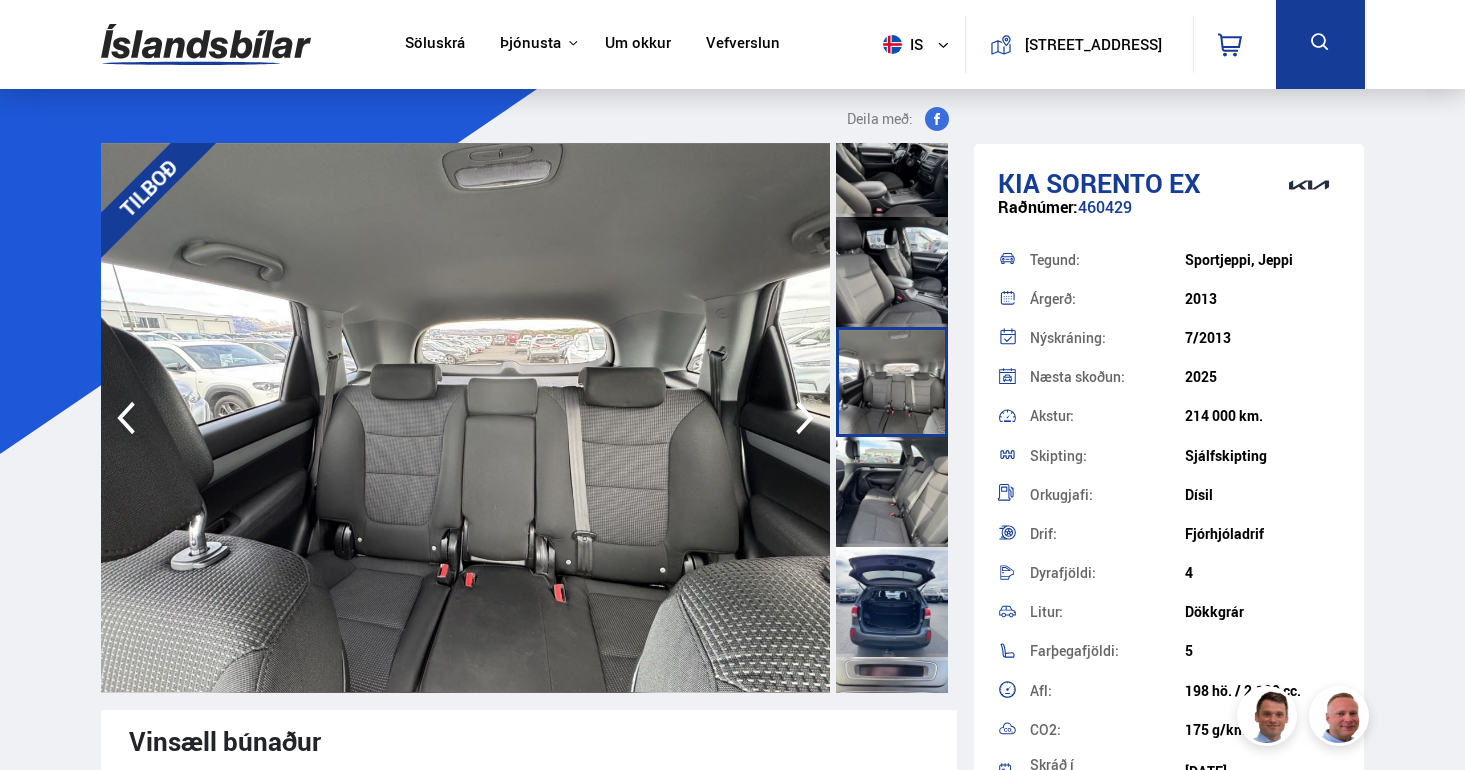 scroll, scrollTop: 1400, scrollLeft: 0, axis: vertical 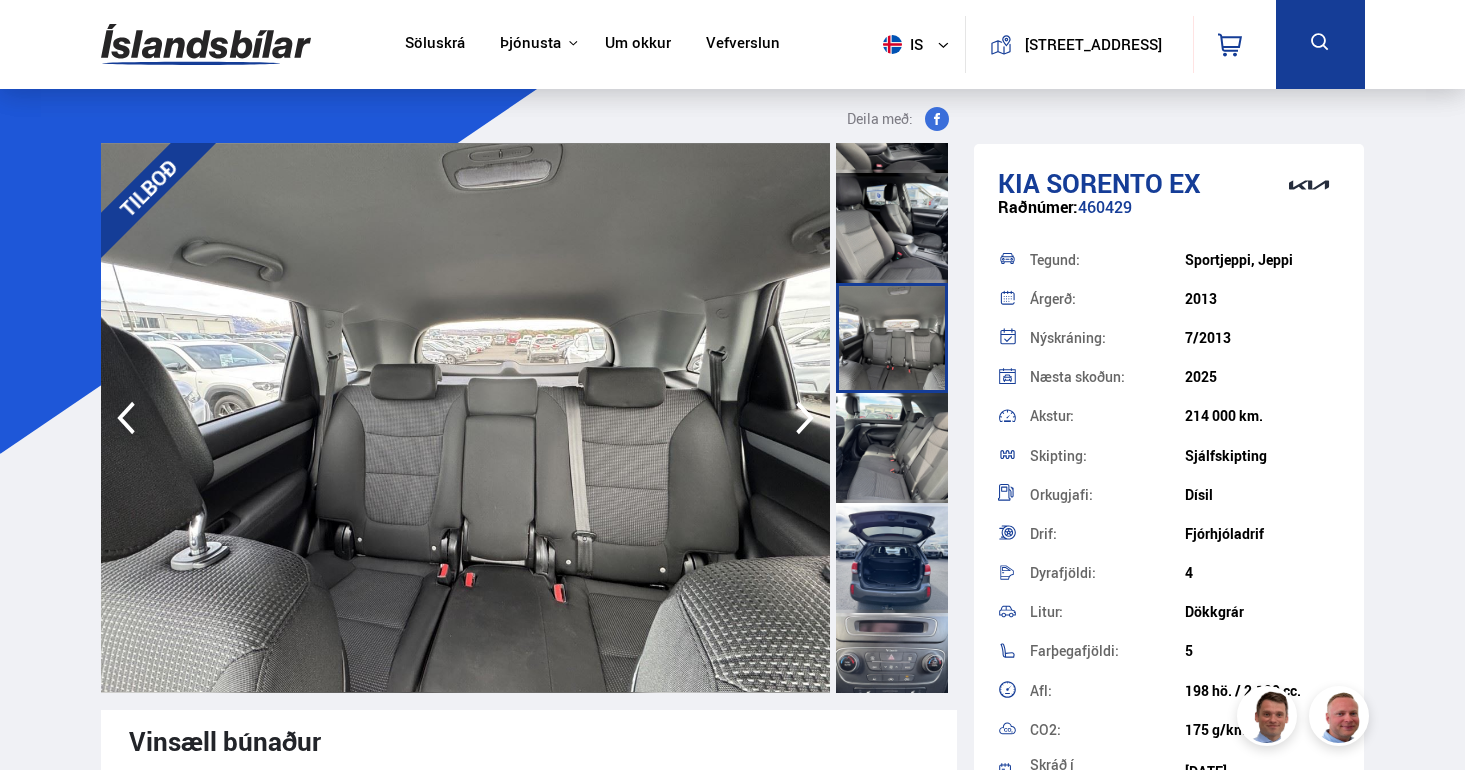 click at bounding box center [892, 448] 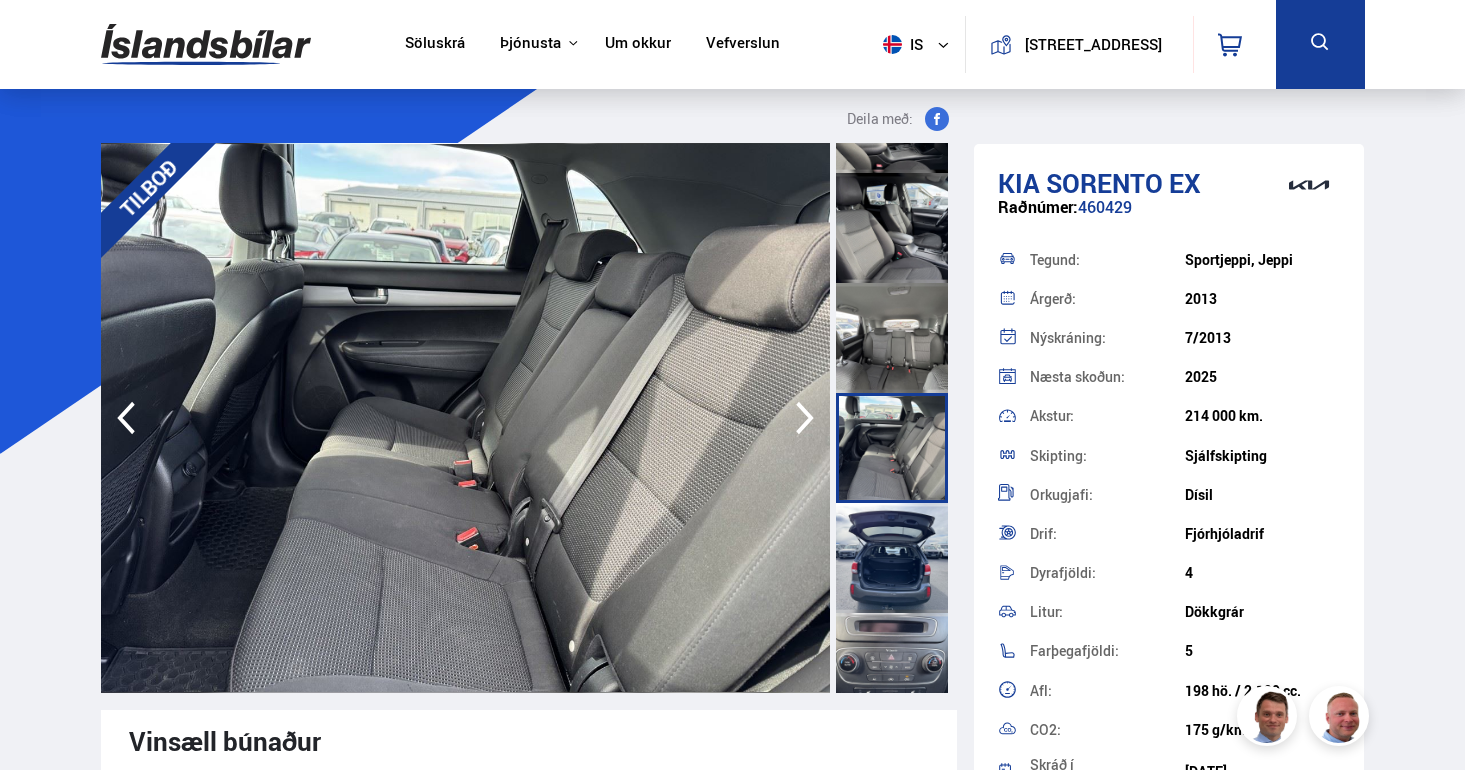 click at bounding box center [892, 558] 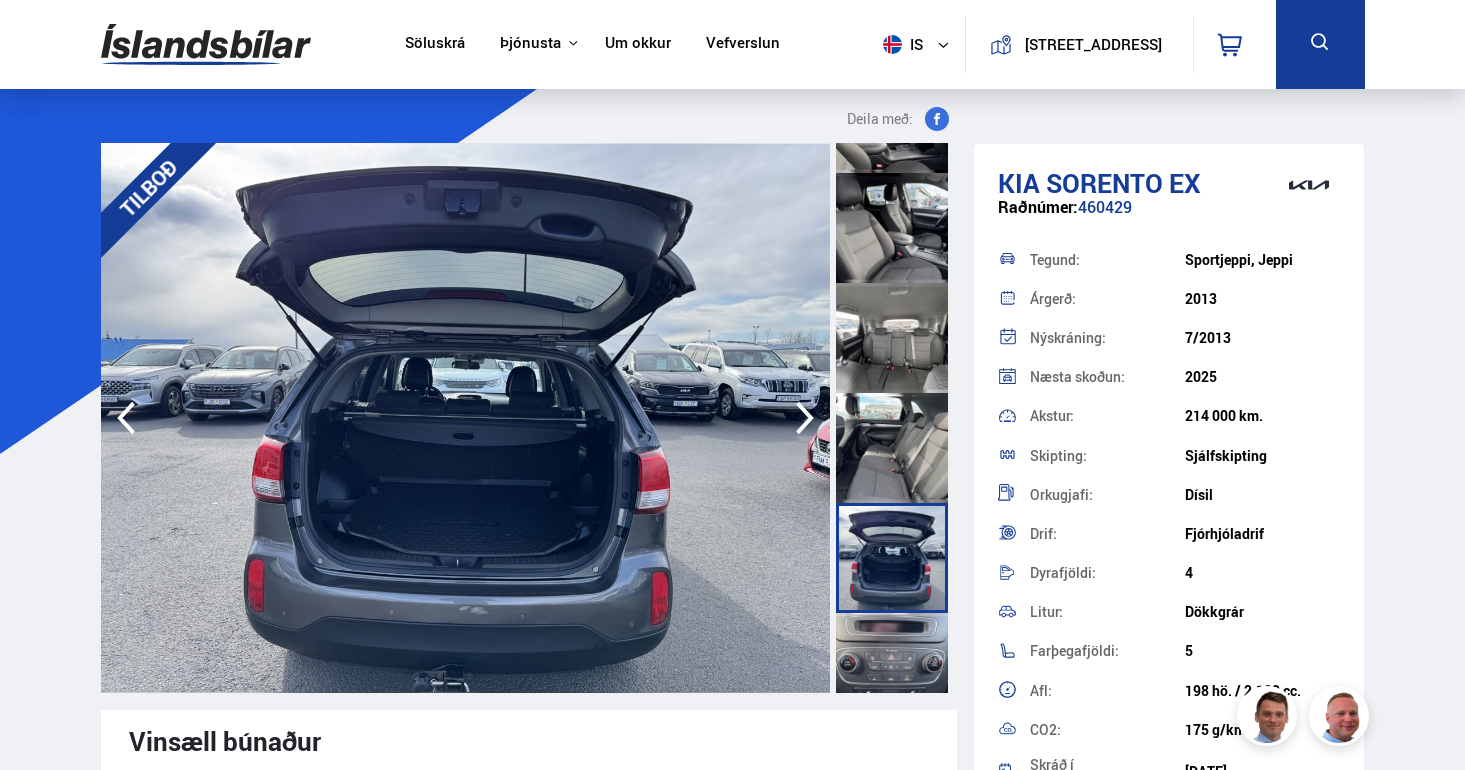 scroll, scrollTop: 1532, scrollLeft: 0, axis: vertical 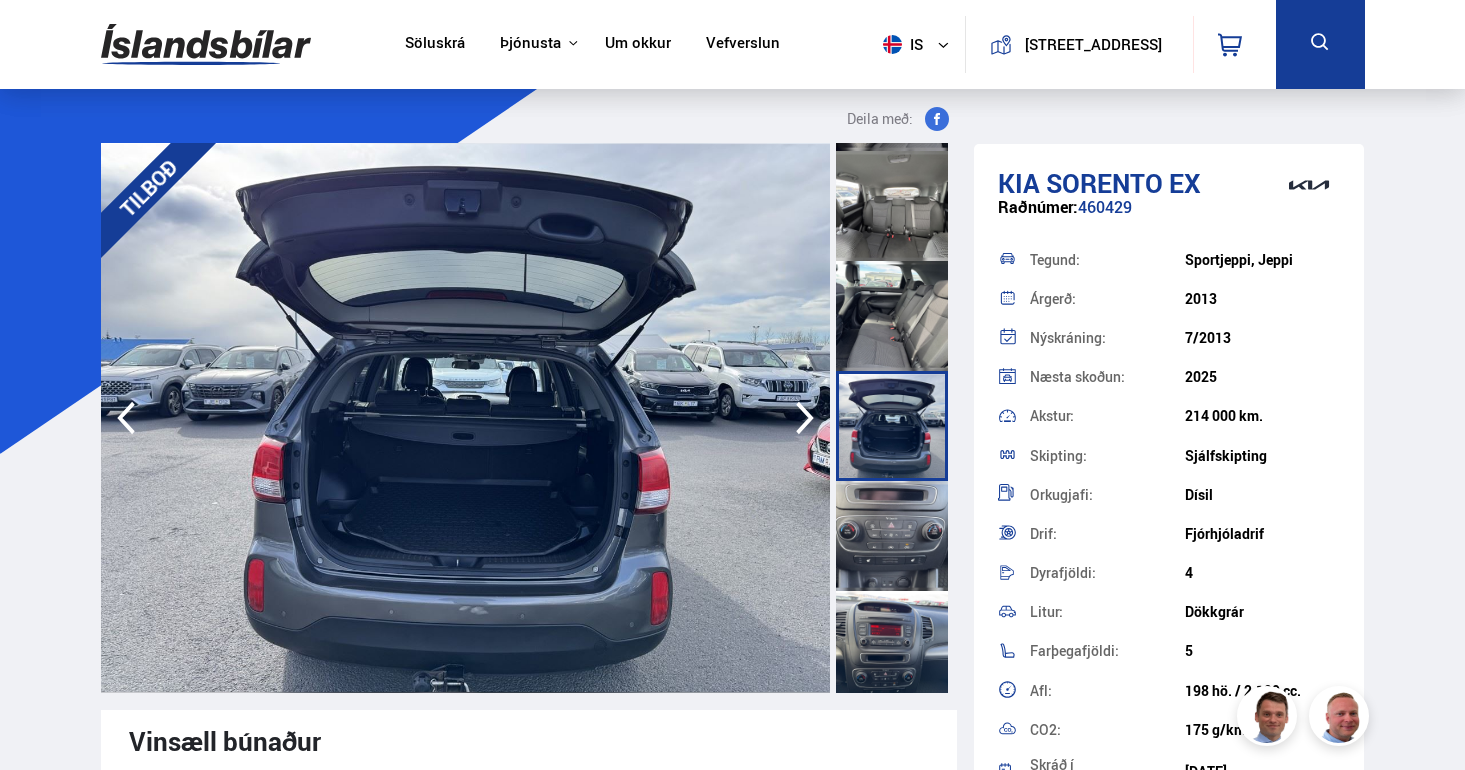 click at bounding box center (892, 536) 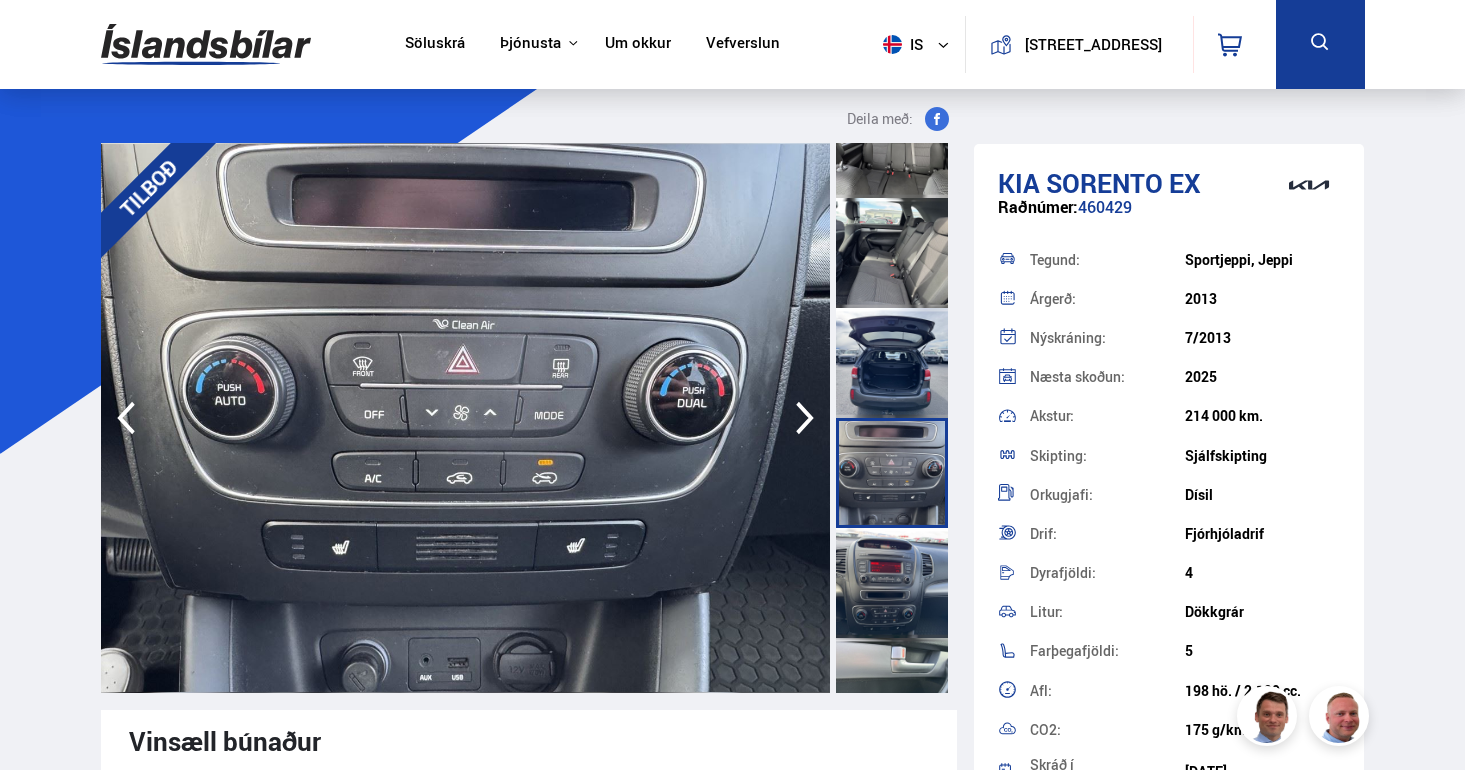 scroll, scrollTop: 1628, scrollLeft: 0, axis: vertical 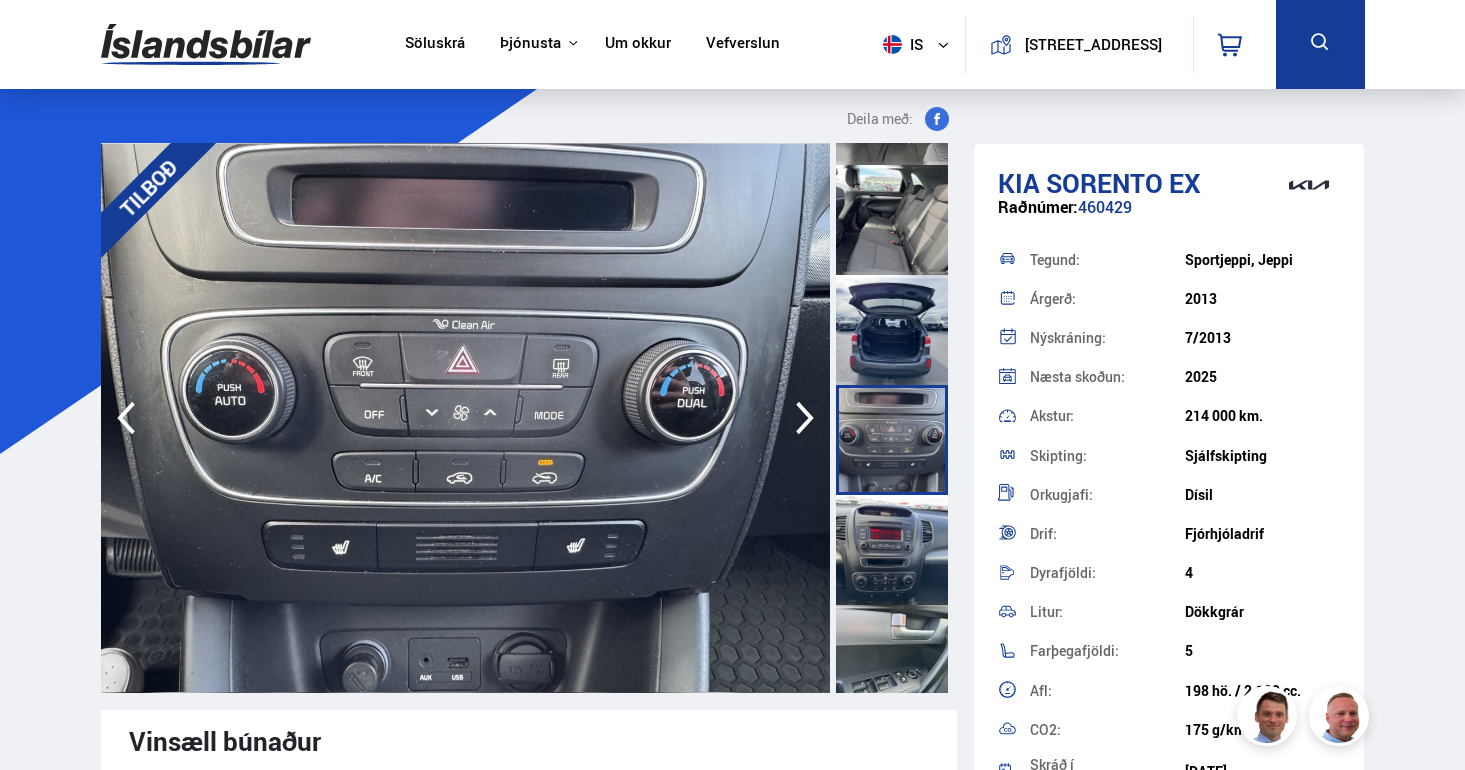 click at bounding box center [892, 550] 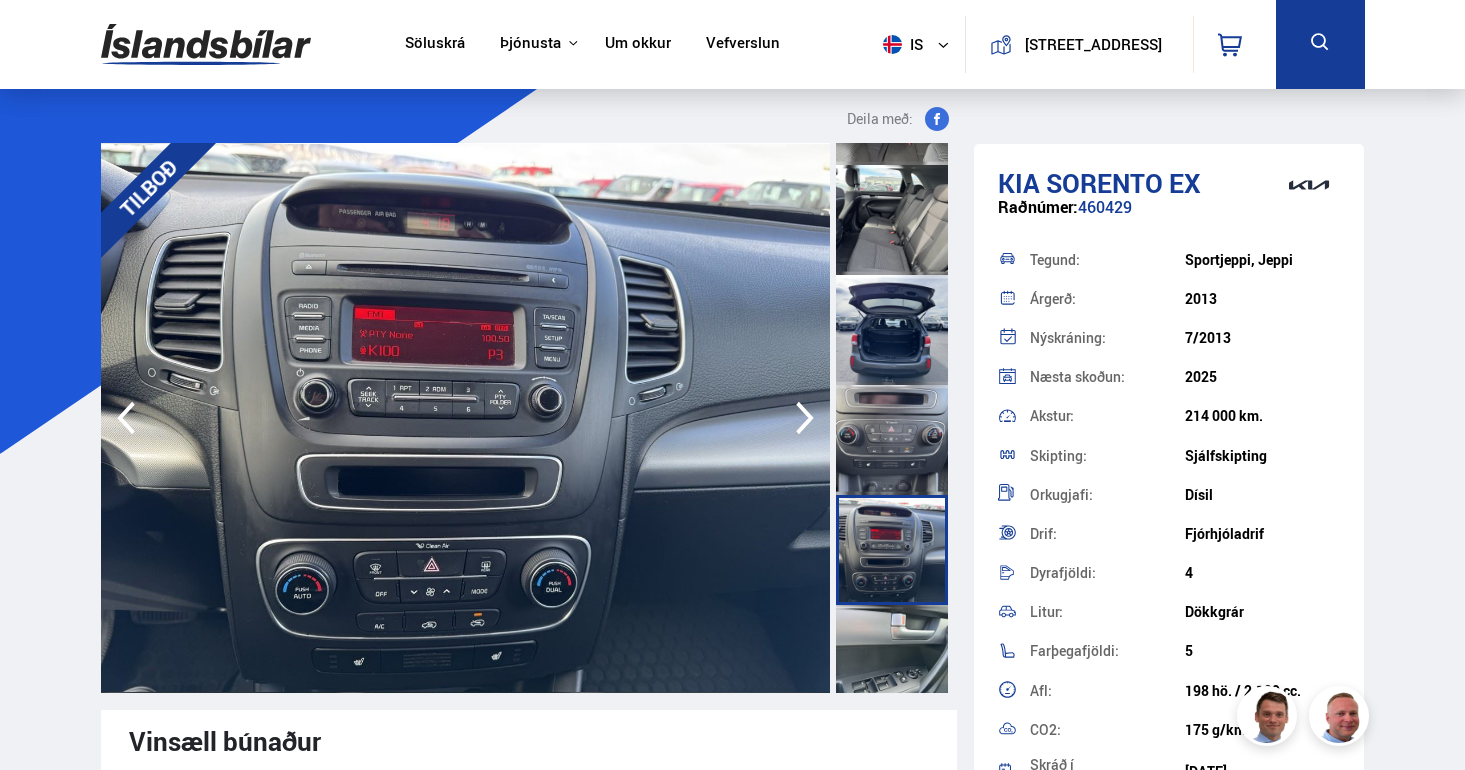 scroll, scrollTop: 1862, scrollLeft: 0, axis: vertical 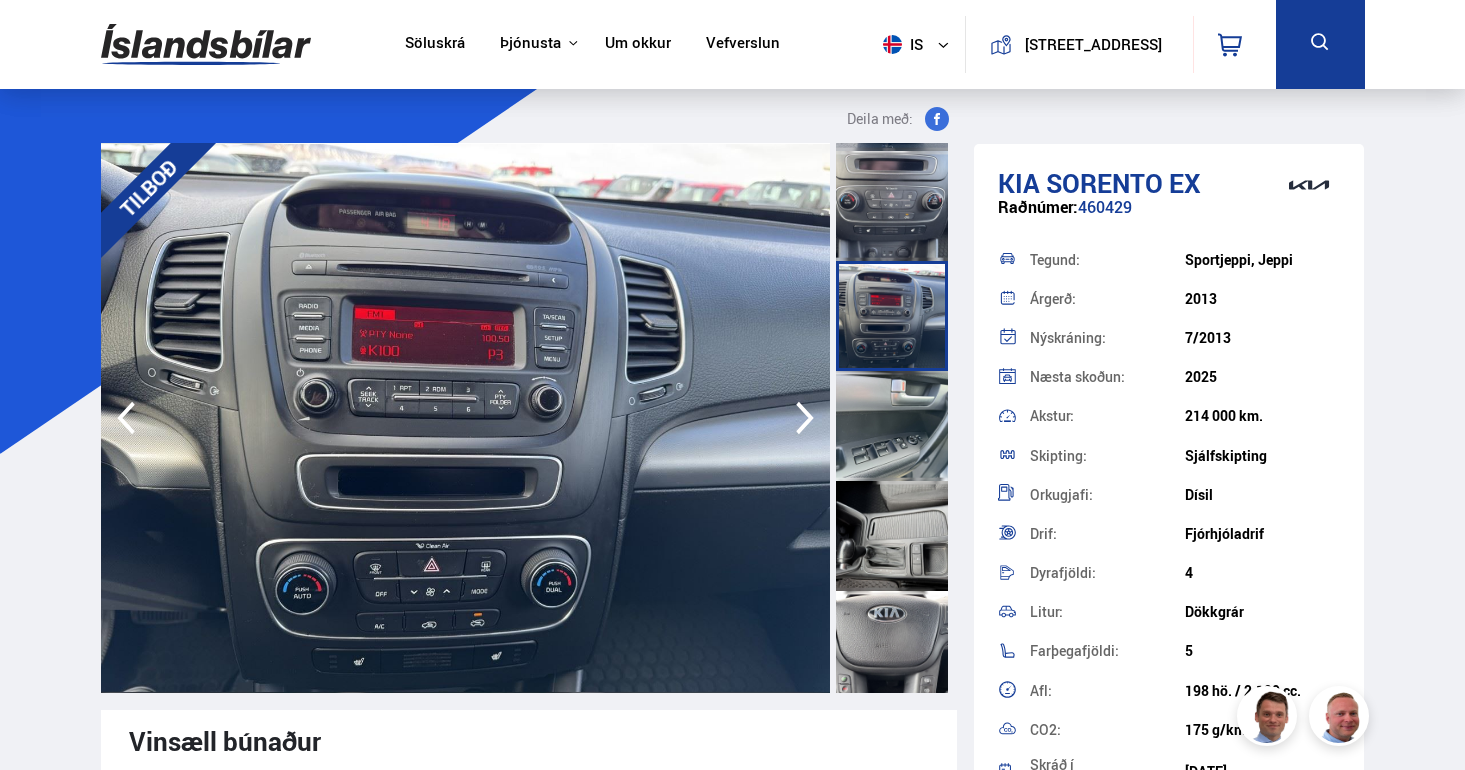 click at bounding box center [892, 426] 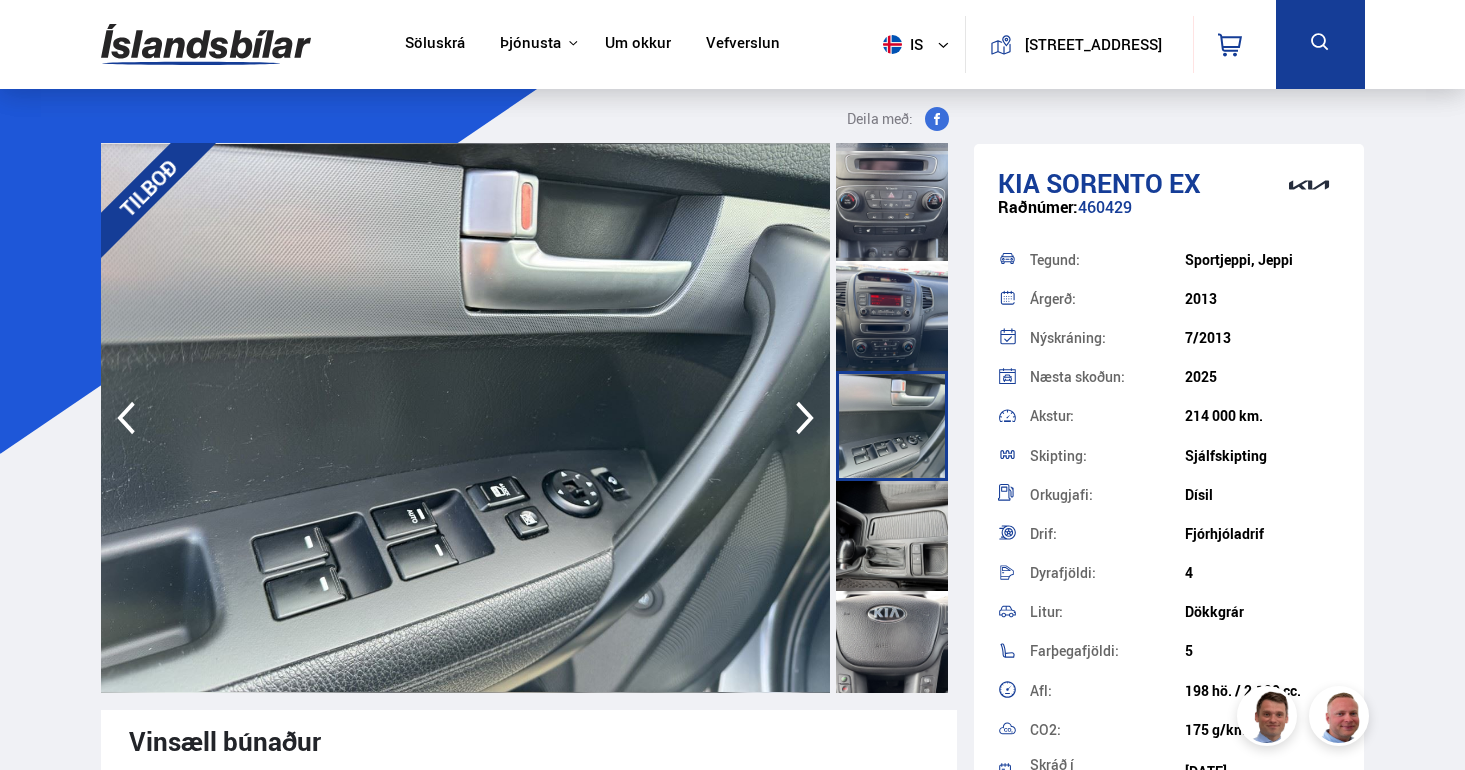 scroll, scrollTop: 1866, scrollLeft: 0, axis: vertical 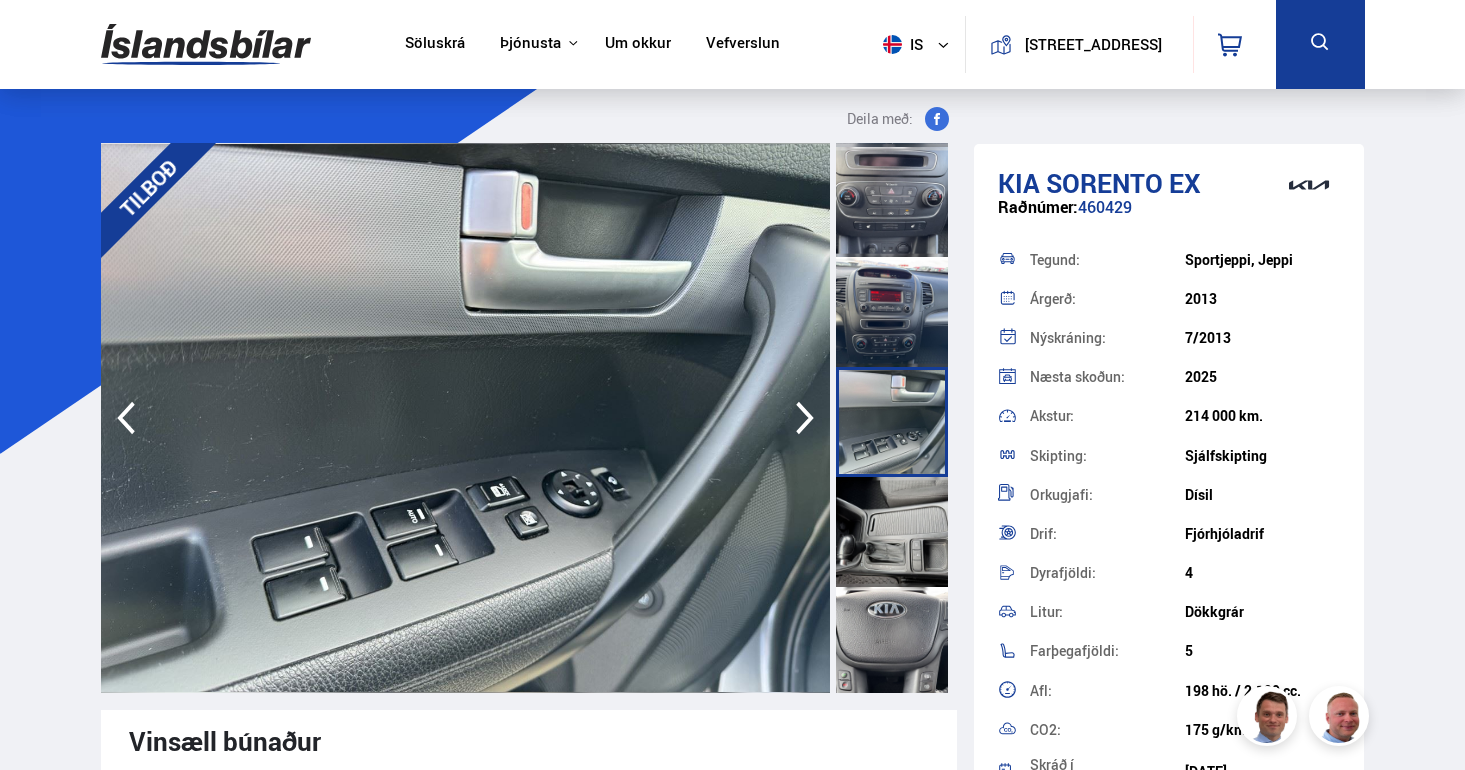 click at bounding box center (892, 532) 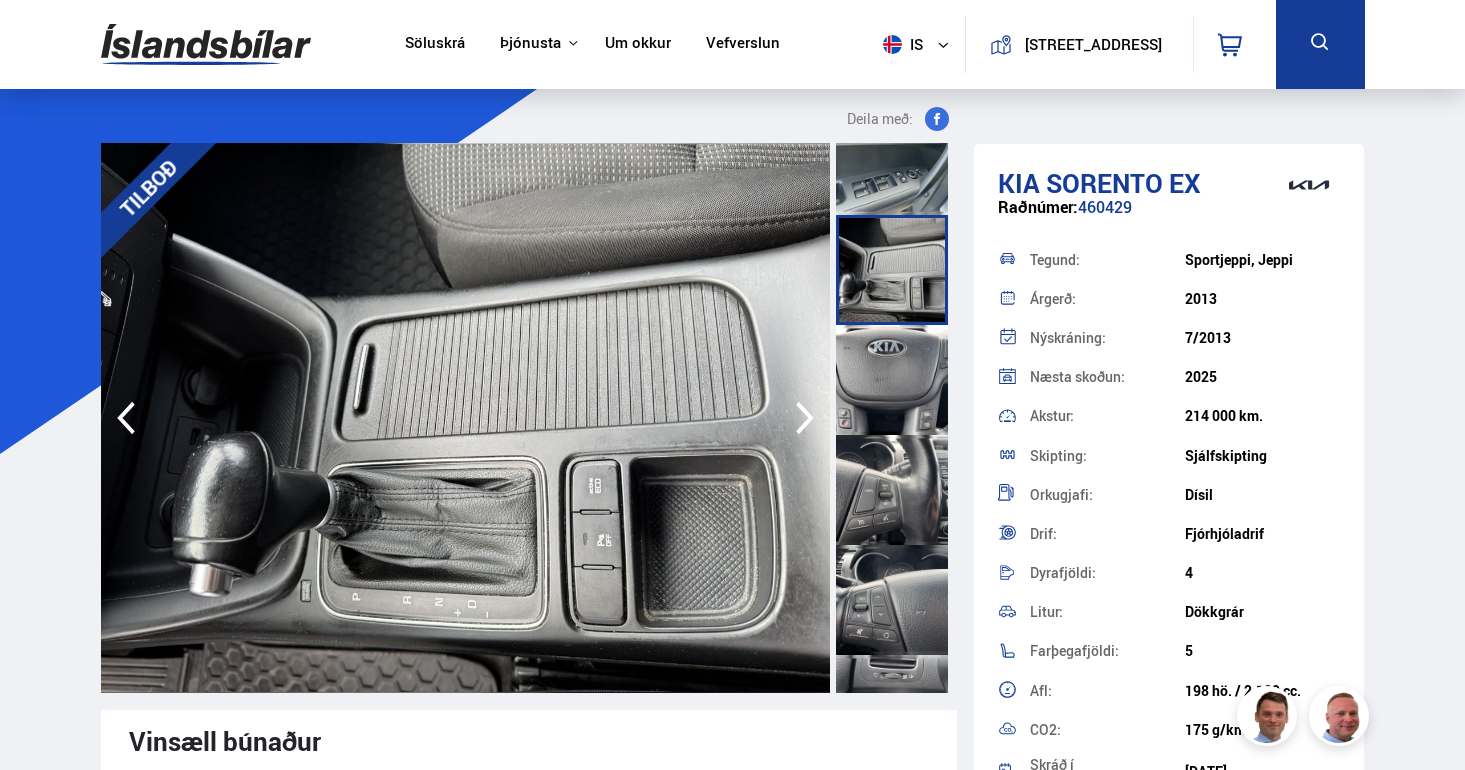 scroll, scrollTop: 2124, scrollLeft: 0, axis: vertical 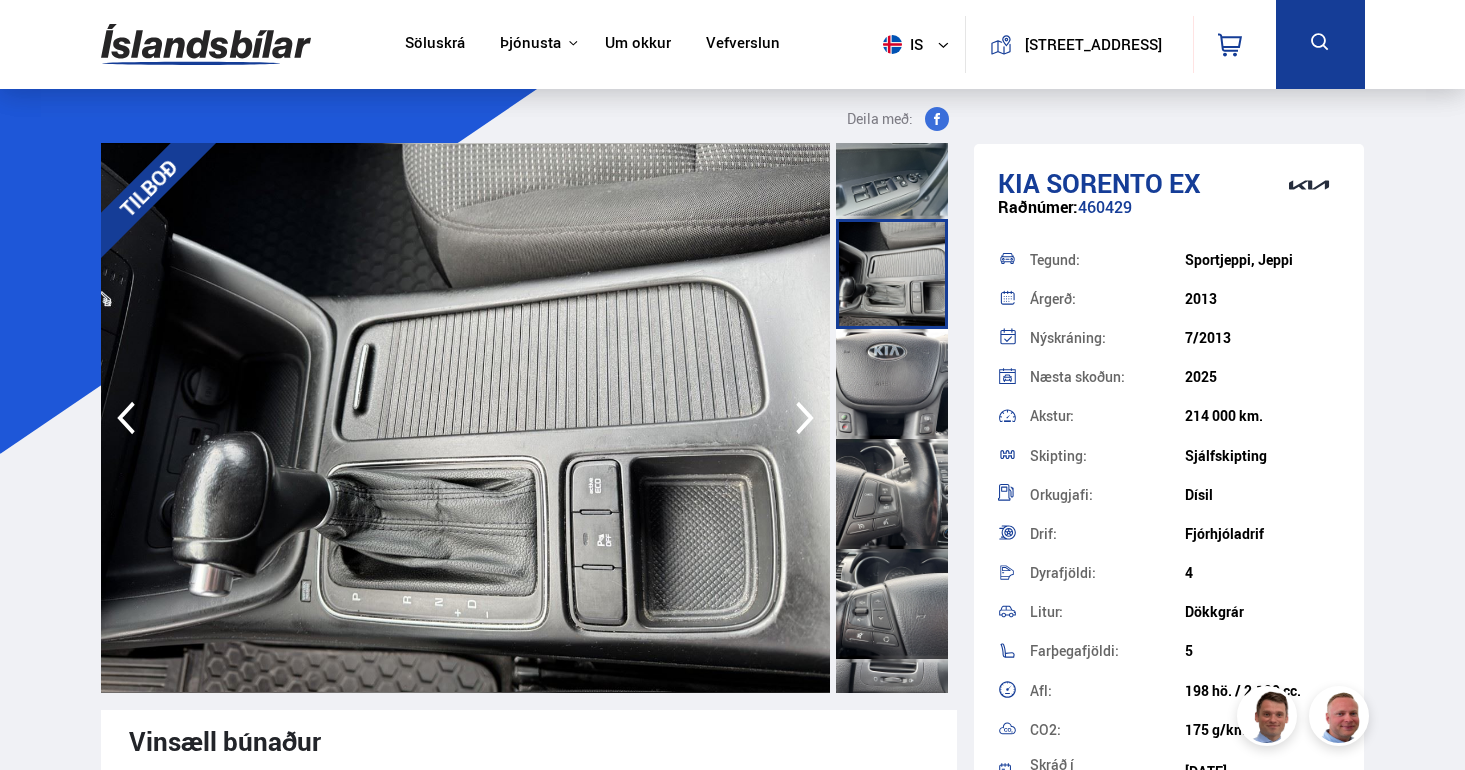 click at bounding box center [892, 384] 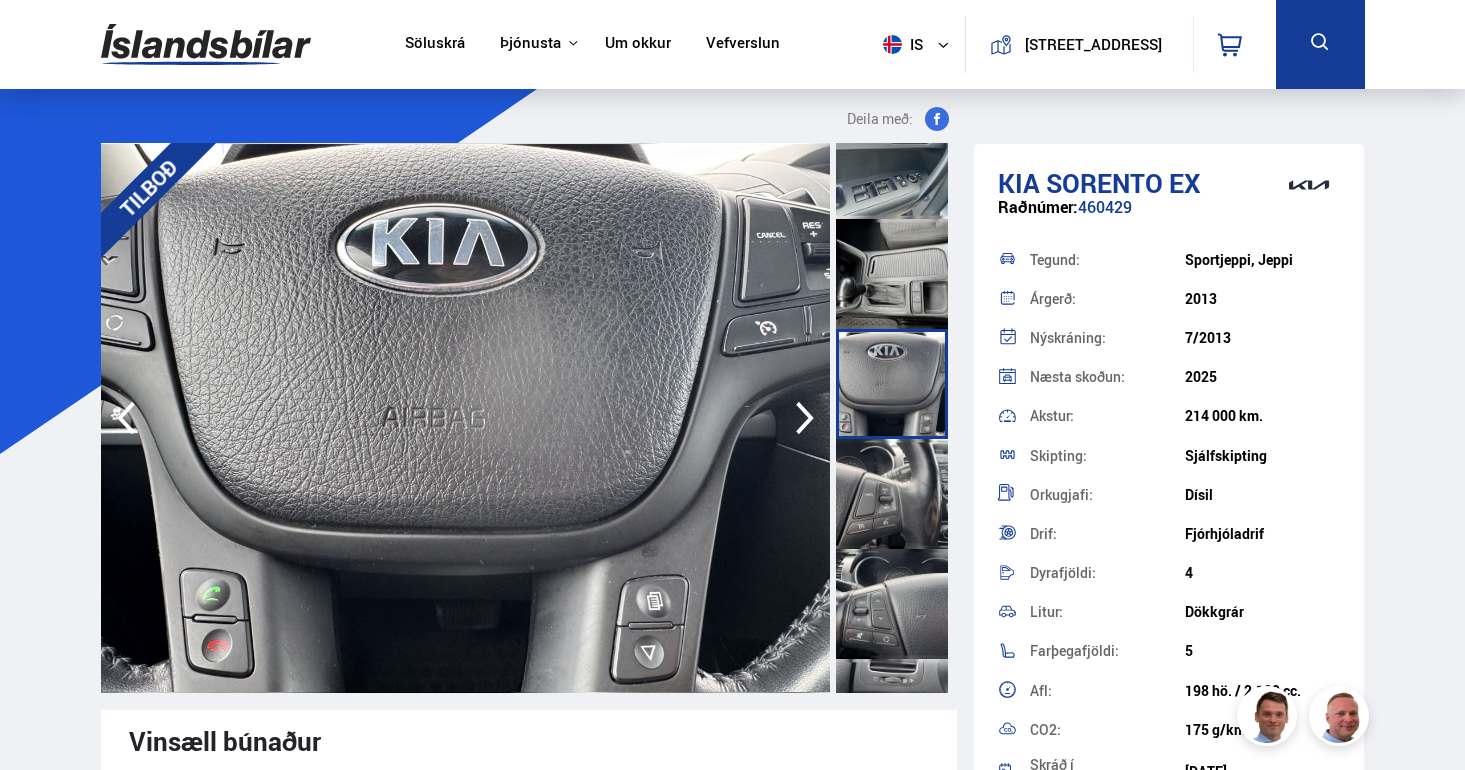click at bounding box center (892, 494) 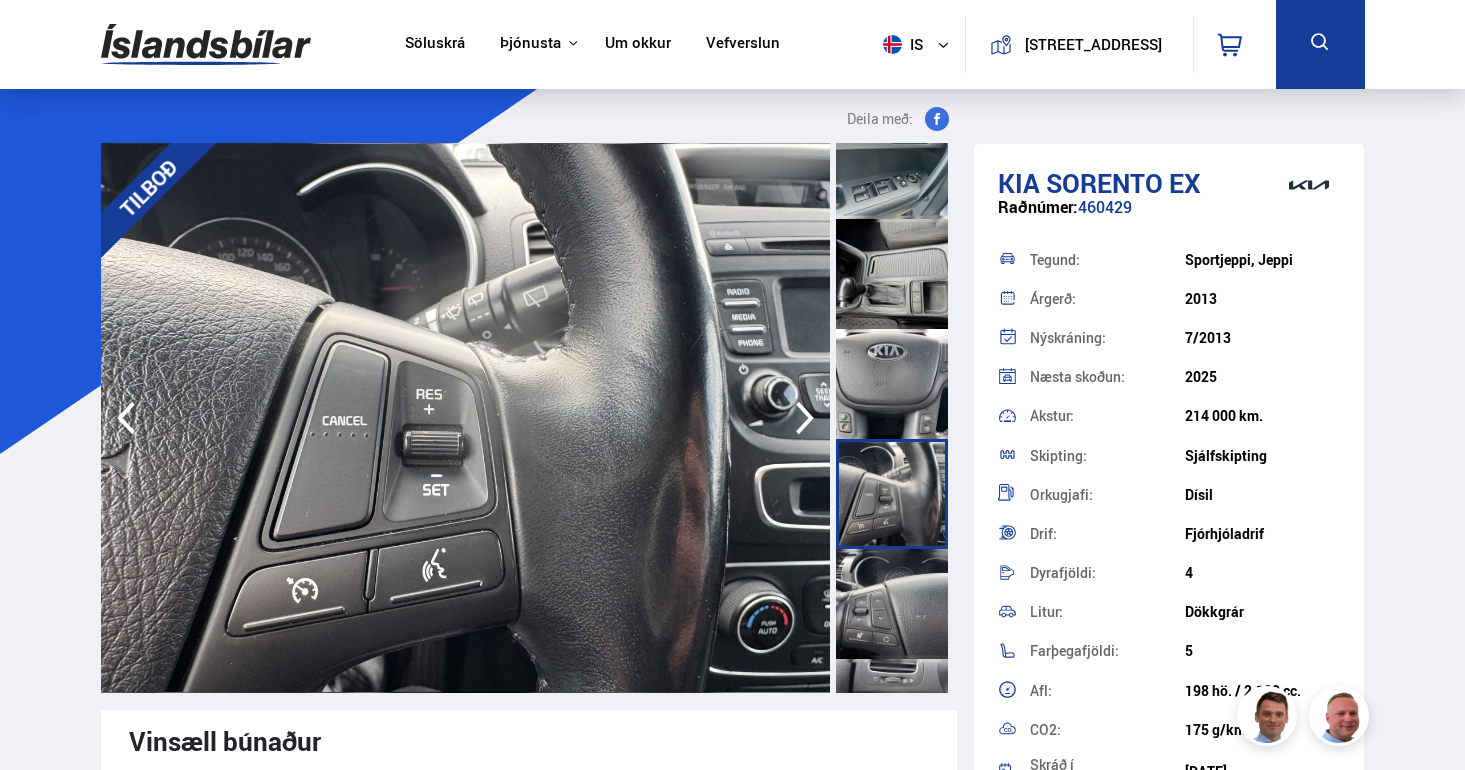 scroll, scrollTop: 2418, scrollLeft: 0, axis: vertical 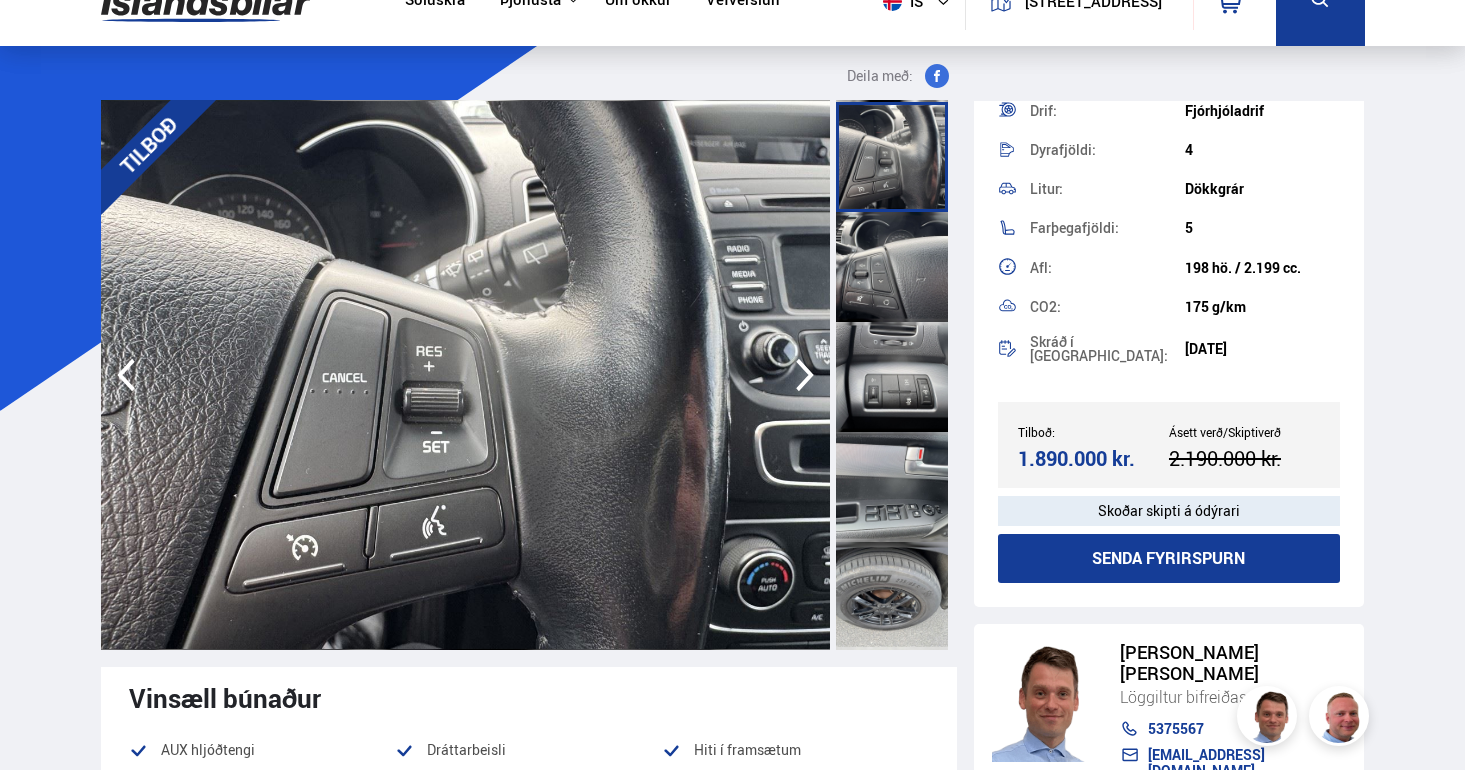 click 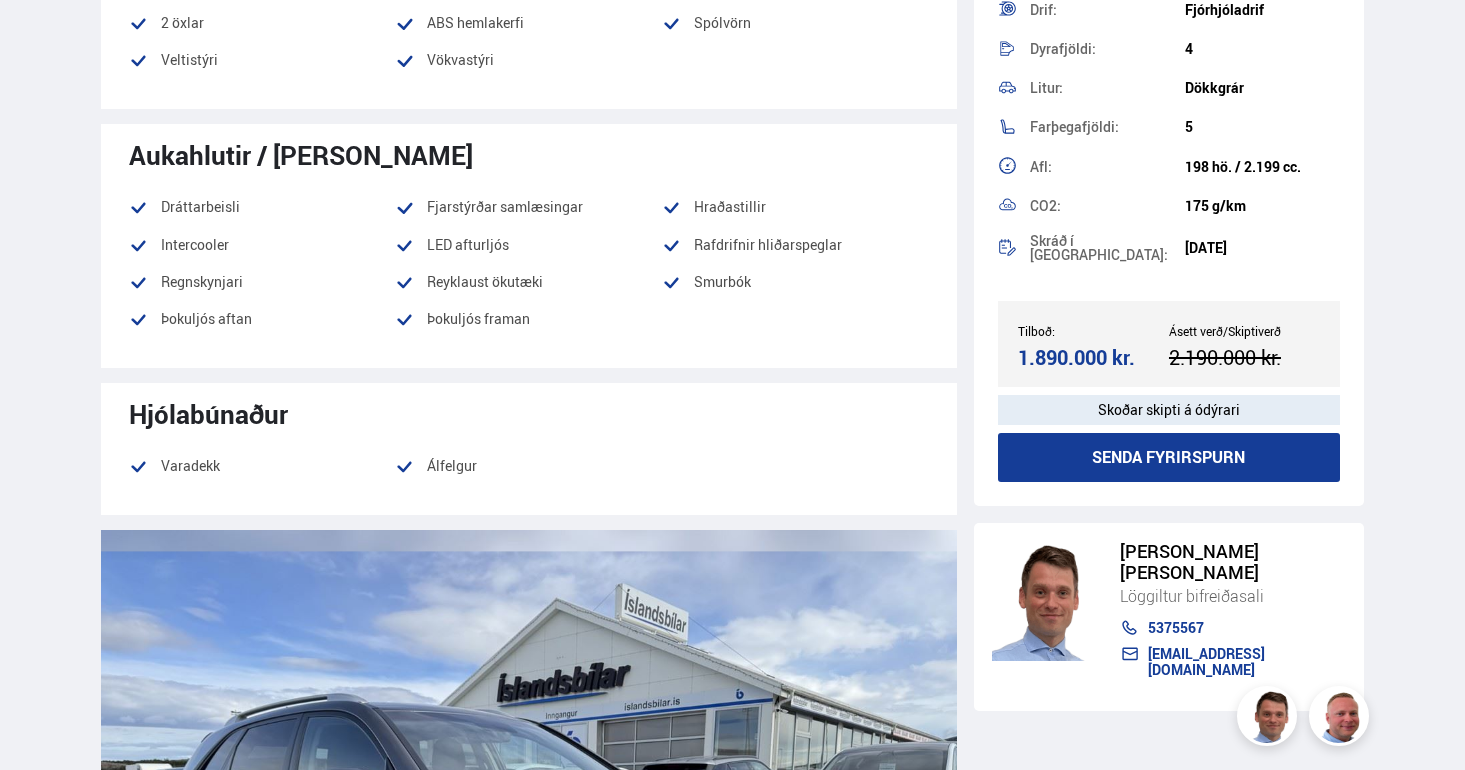 scroll, scrollTop: 1597, scrollLeft: 0, axis: vertical 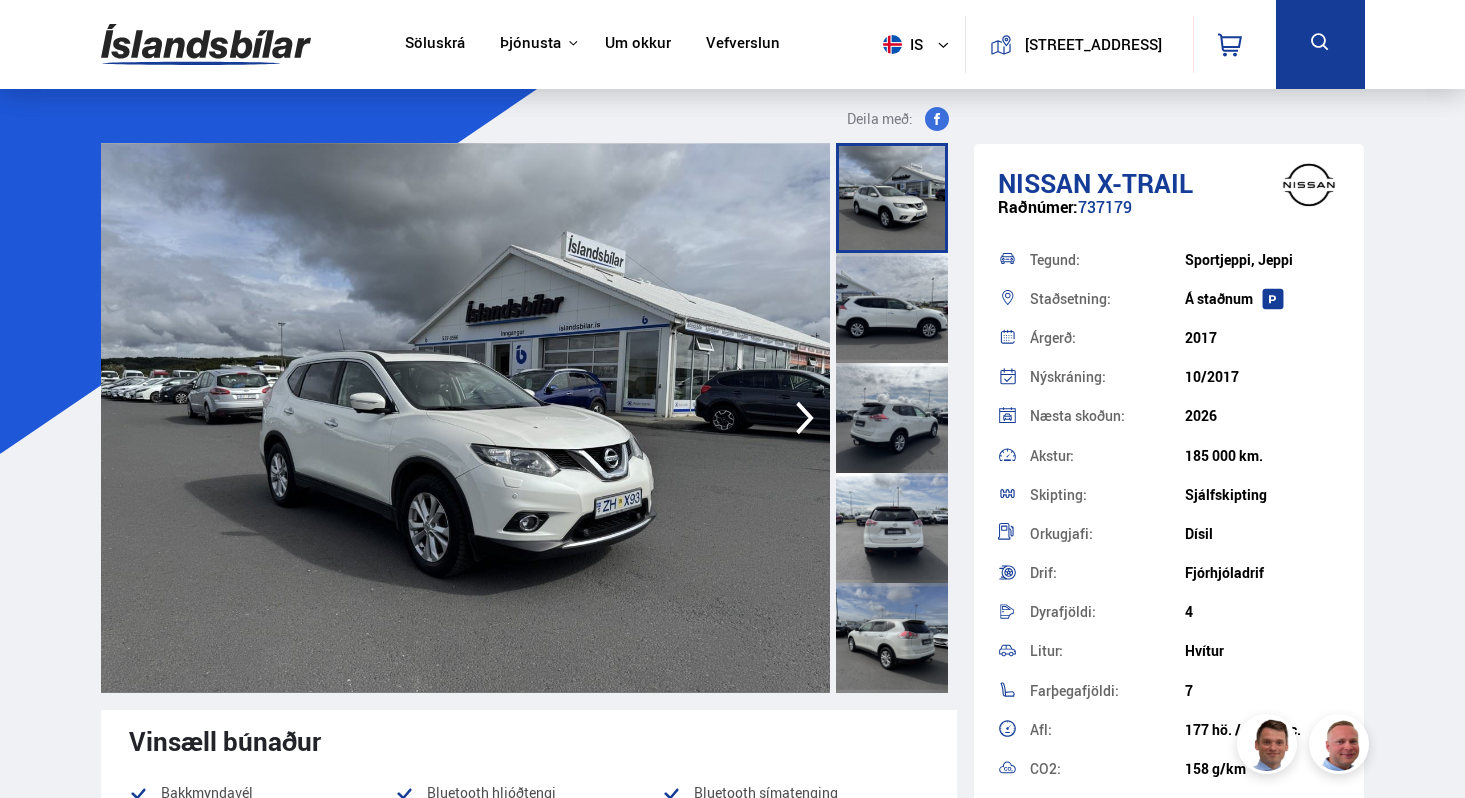 click 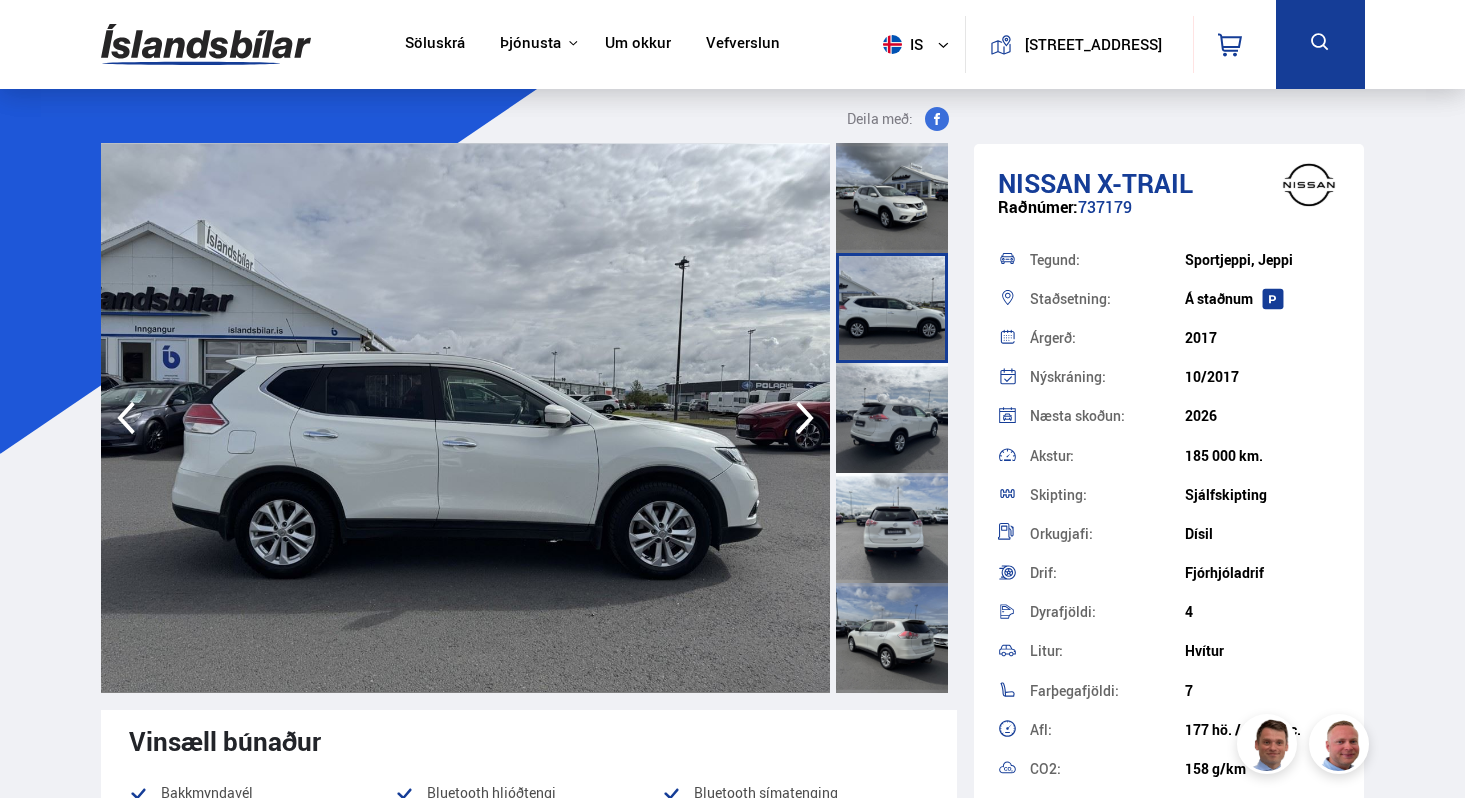 scroll, scrollTop: 0, scrollLeft: 0, axis: both 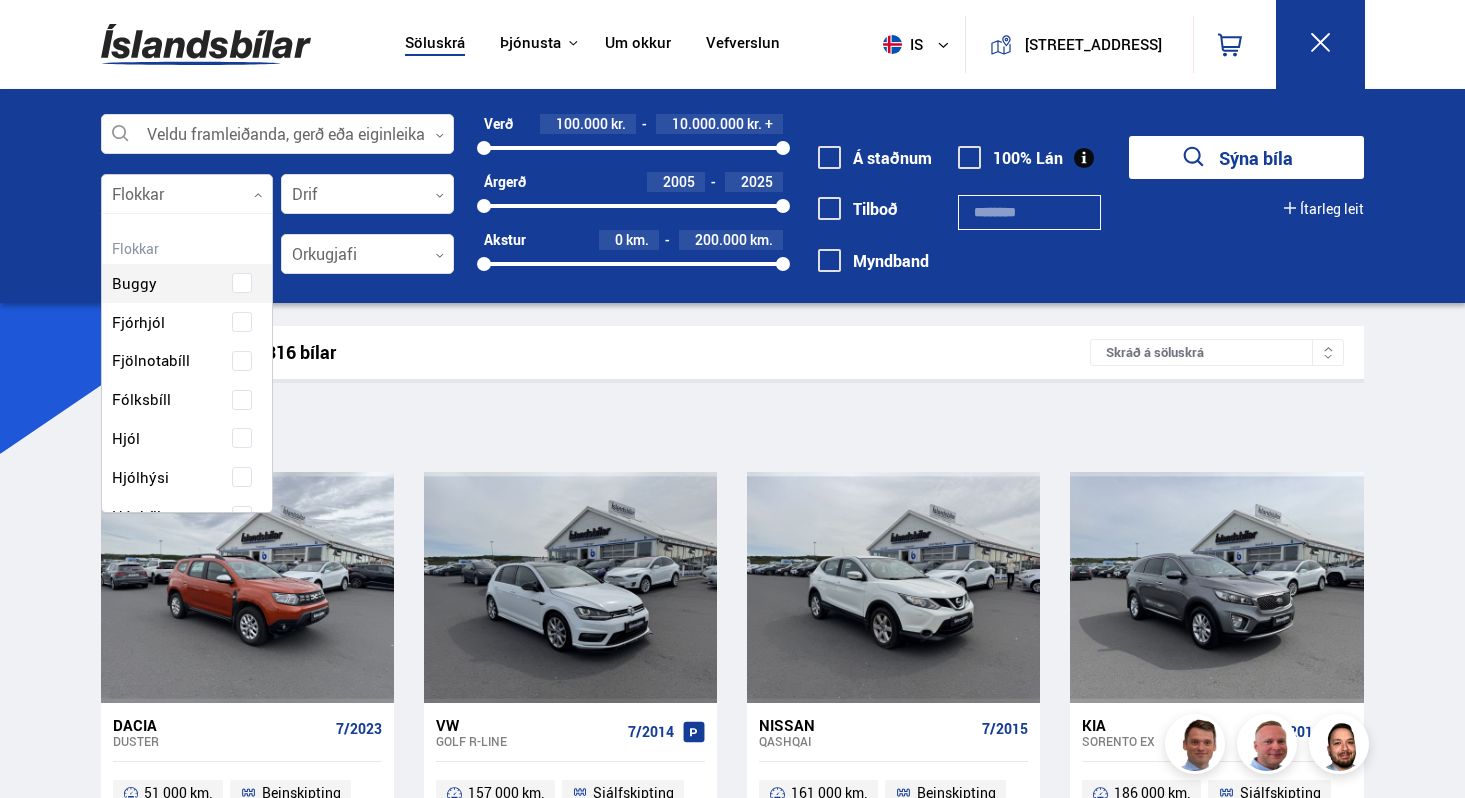 click at bounding box center (187, 195) 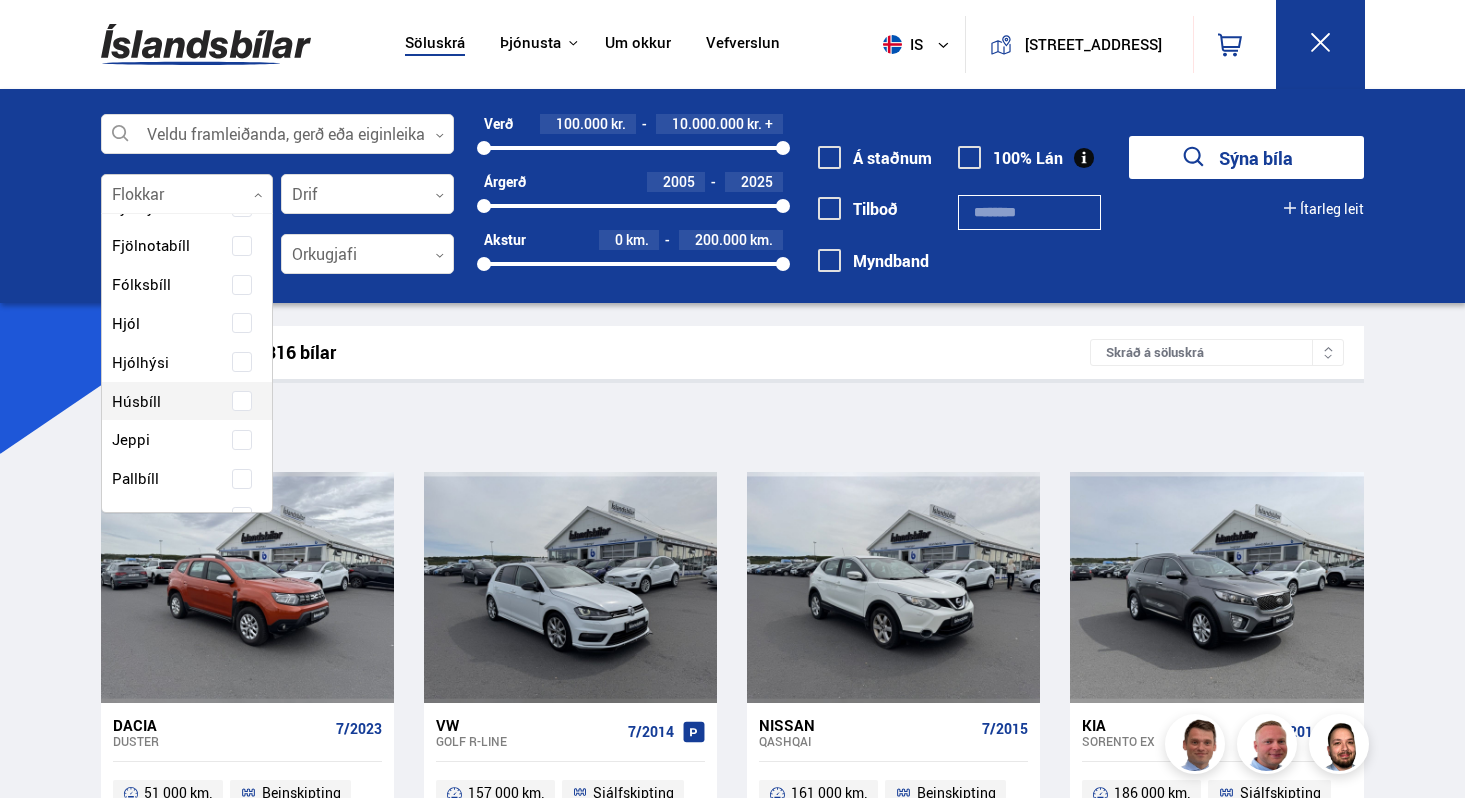 scroll, scrollTop: 119, scrollLeft: 0, axis: vertical 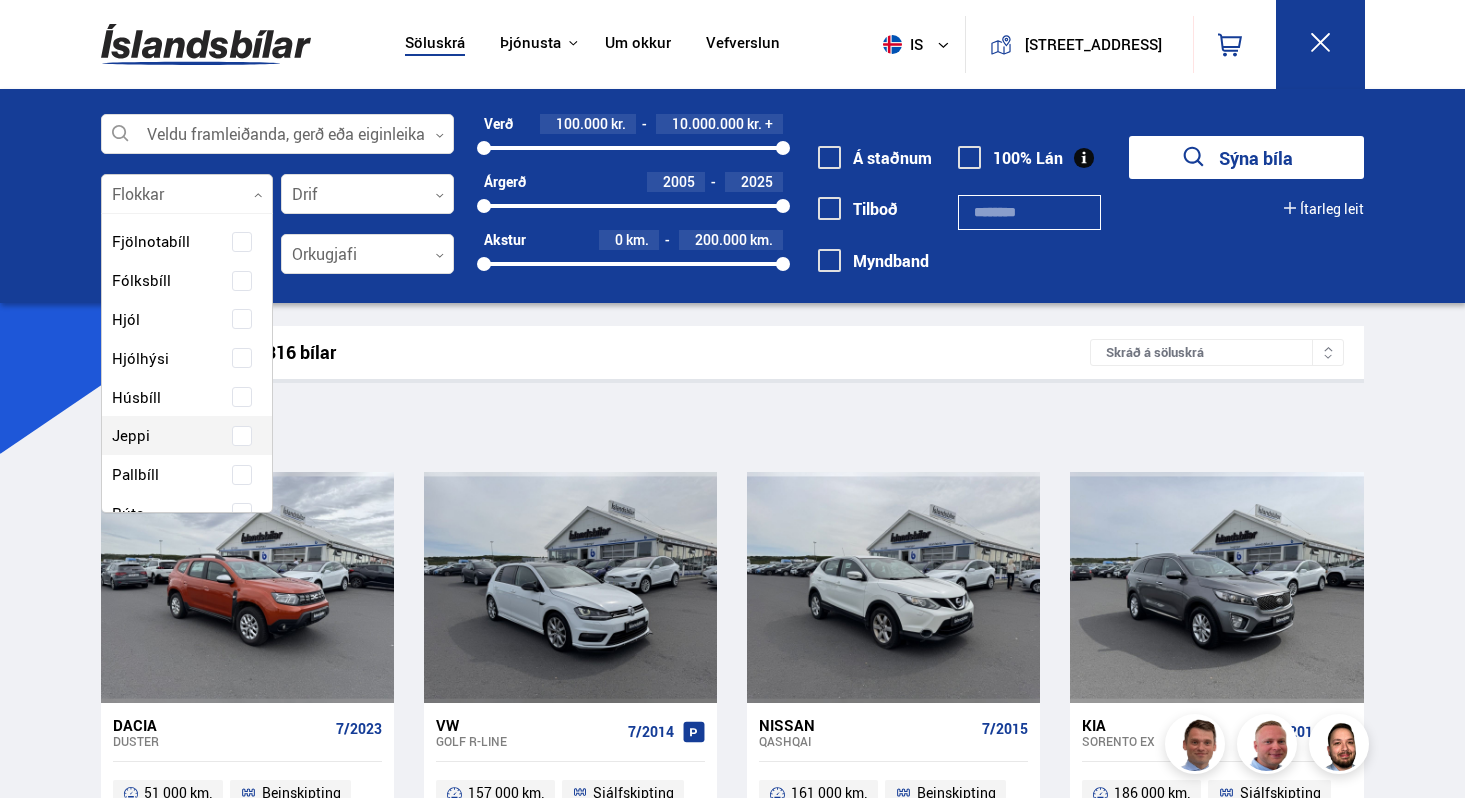 click on "Buggy   Fjórhjól   Fjölnotabíll   Fólksbíll   Hjól   Hjólhýsi   Húsbíll   Jeppi   Pallbíll   Rúta   Sendibíll   Skutbíll   Sportbíll   Sportjeppi   Tengivagn   Tómstundatæki   Vinnuflokkabíll   Vörubíll   Þungt bifhjól" at bounding box center (187, 498) 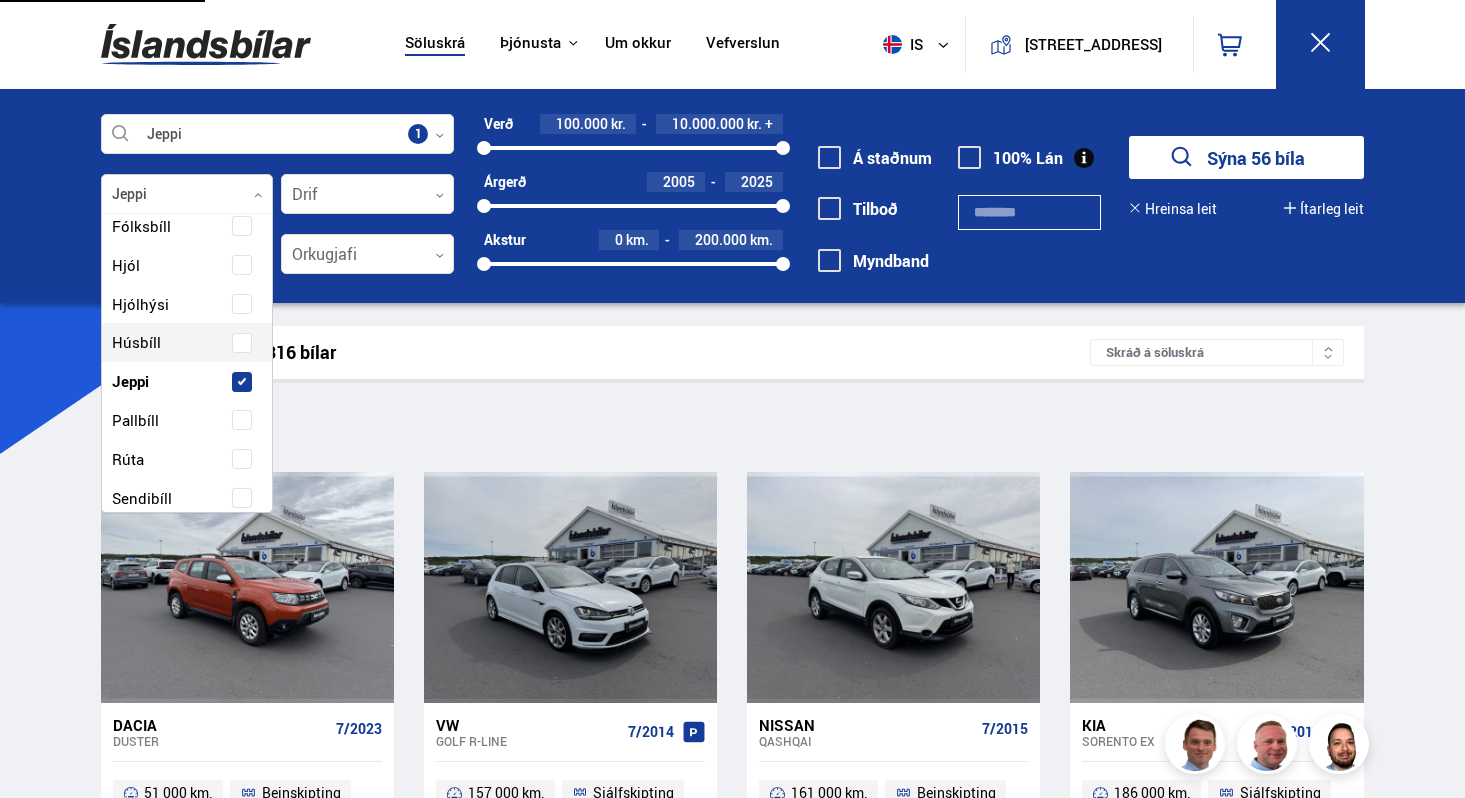 scroll, scrollTop: 353, scrollLeft: 0, axis: vertical 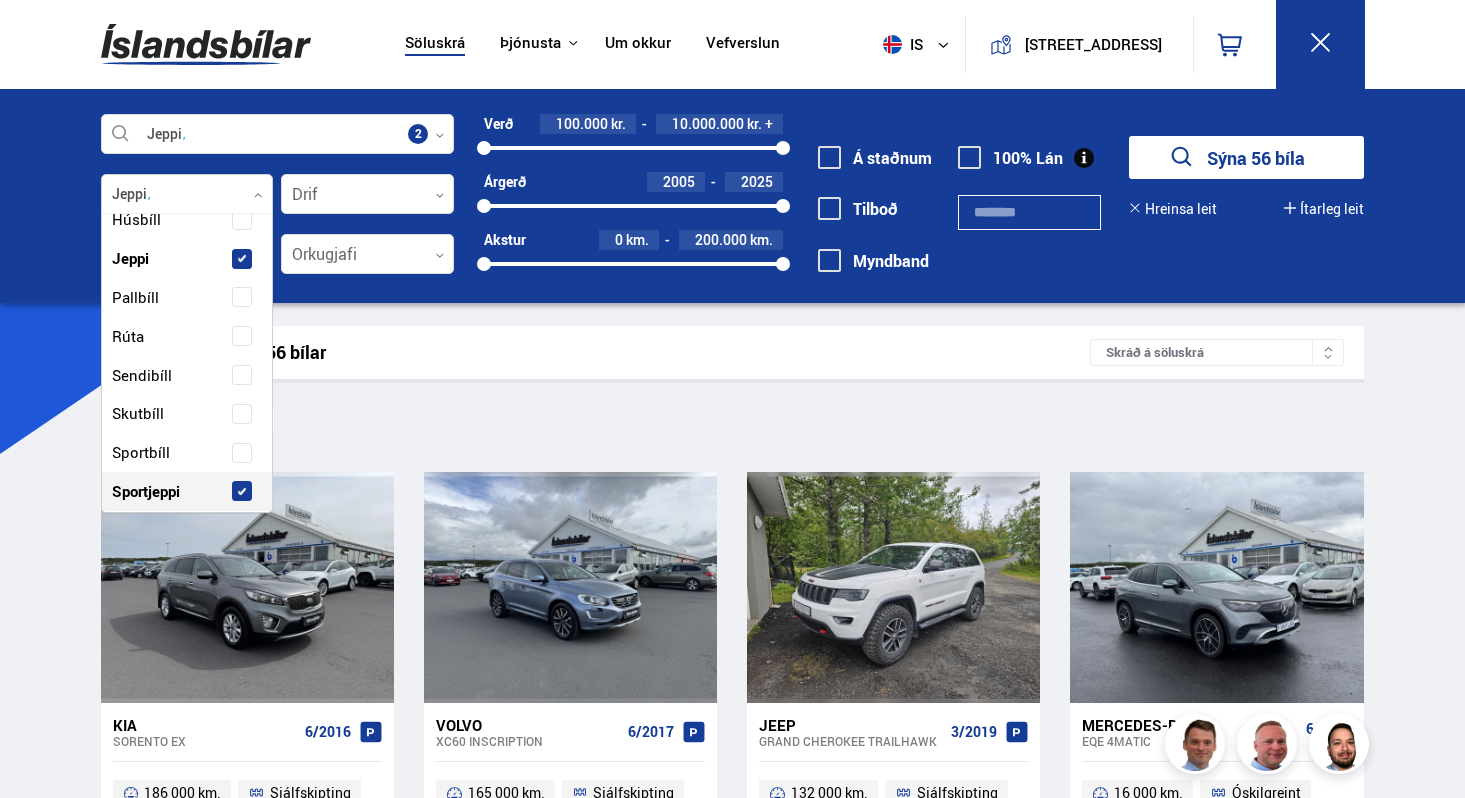 click at bounding box center (242, 491) 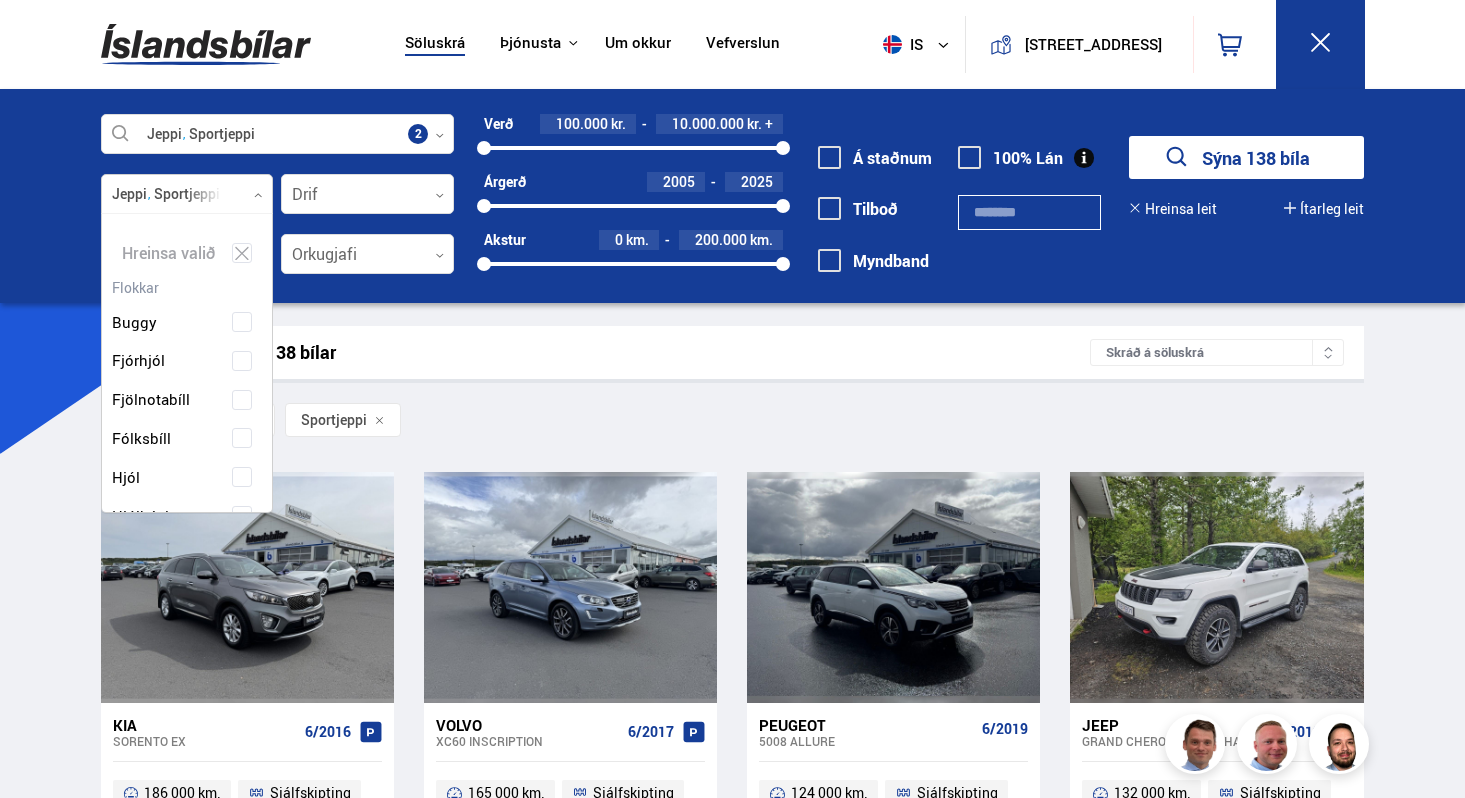 click on "Leitarniðurstöður 138 bílar
Skráð á [GEOGRAPHIC_DATA]" at bounding box center (732, 352) 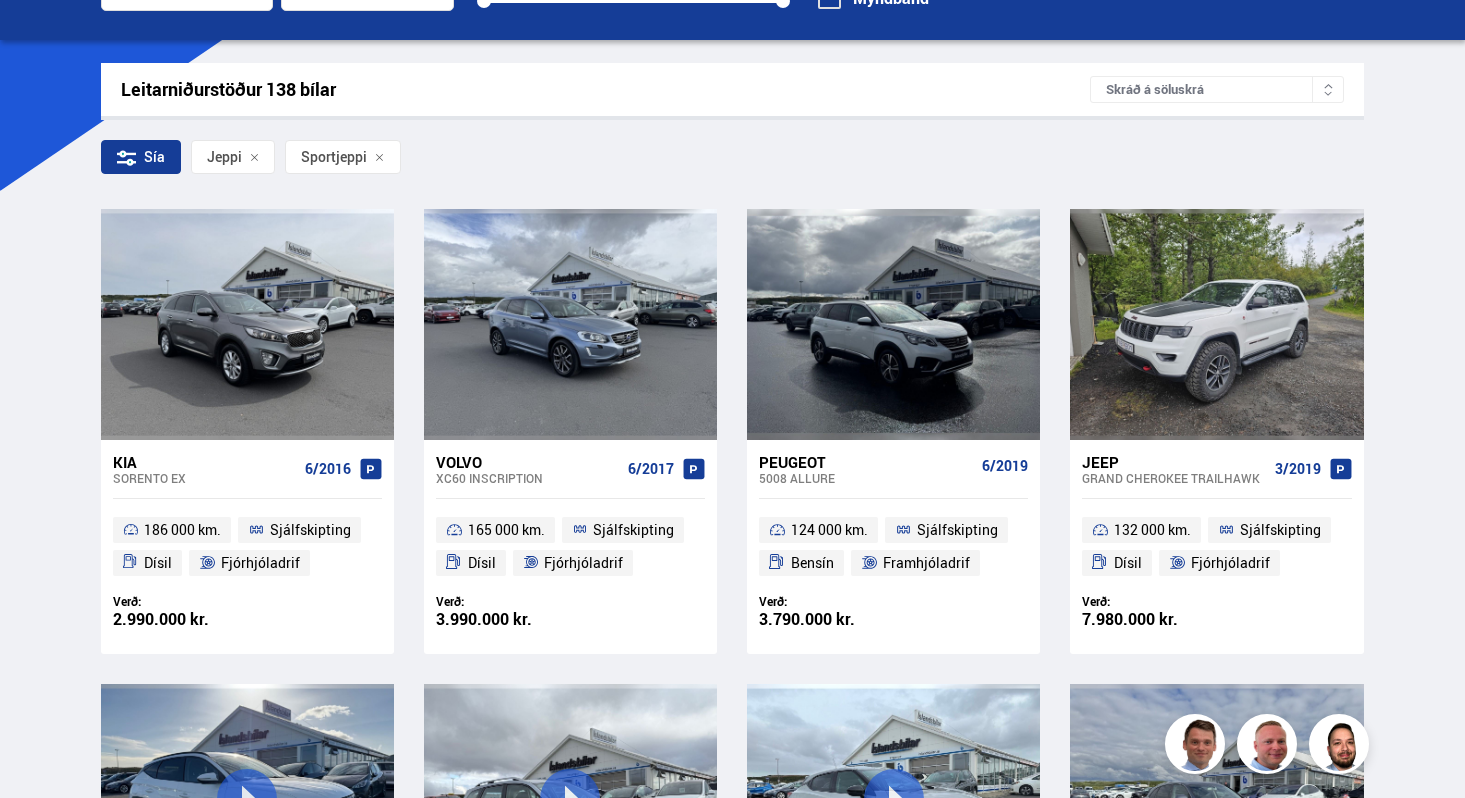 scroll, scrollTop: 88, scrollLeft: 0, axis: vertical 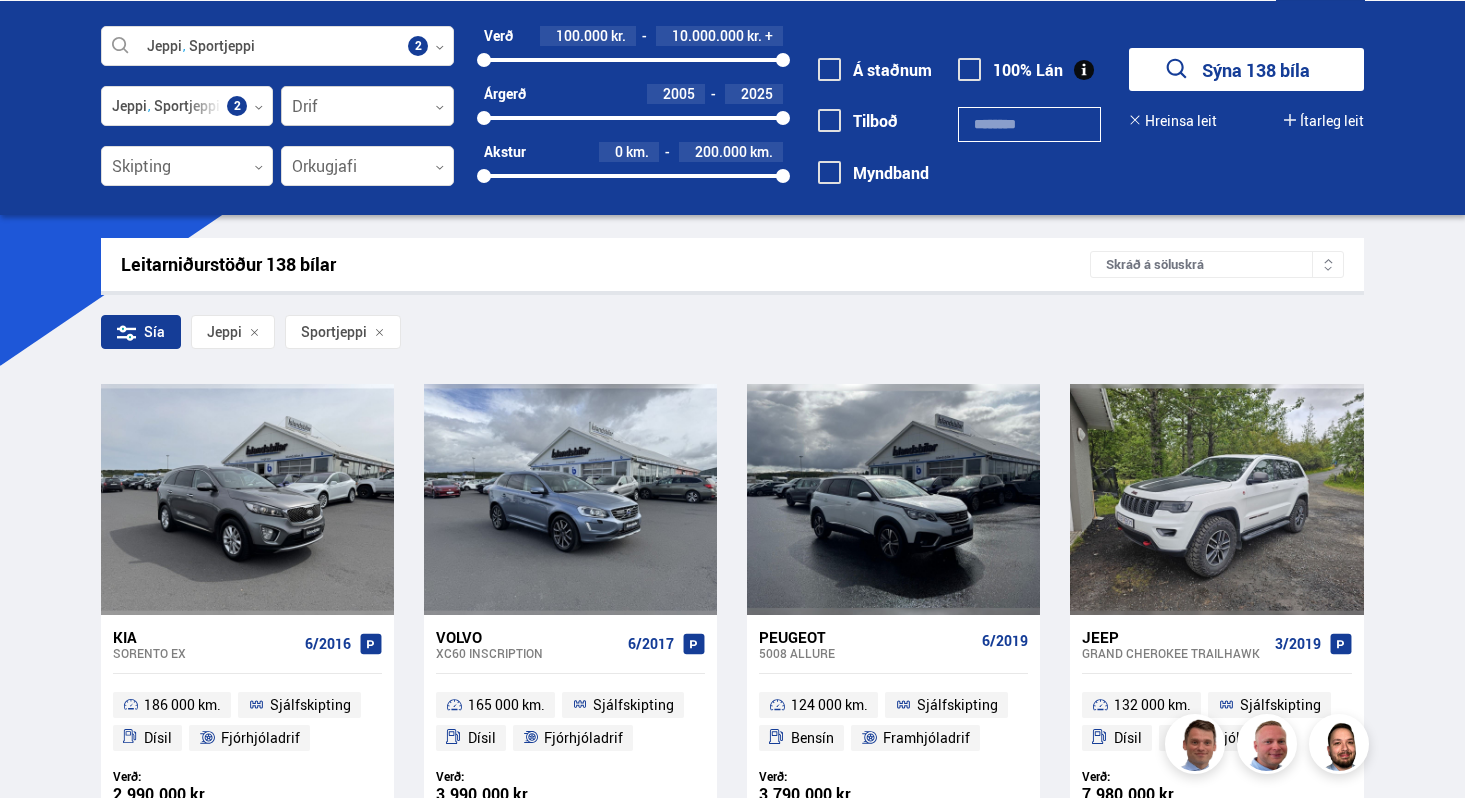 click at bounding box center [367, 107] 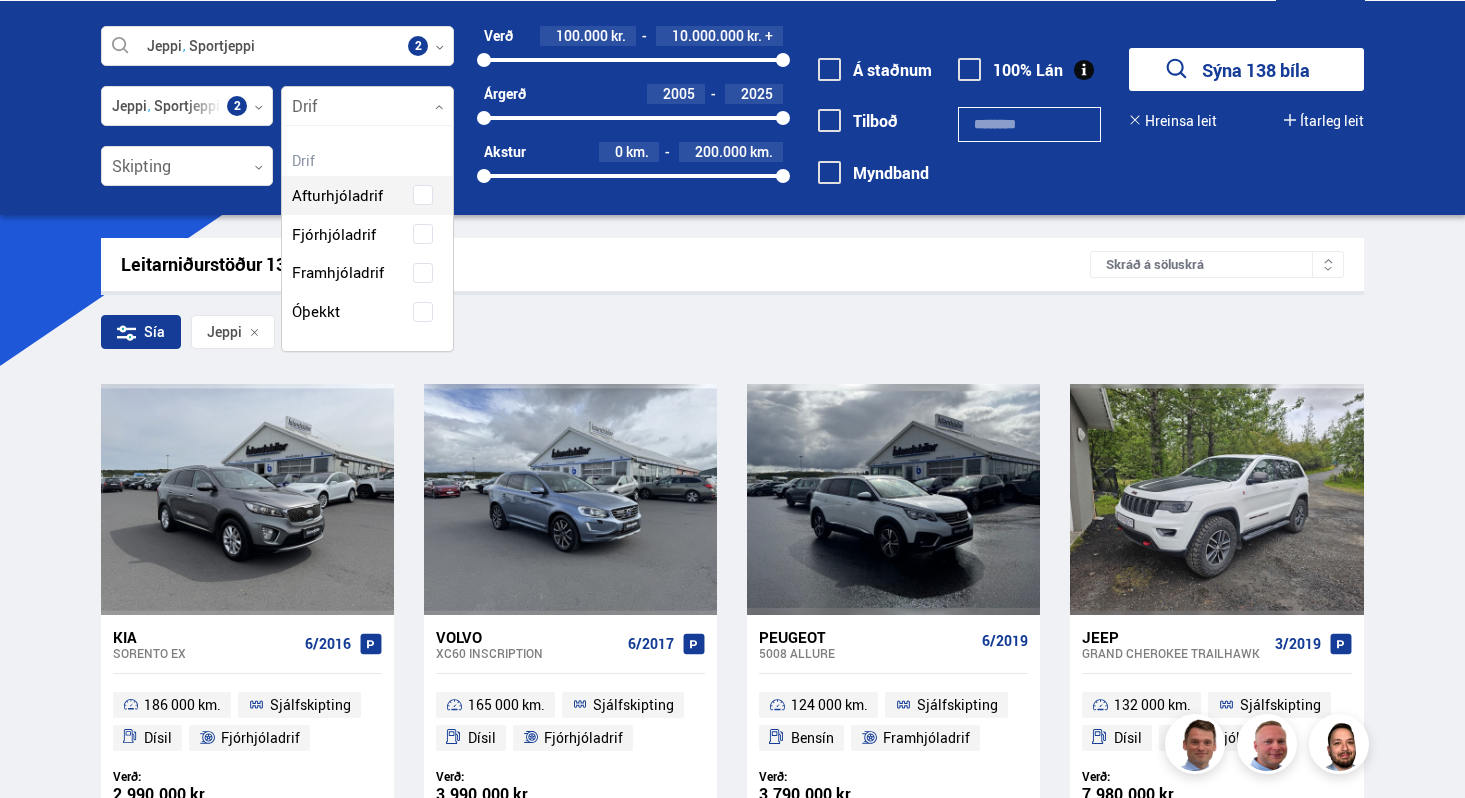scroll, scrollTop: 225, scrollLeft: 175, axis: both 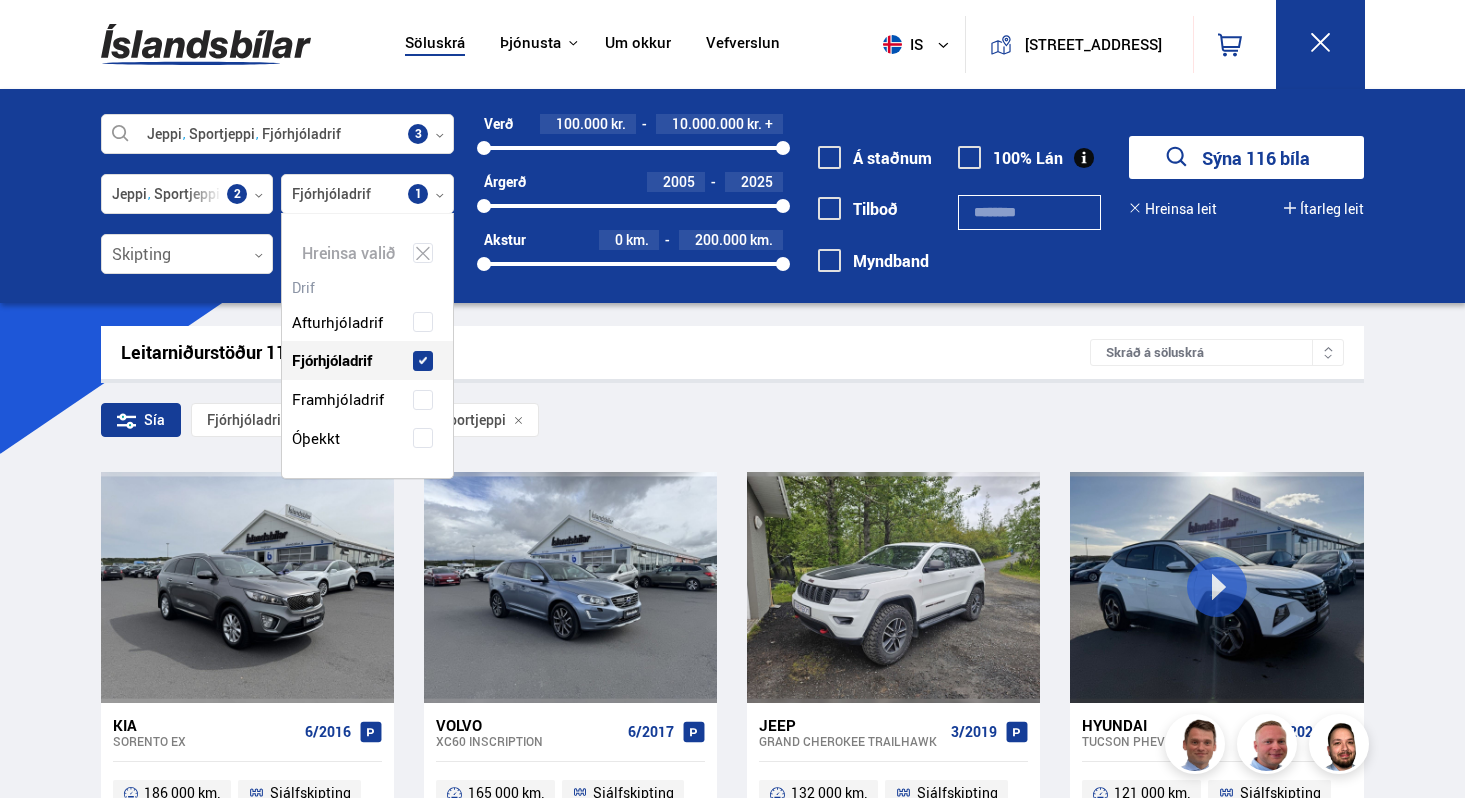 click on "Leitarniðurstöður 116 bílar
Skráð á [GEOGRAPHIC_DATA]" at bounding box center [732, 352] 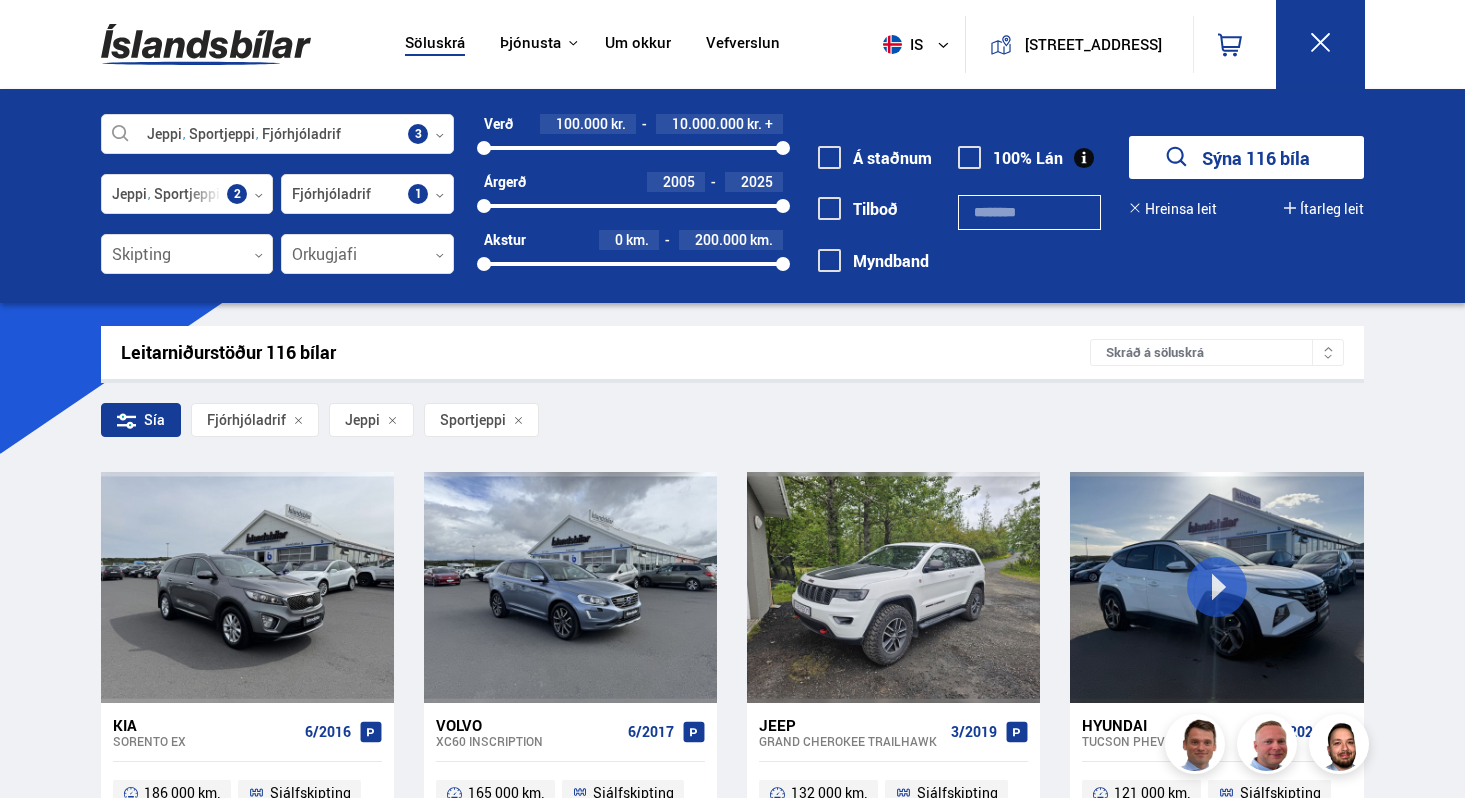 click on "Skráð á söluskrá" at bounding box center (1217, 352) 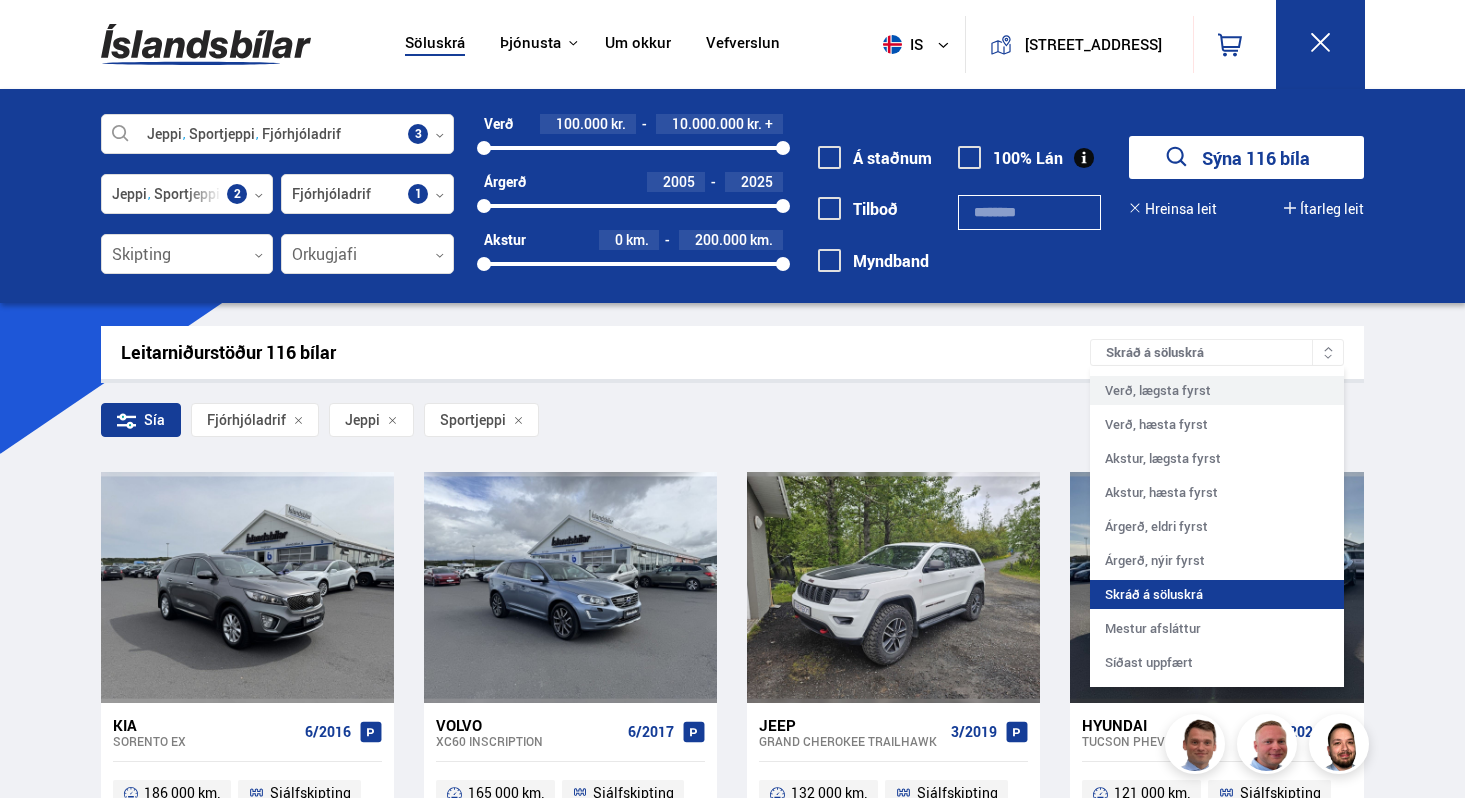click on "Verð, lægsta fyrst" at bounding box center (1217, 390) 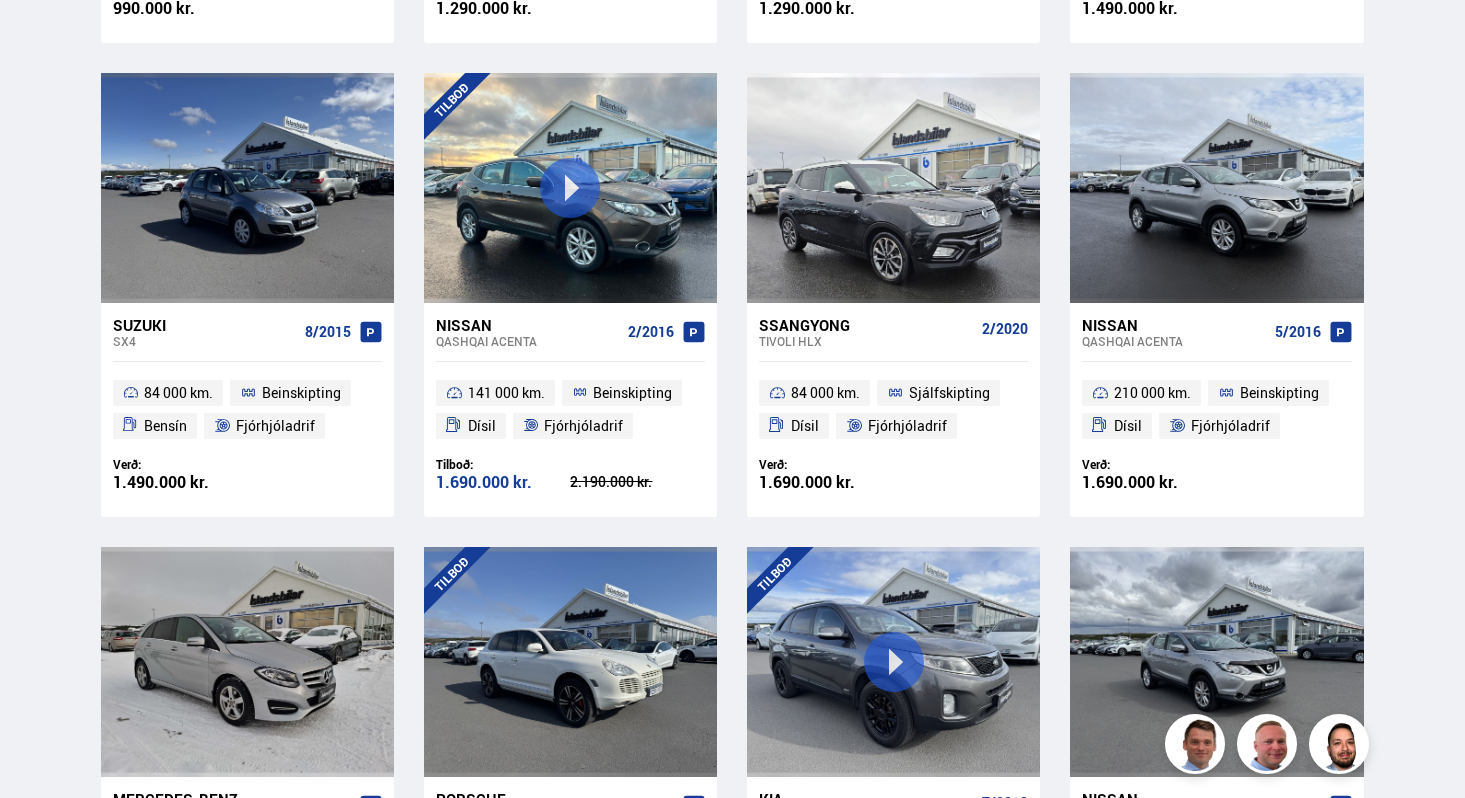 scroll, scrollTop: 860, scrollLeft: 0, axis: vertical 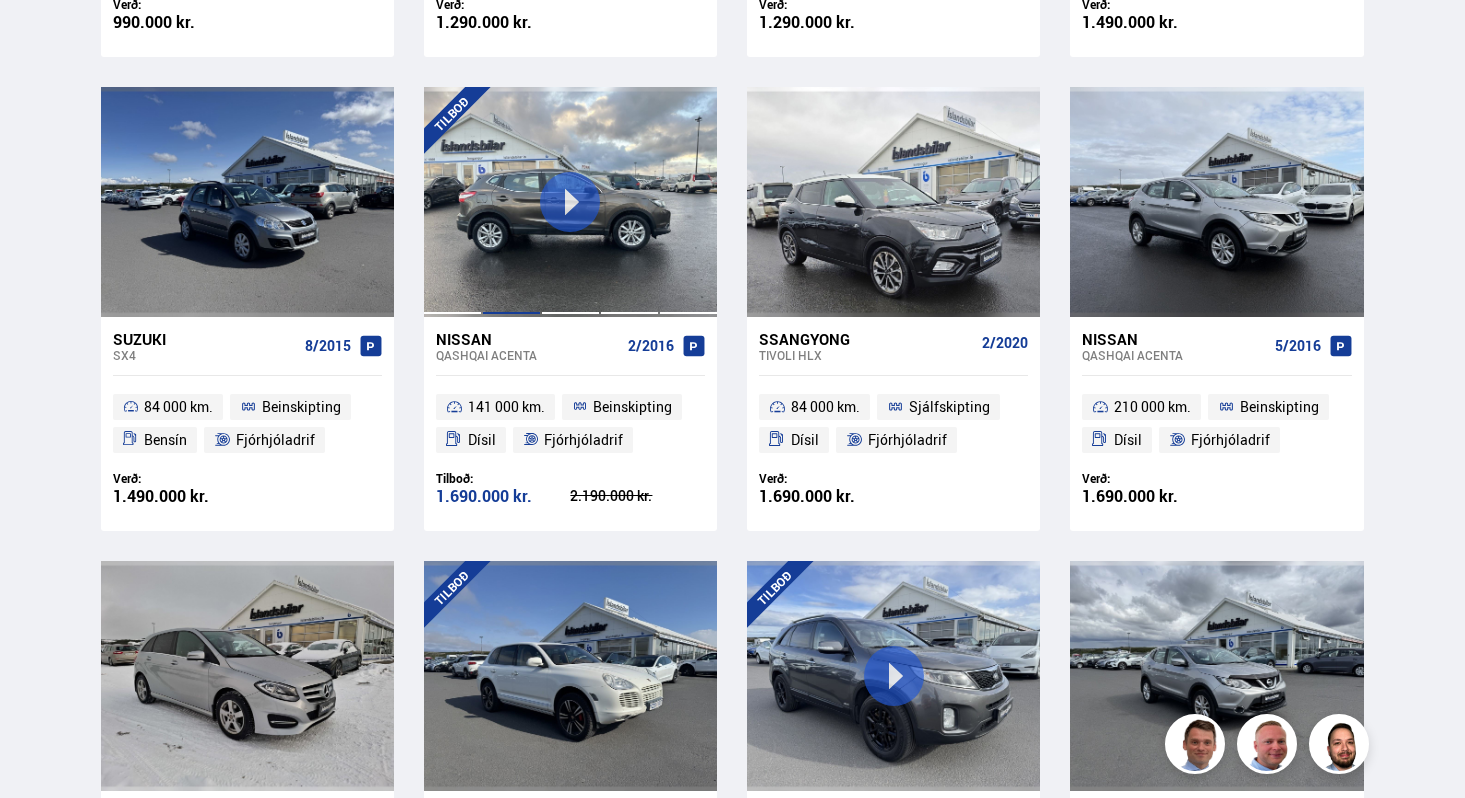 click at bounding box center (511, 202) 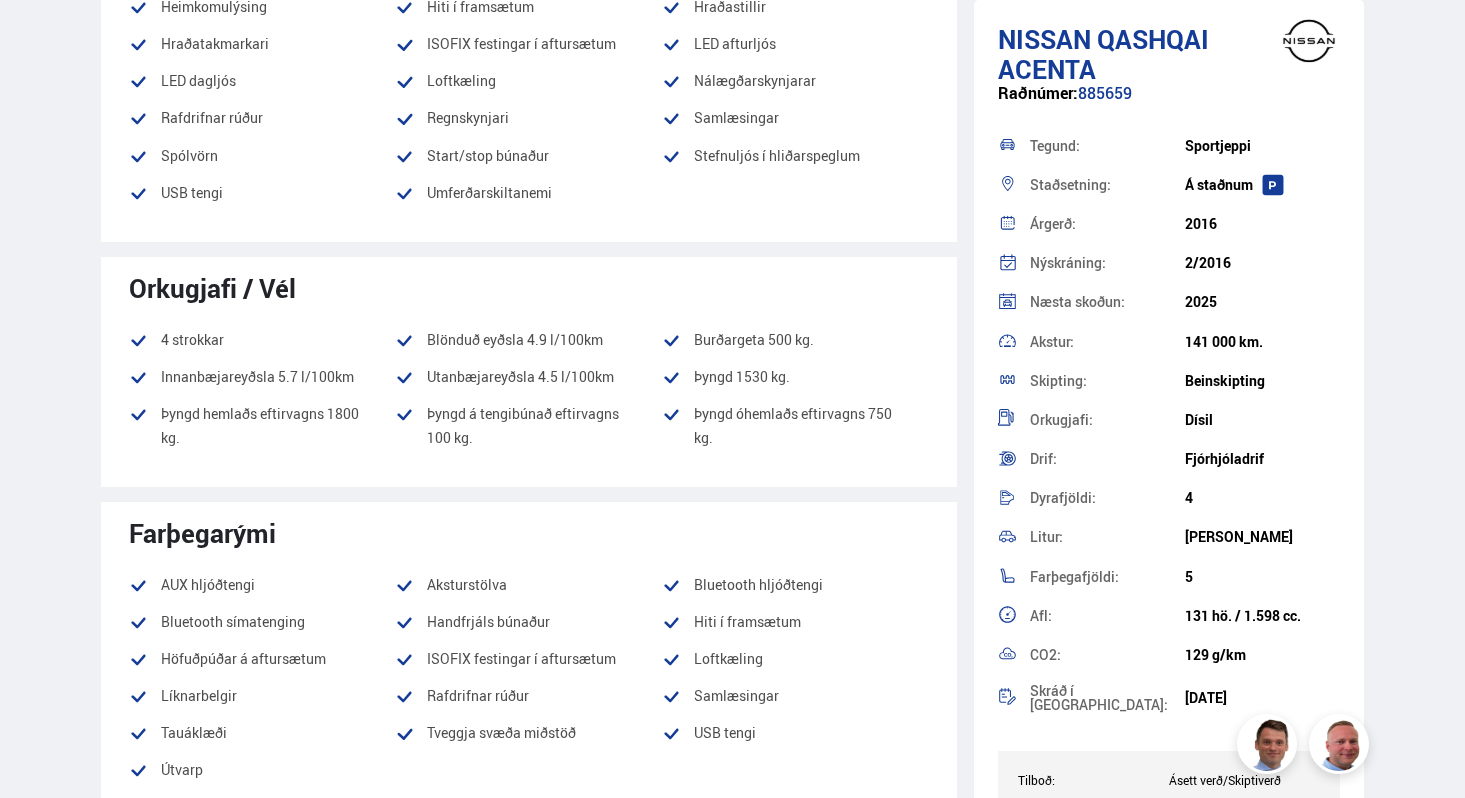 scroll, scrollTop: 0, scrollLeft: 0, axis: both 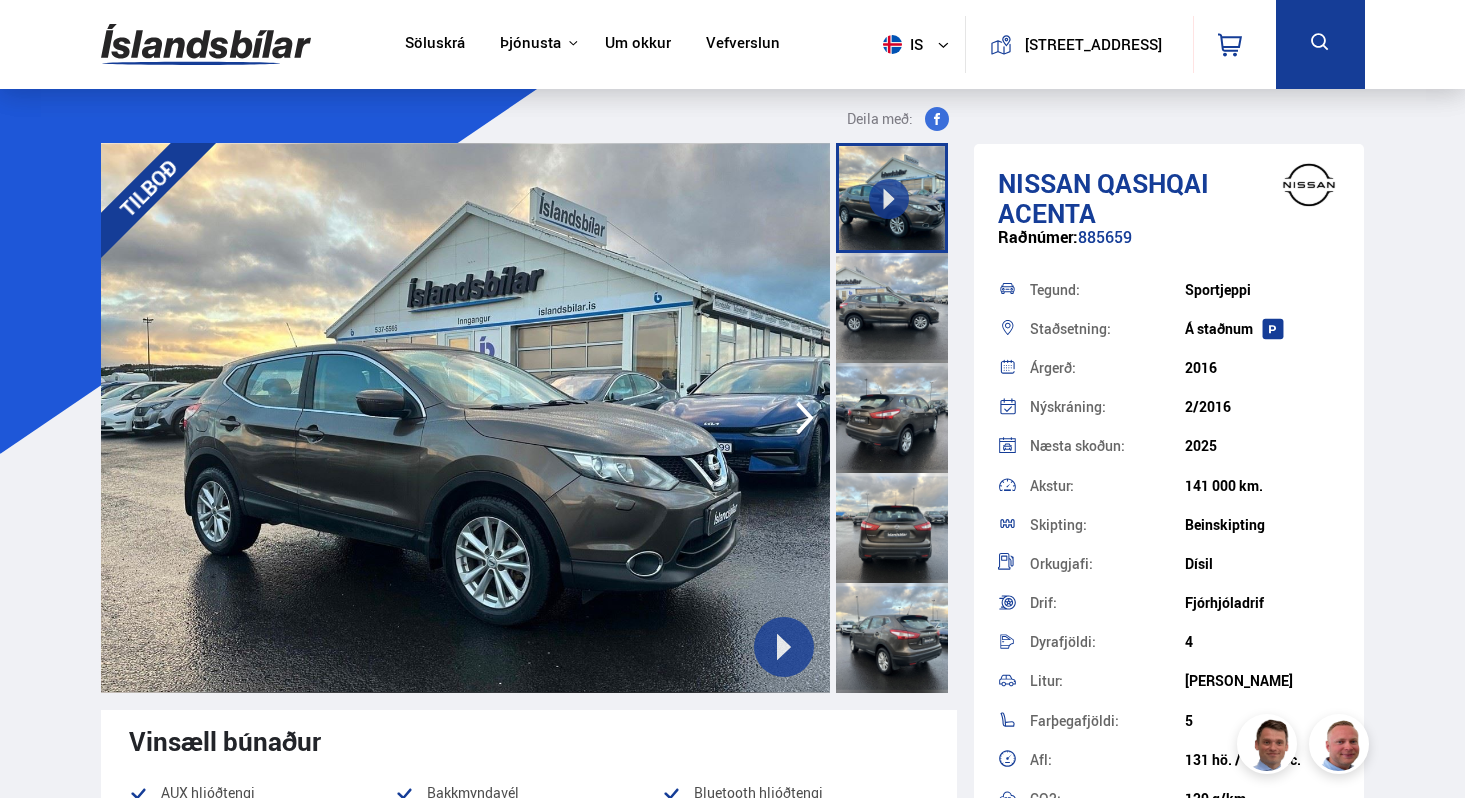 click 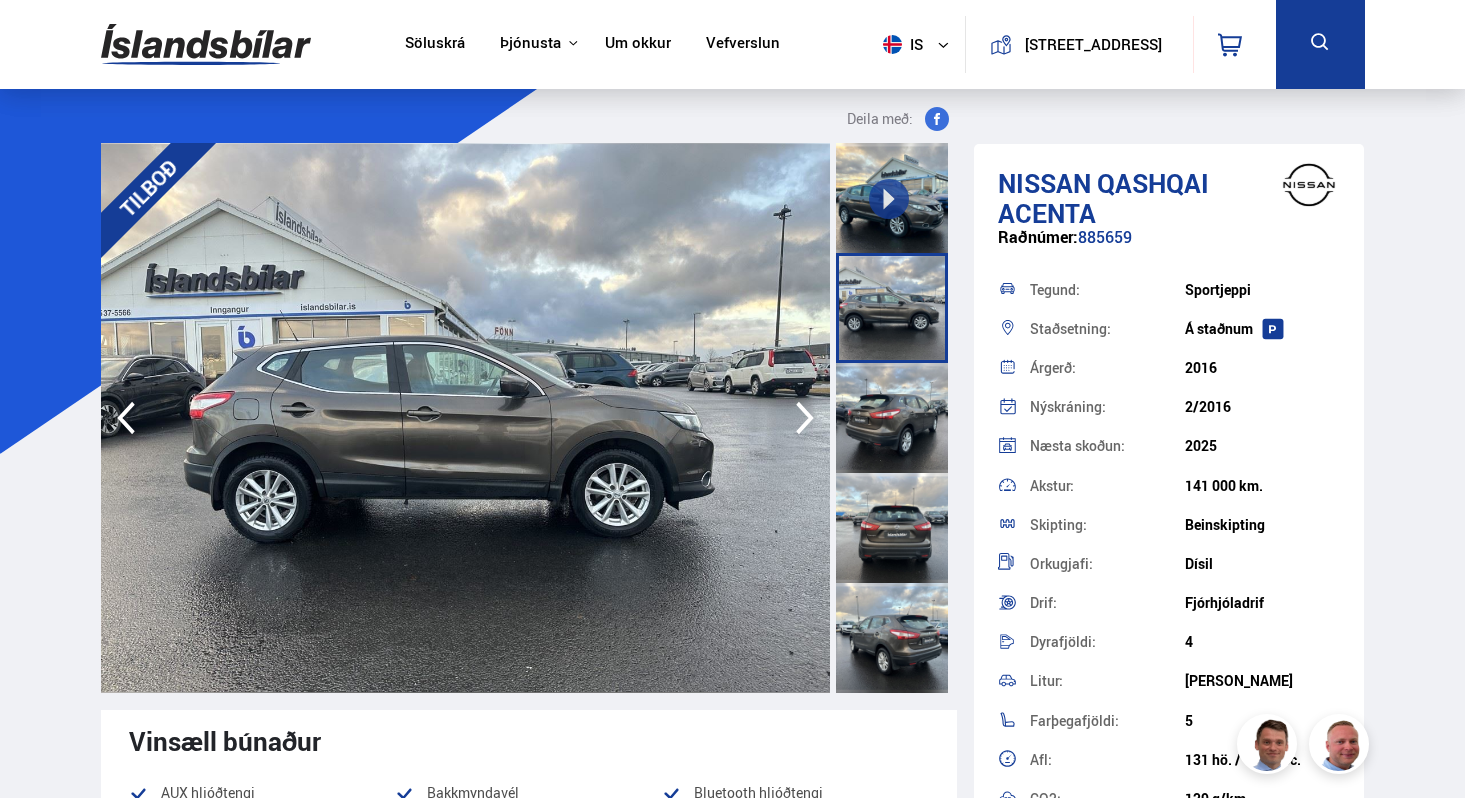 click 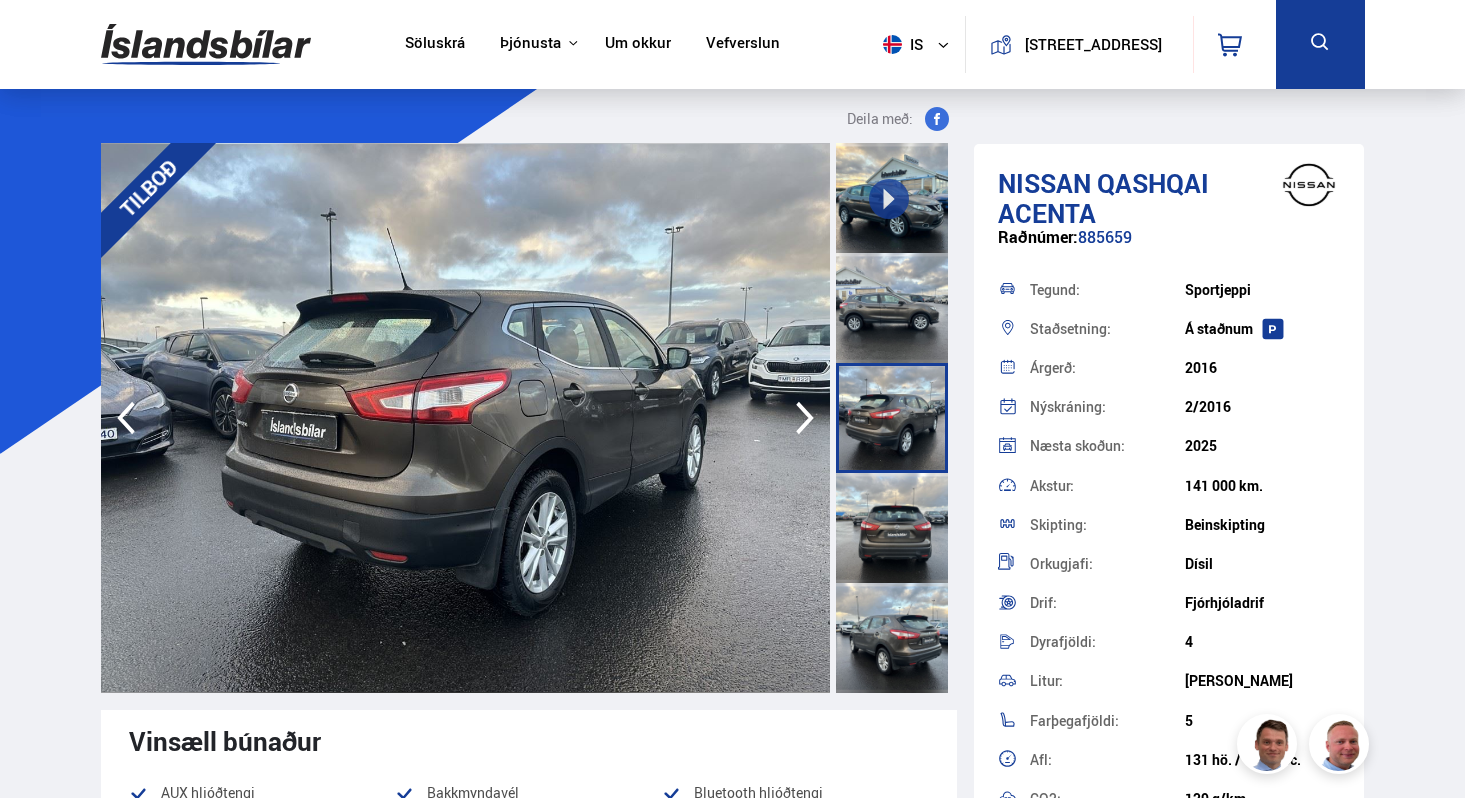 click 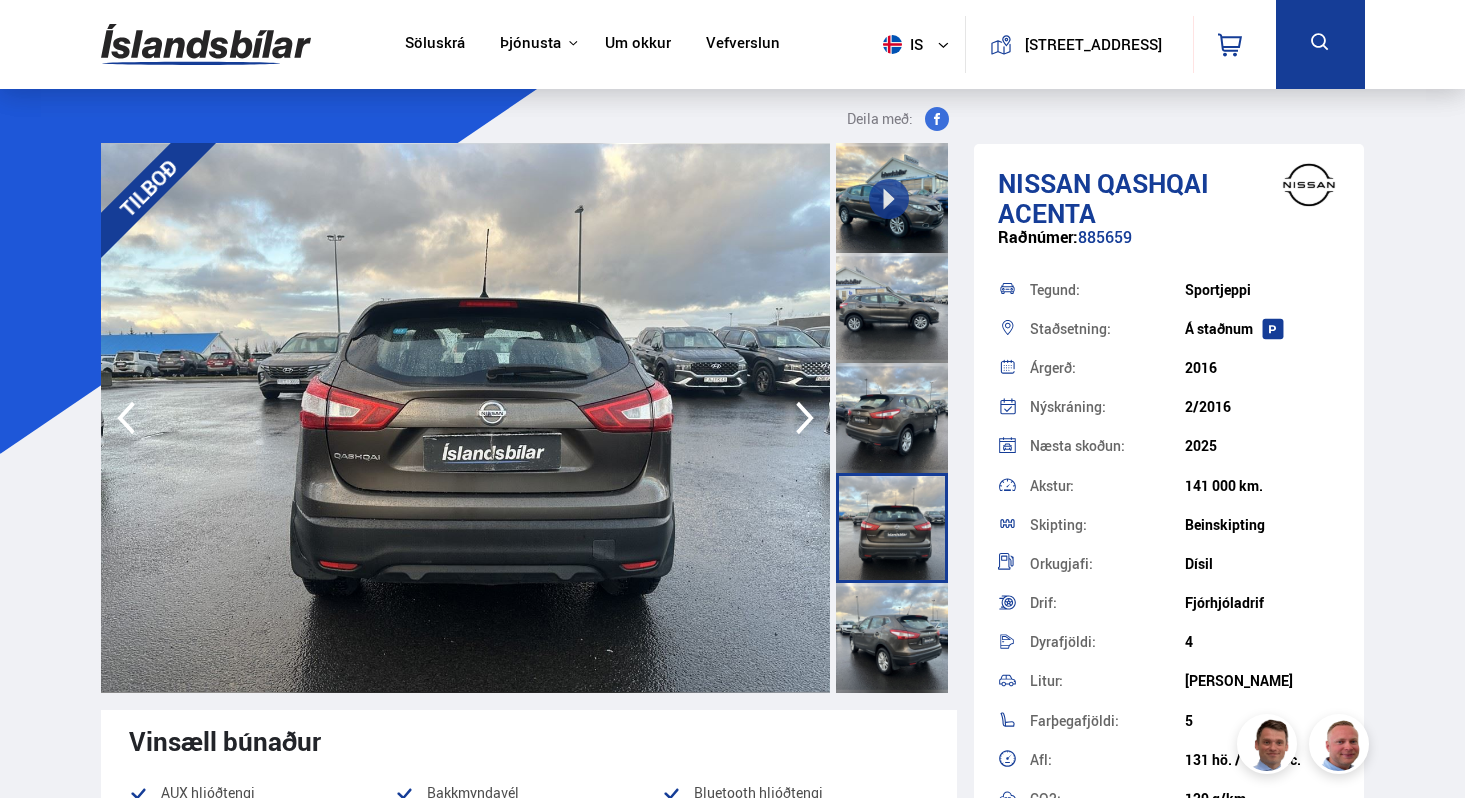 click 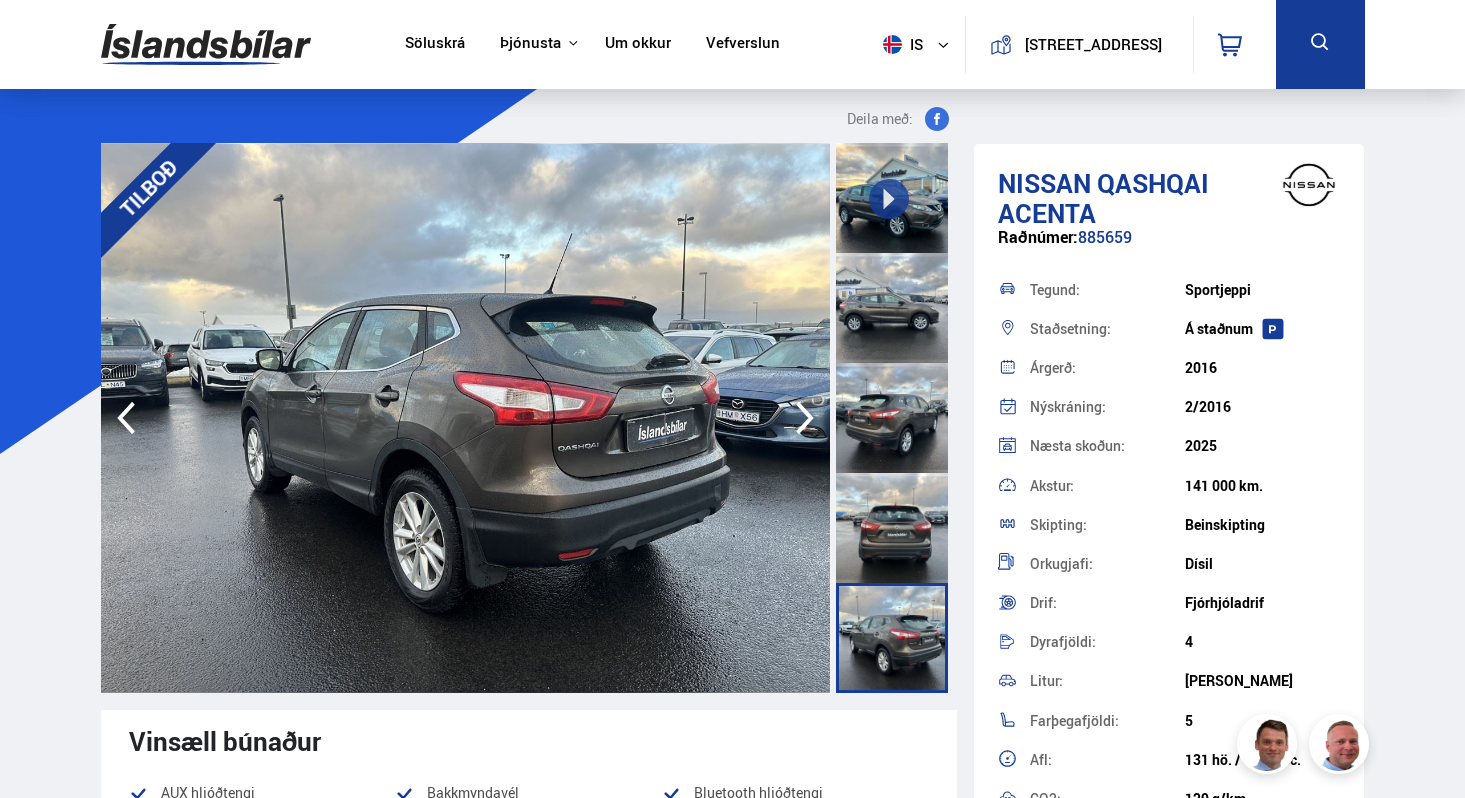 click 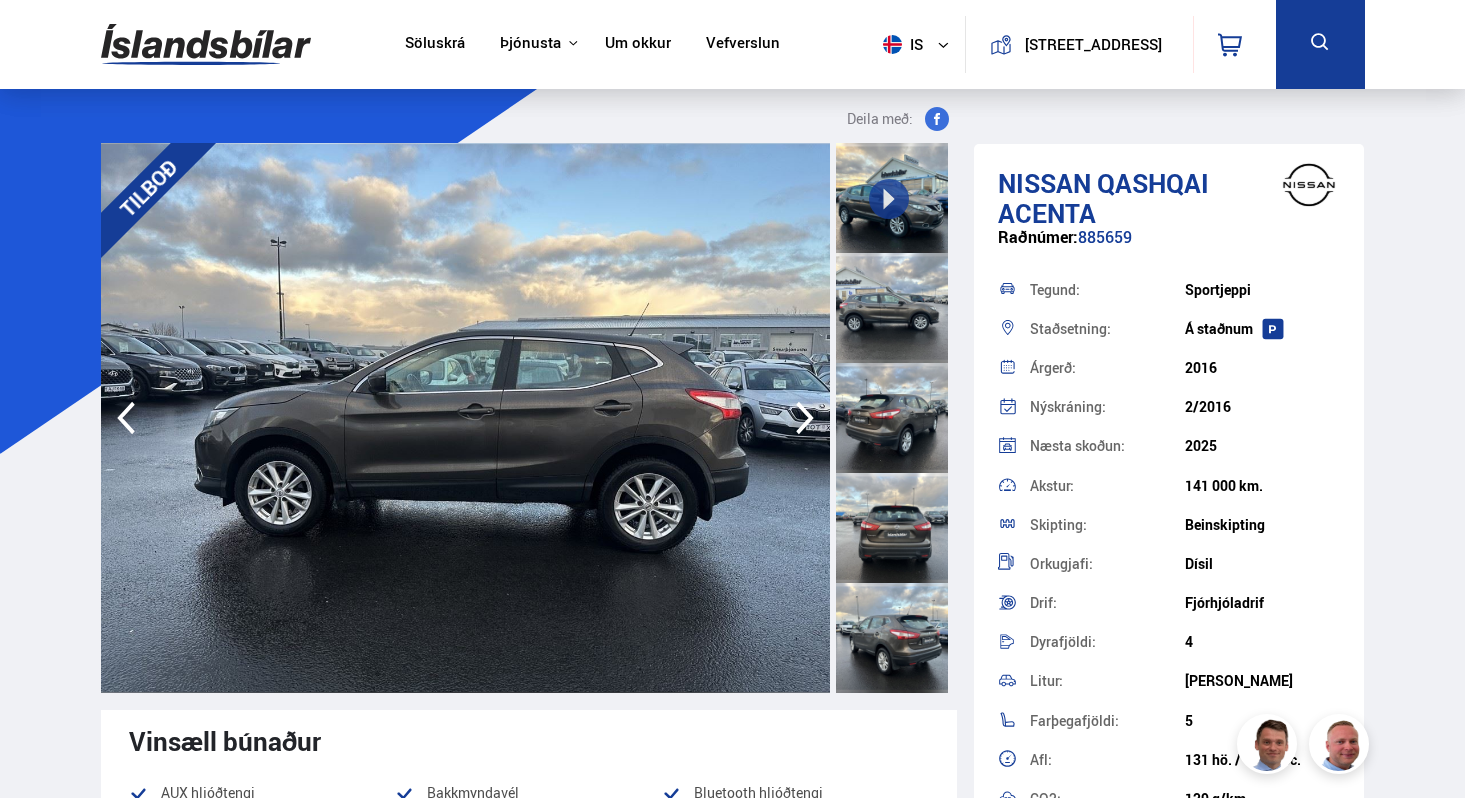 click 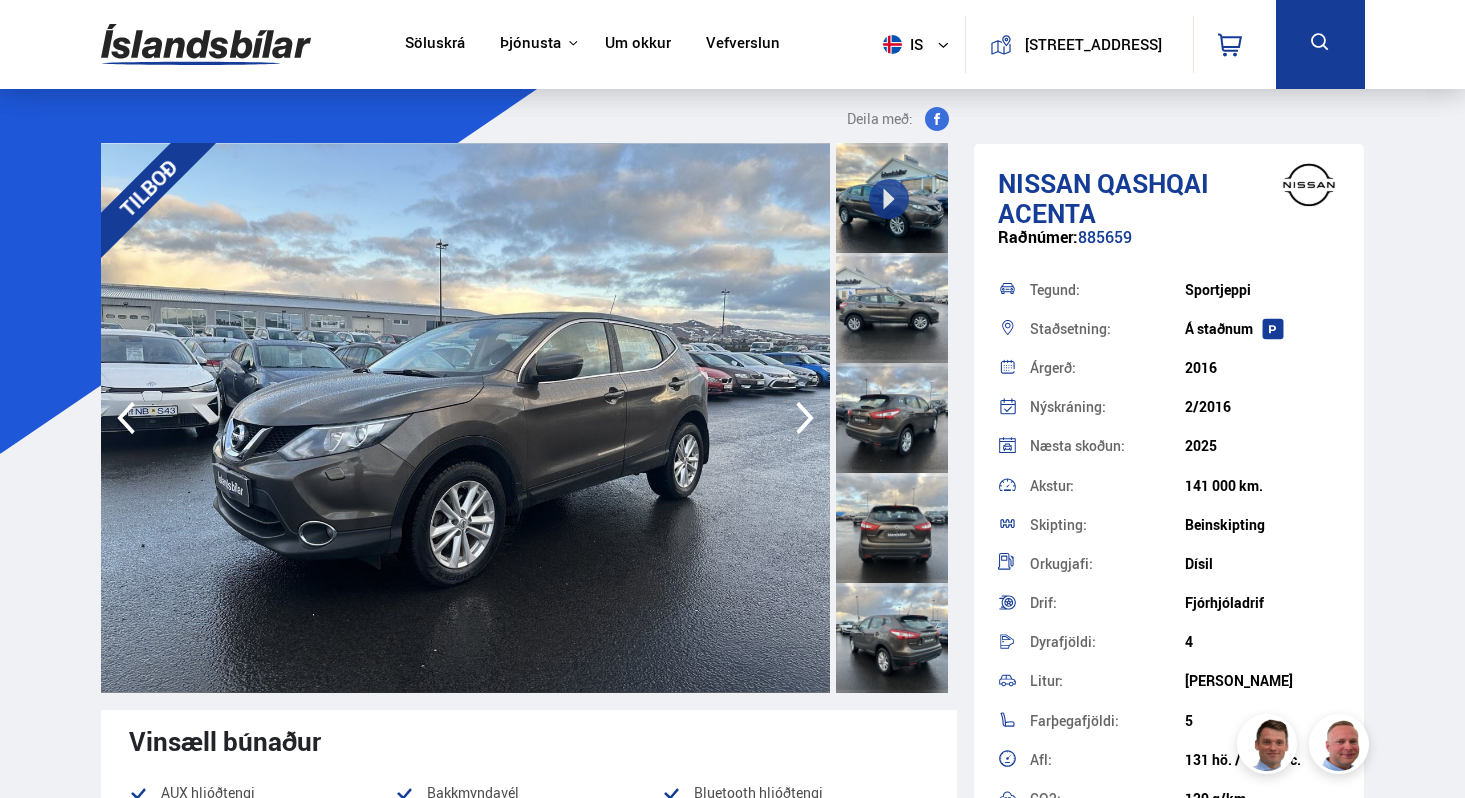 click 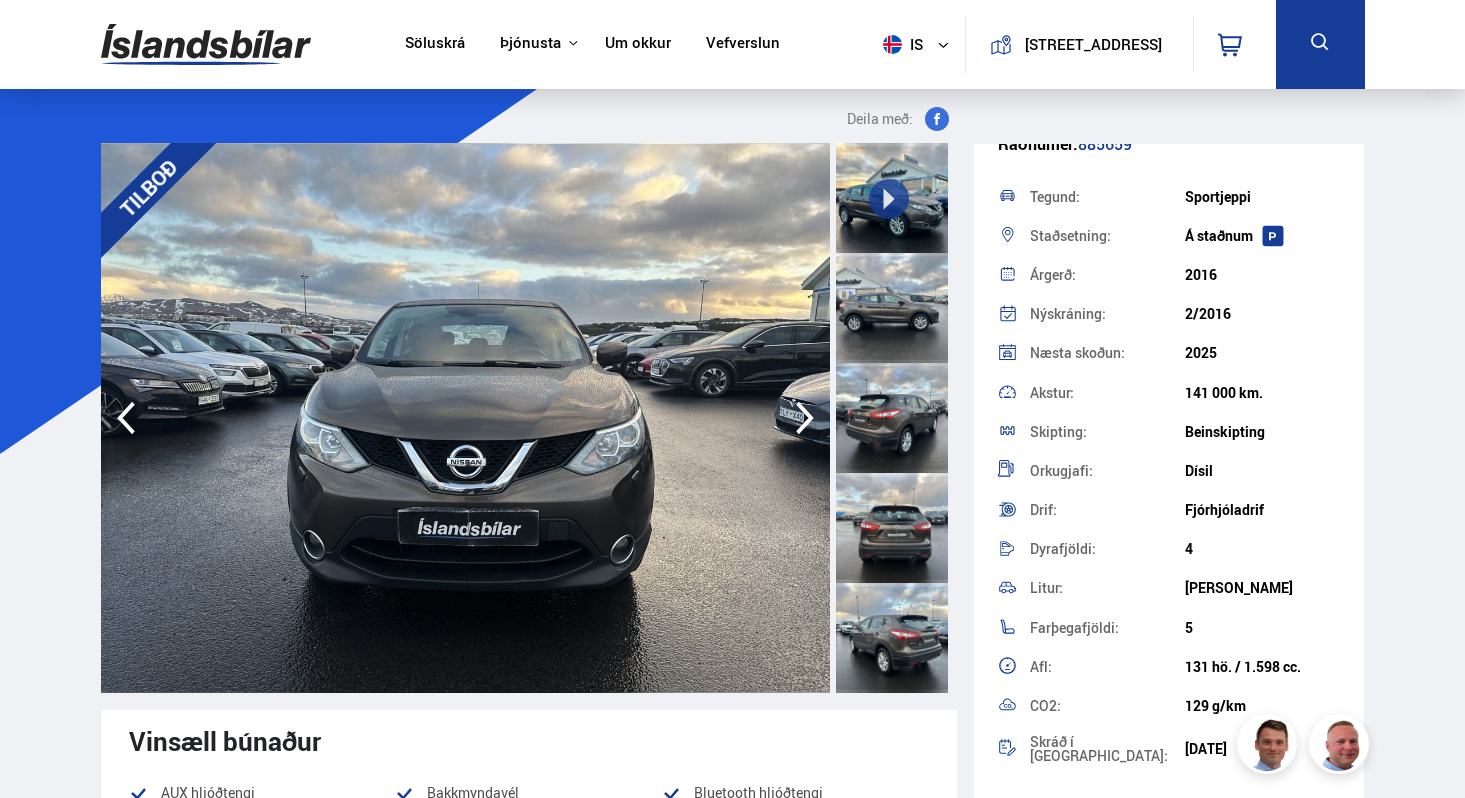 scroll, scrollTop: 124, scrollLeft: 0, axis: vertical 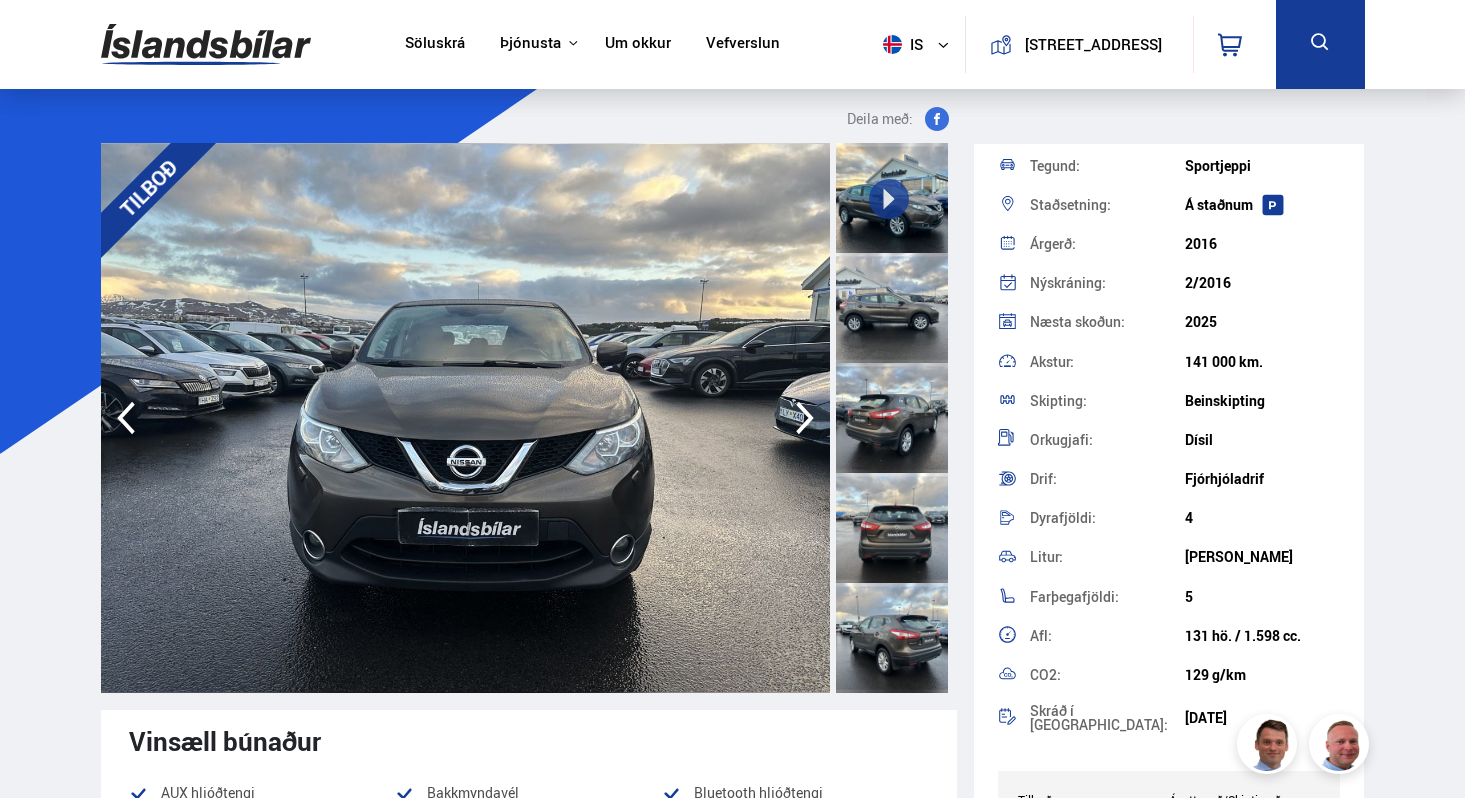 click 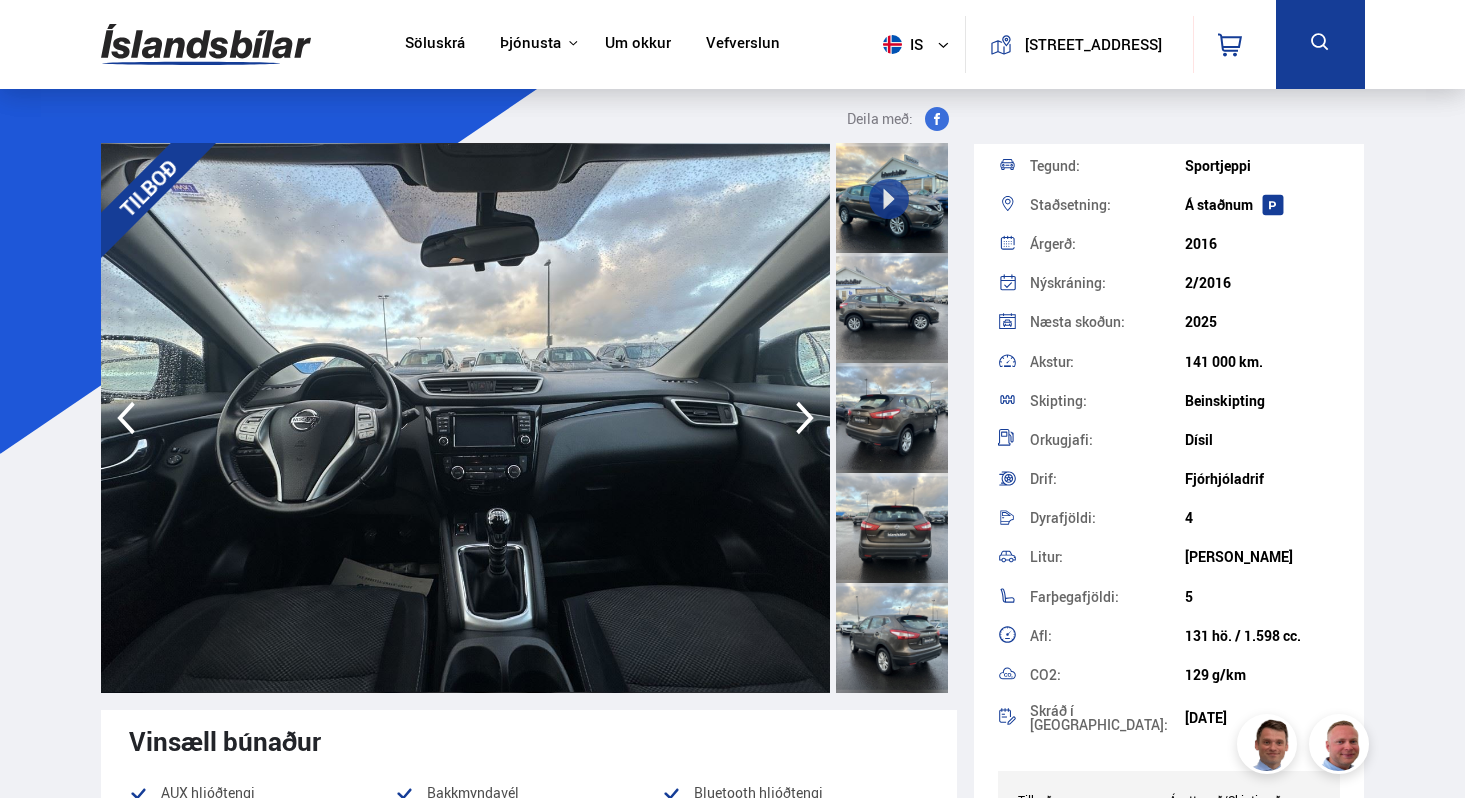 click 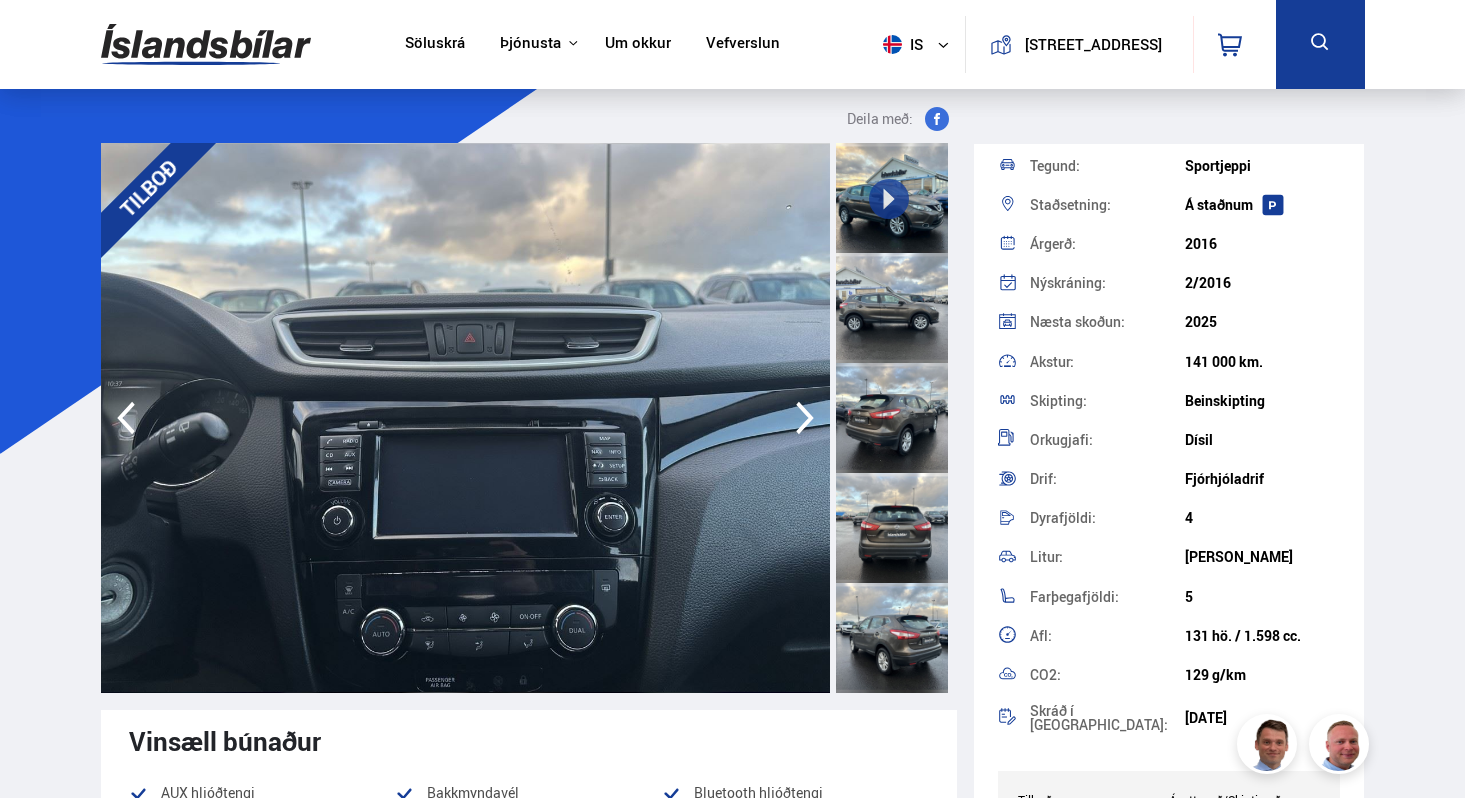 click 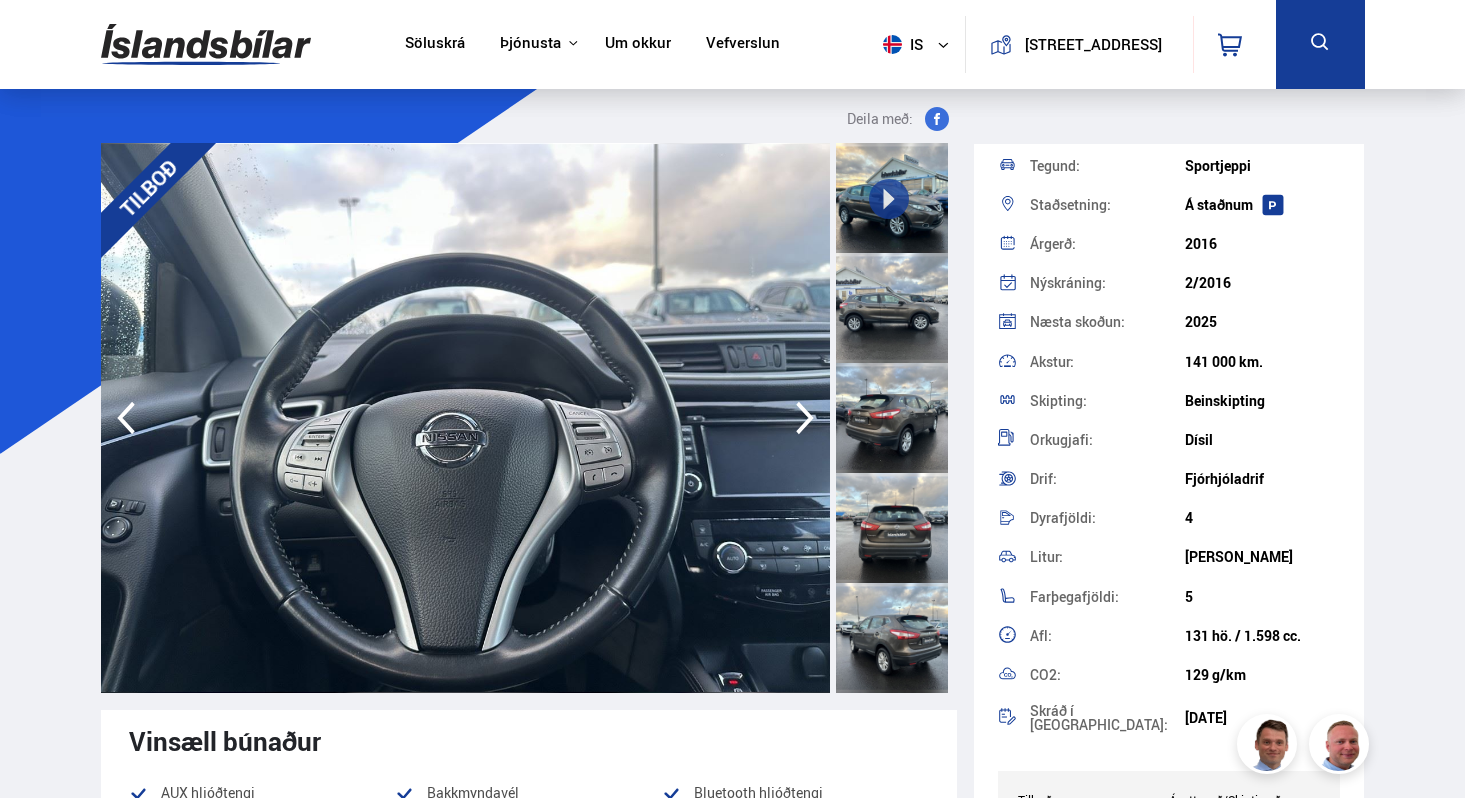 click 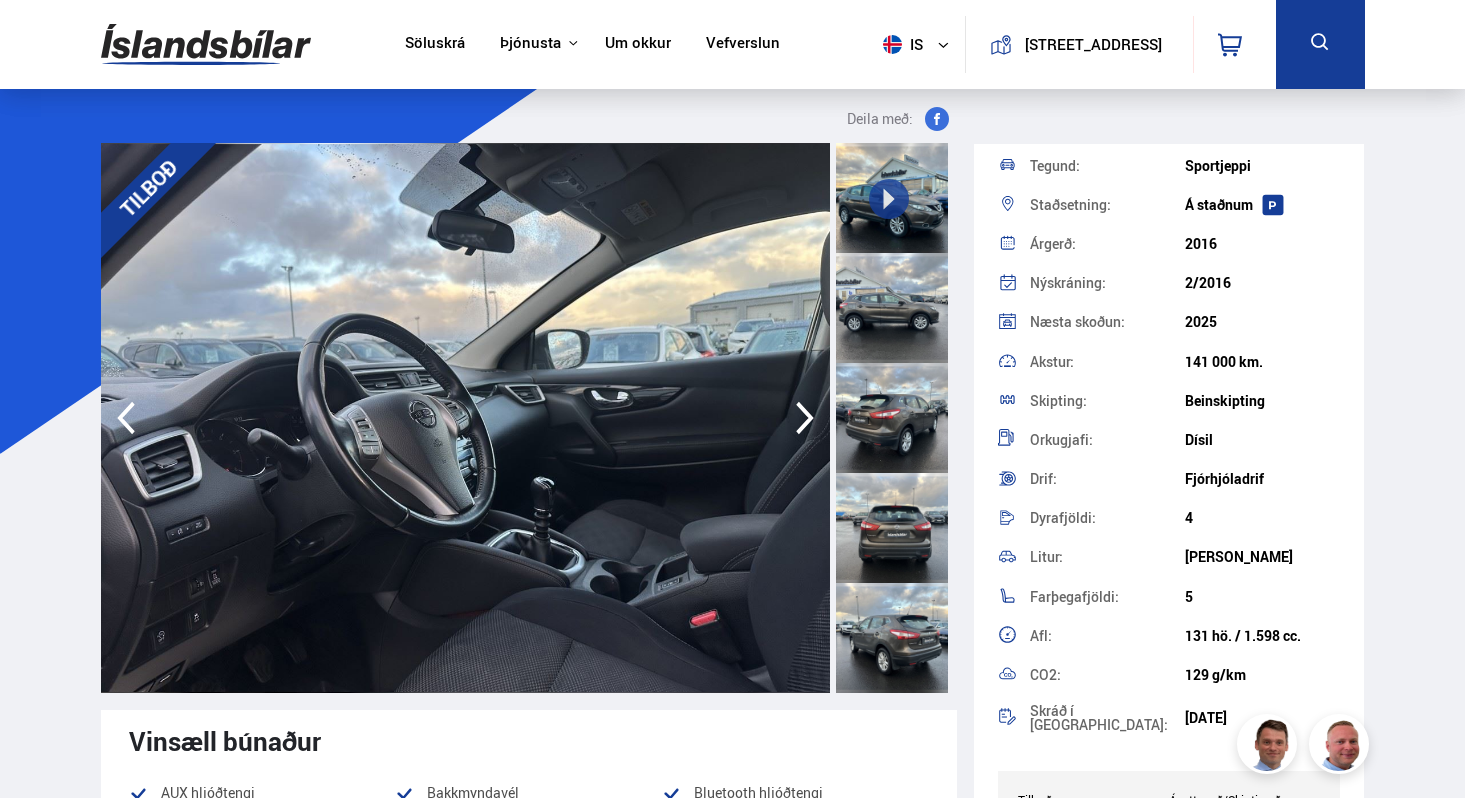 click 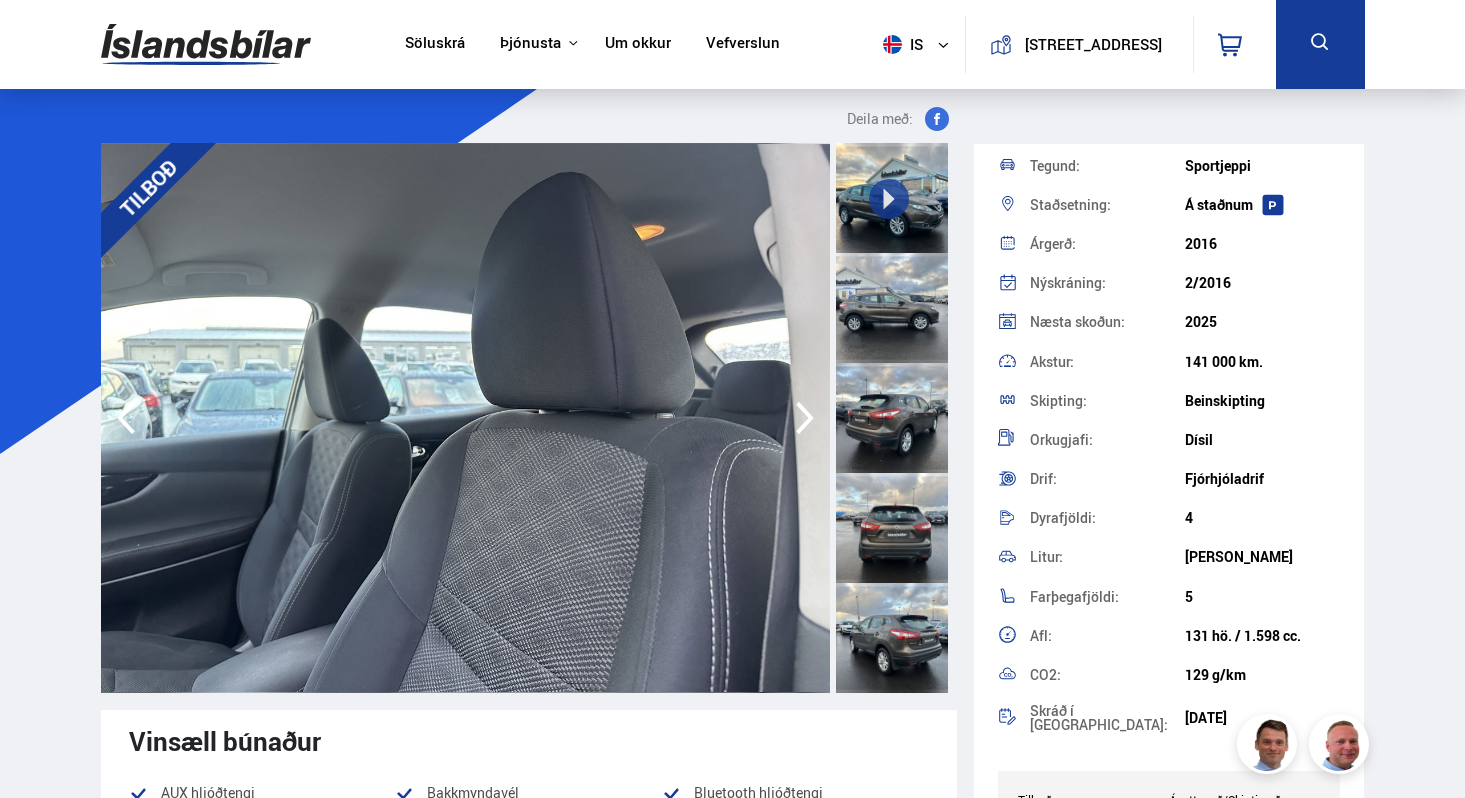 click 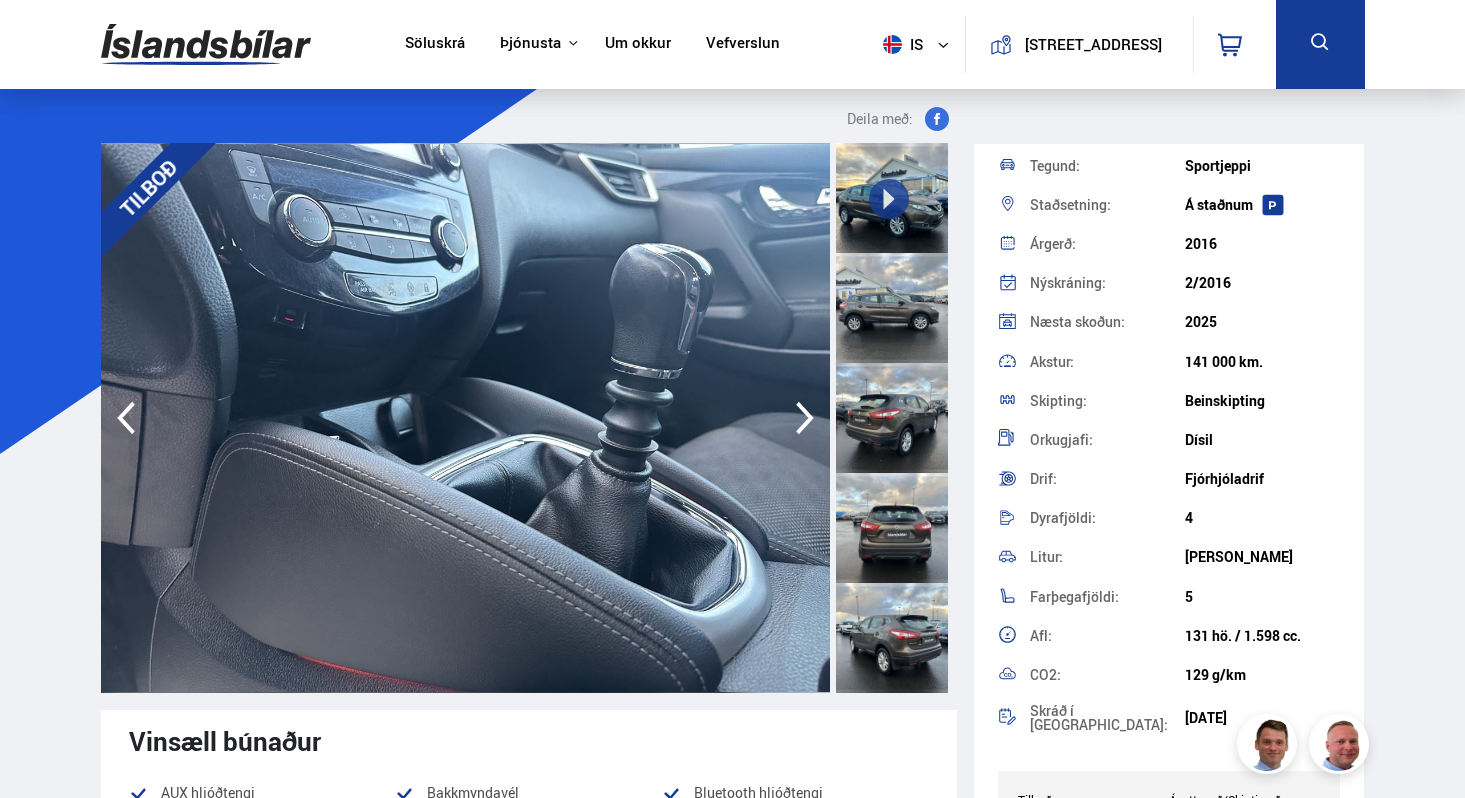 click 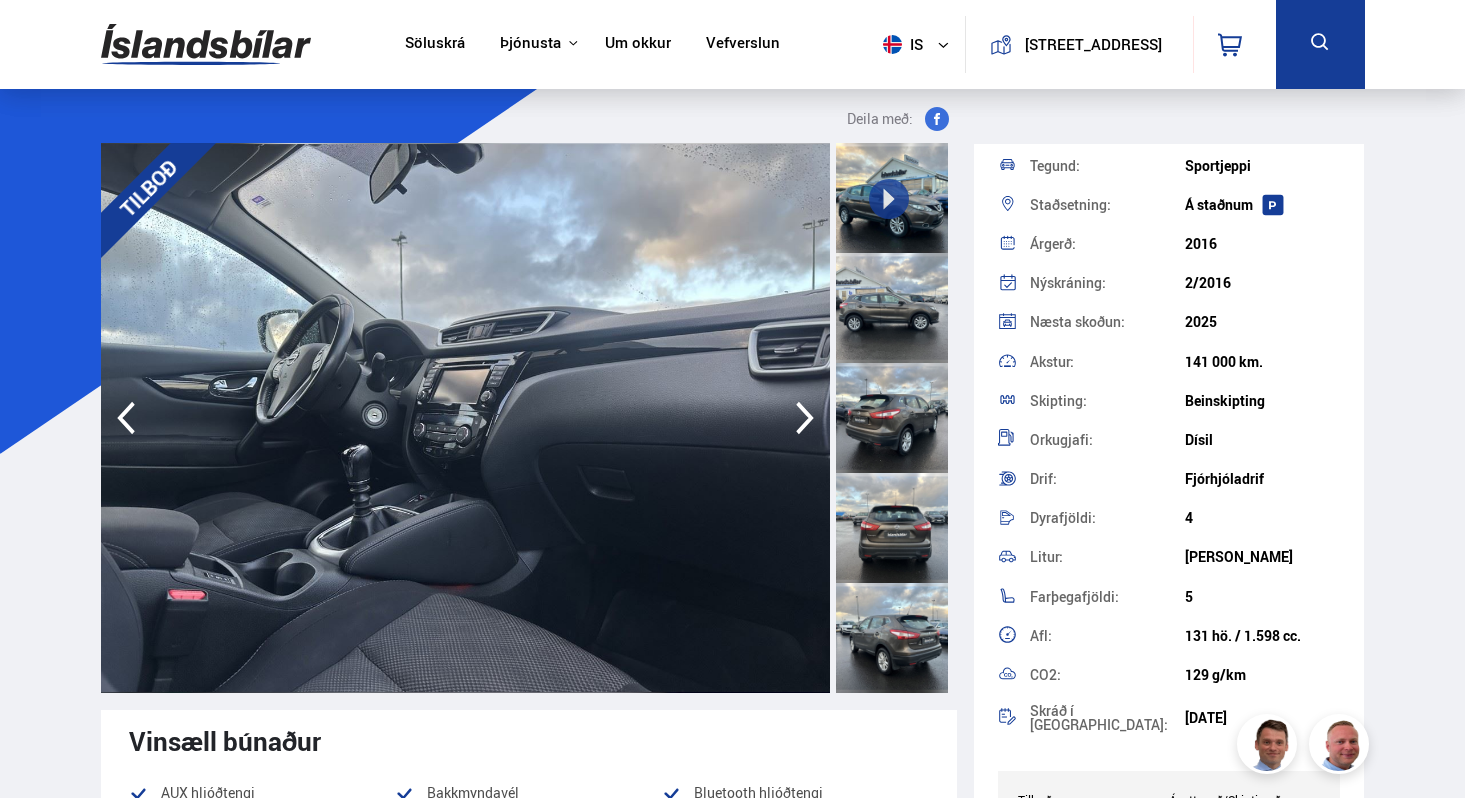 click 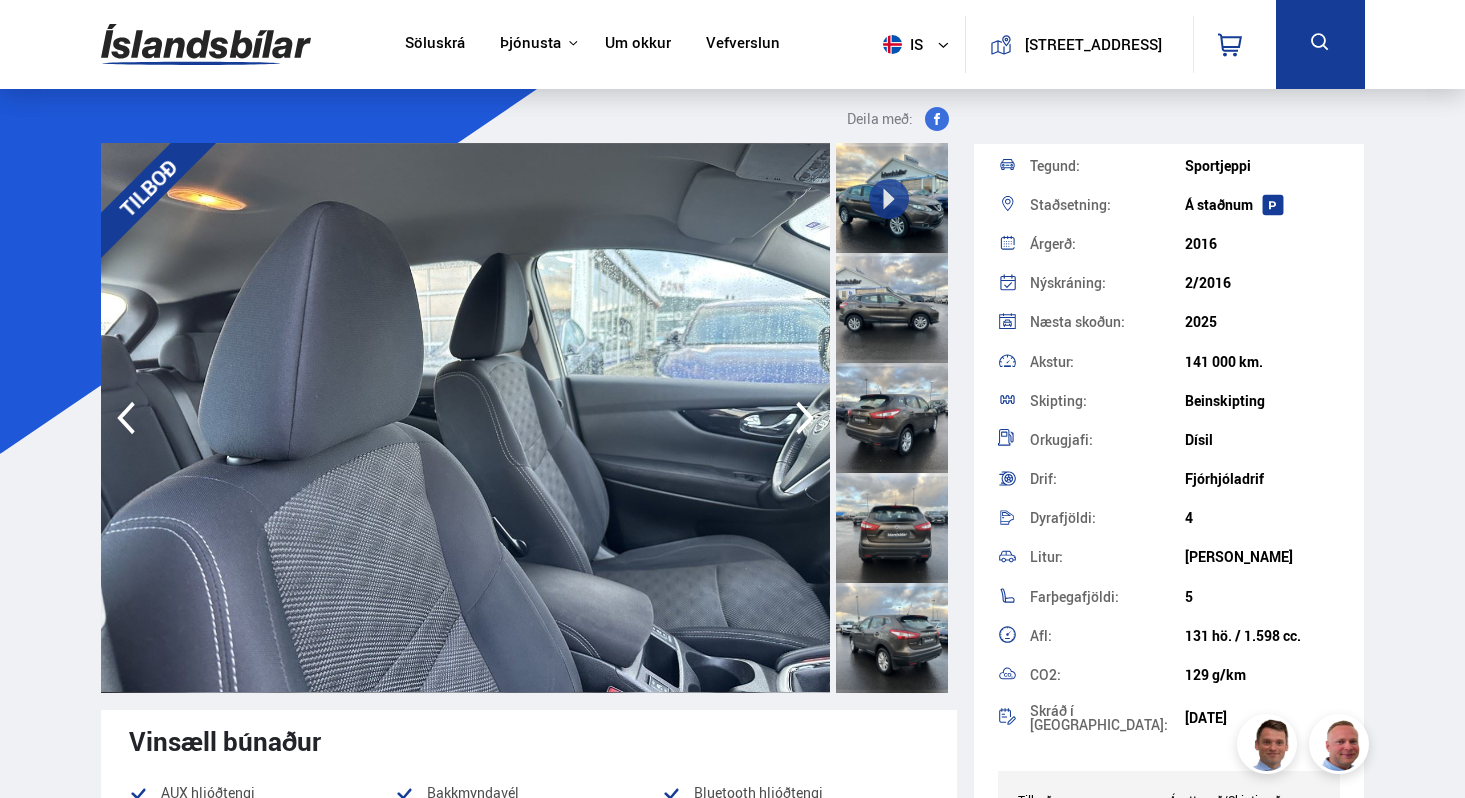click 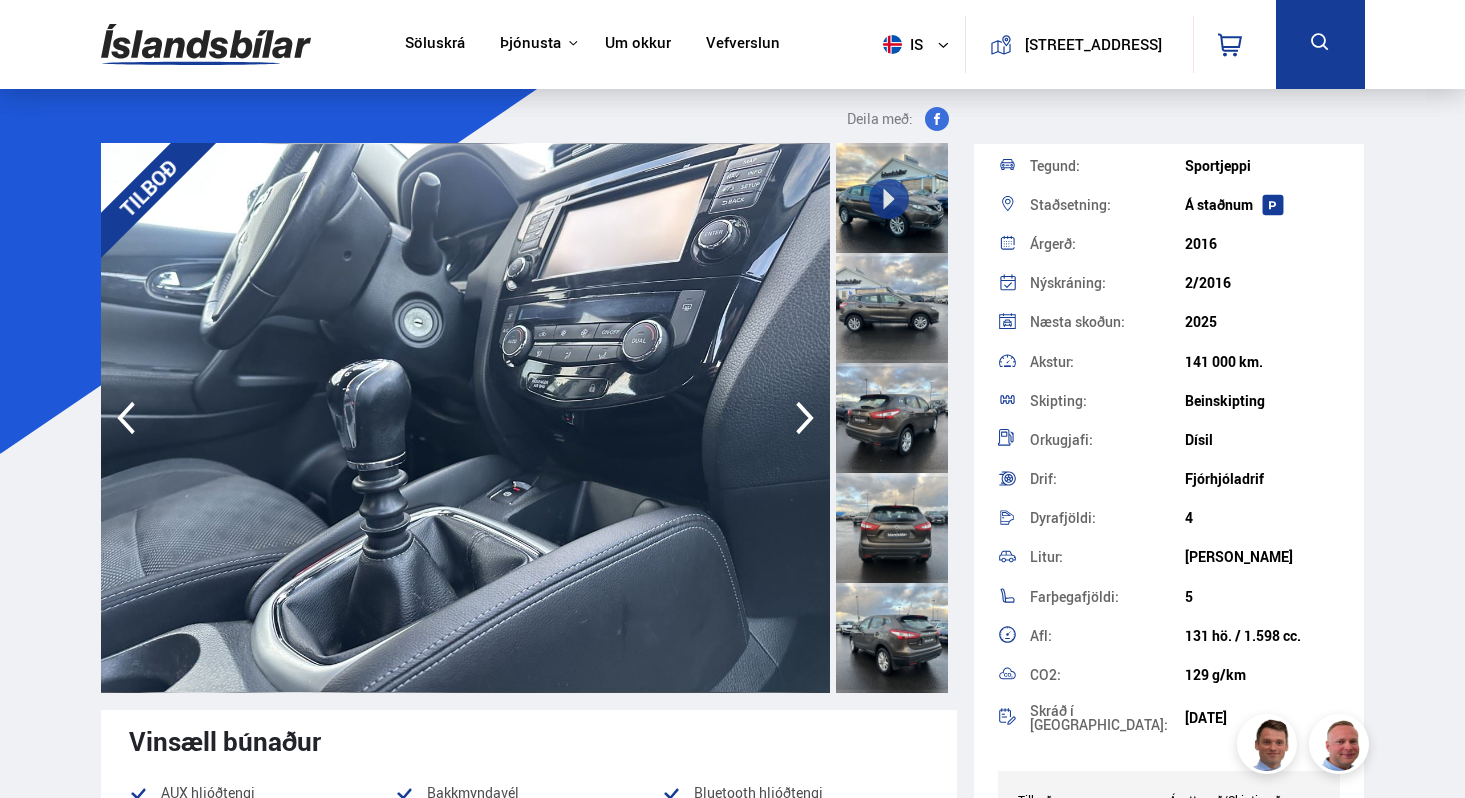 click 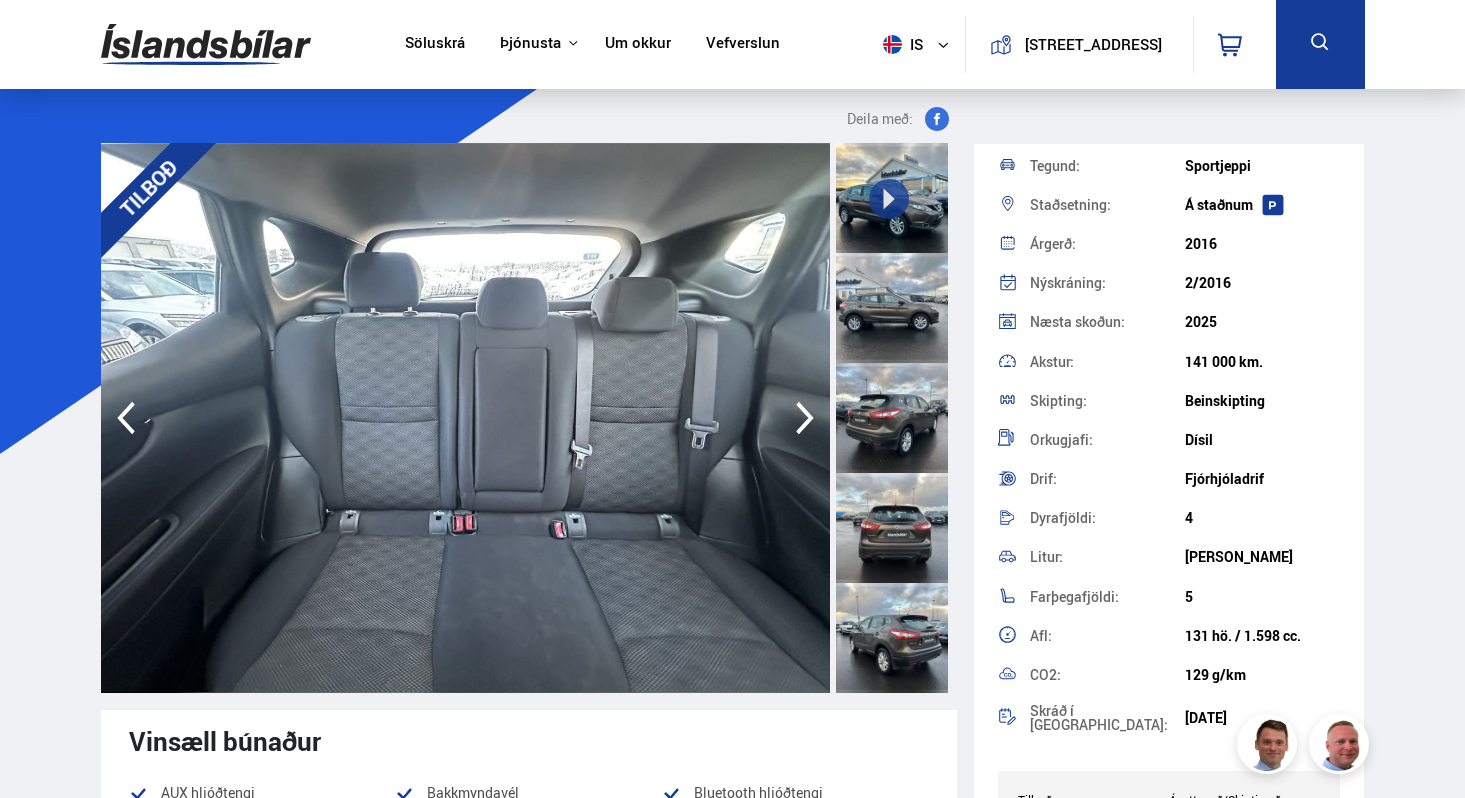 click 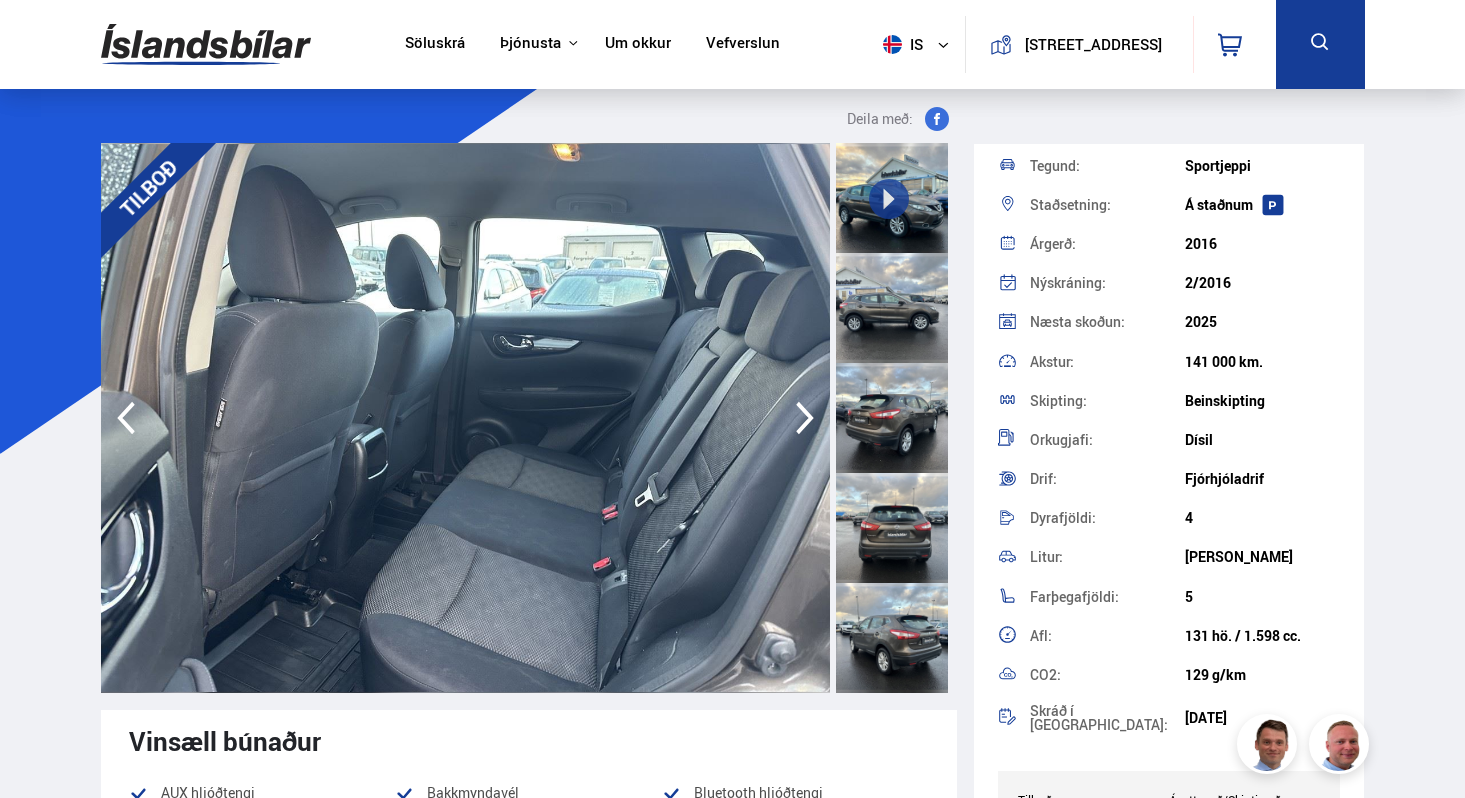 click 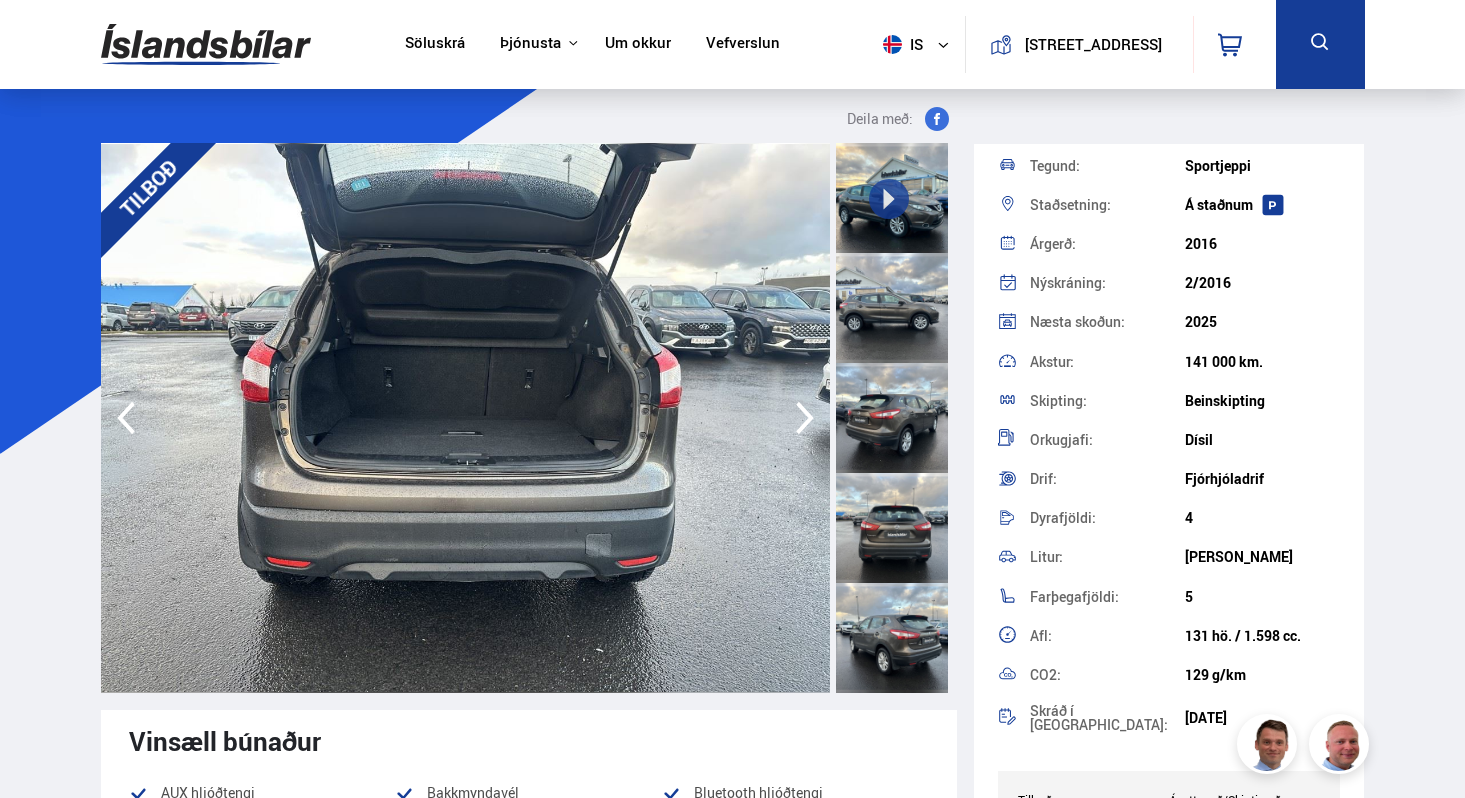 click 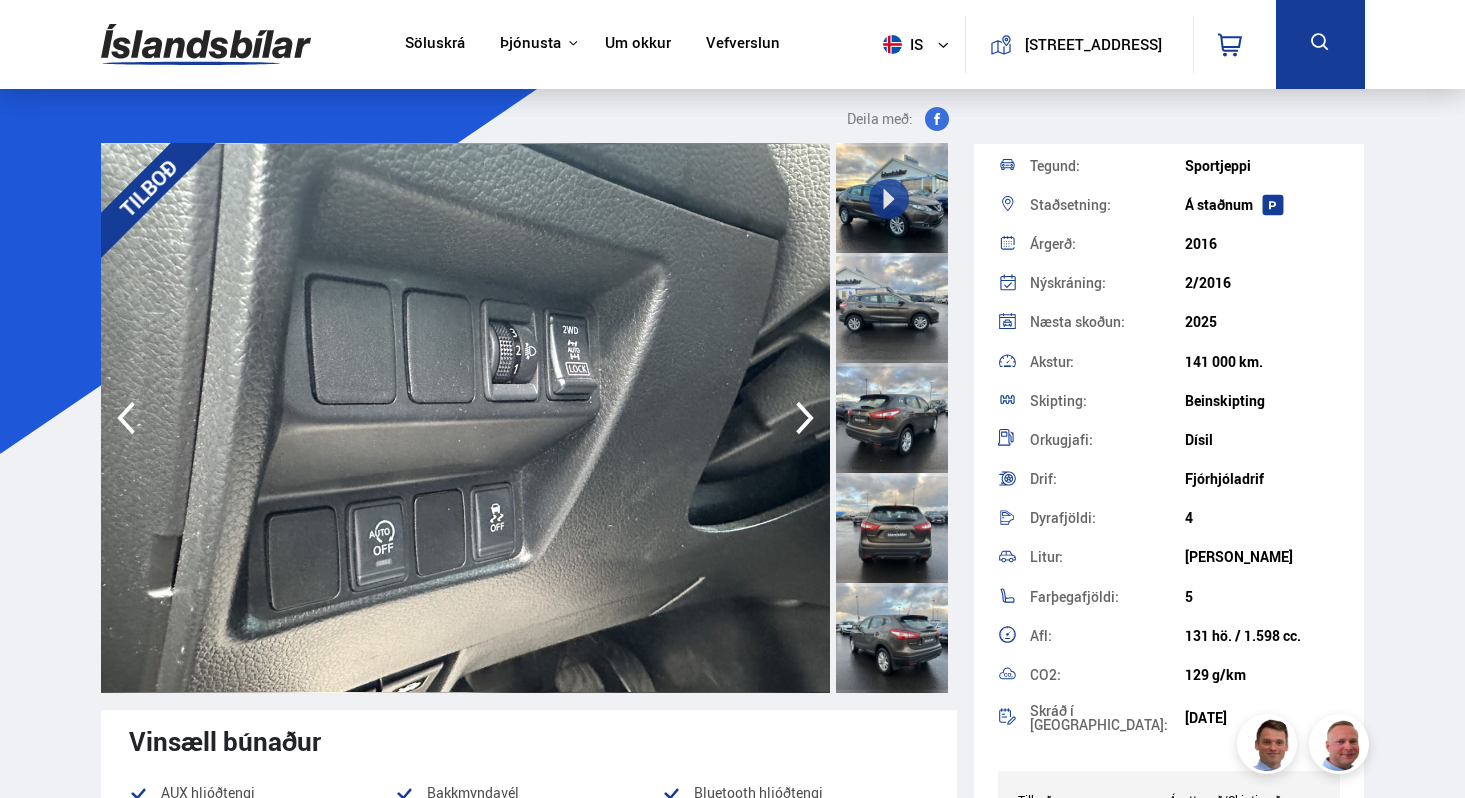 click 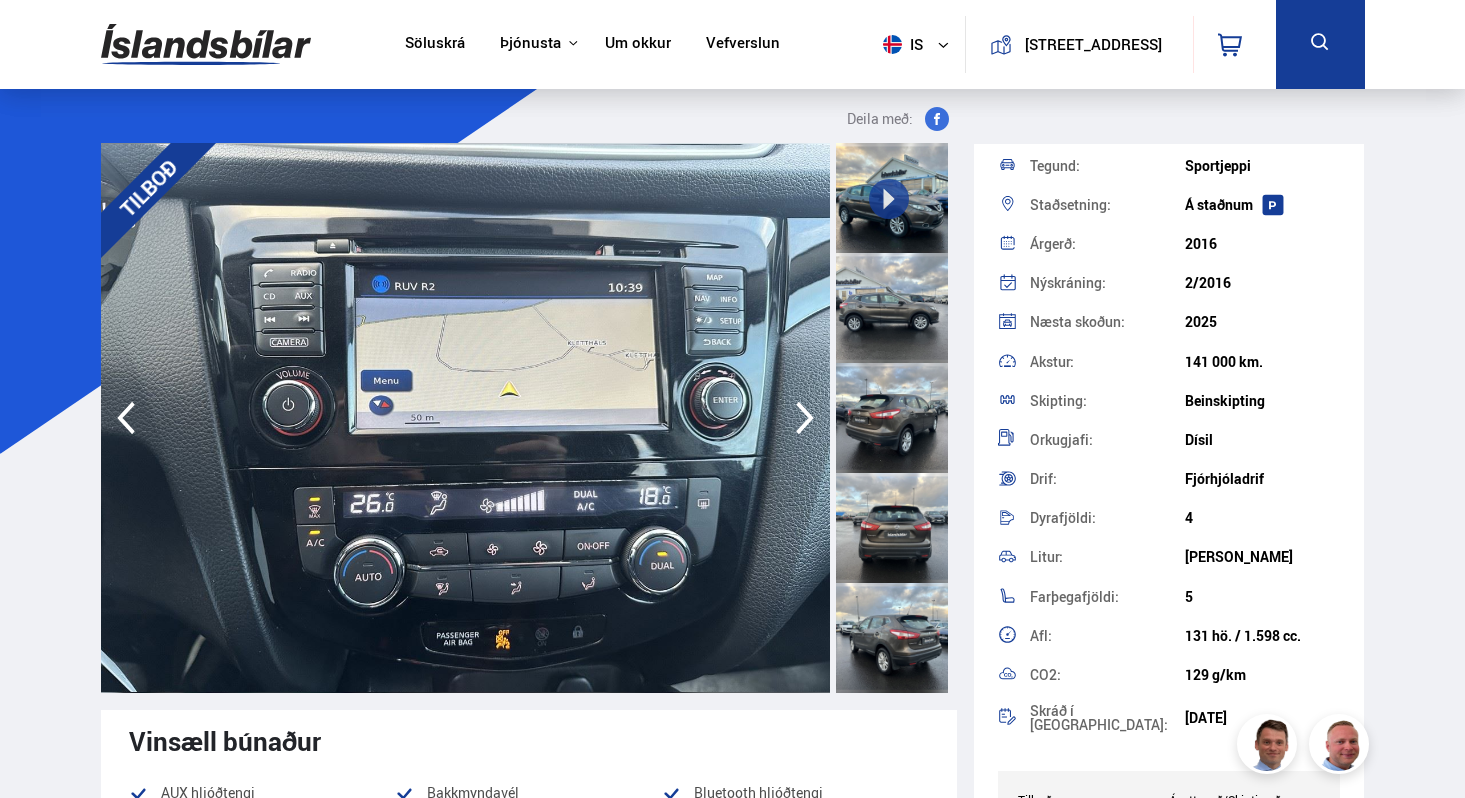 click 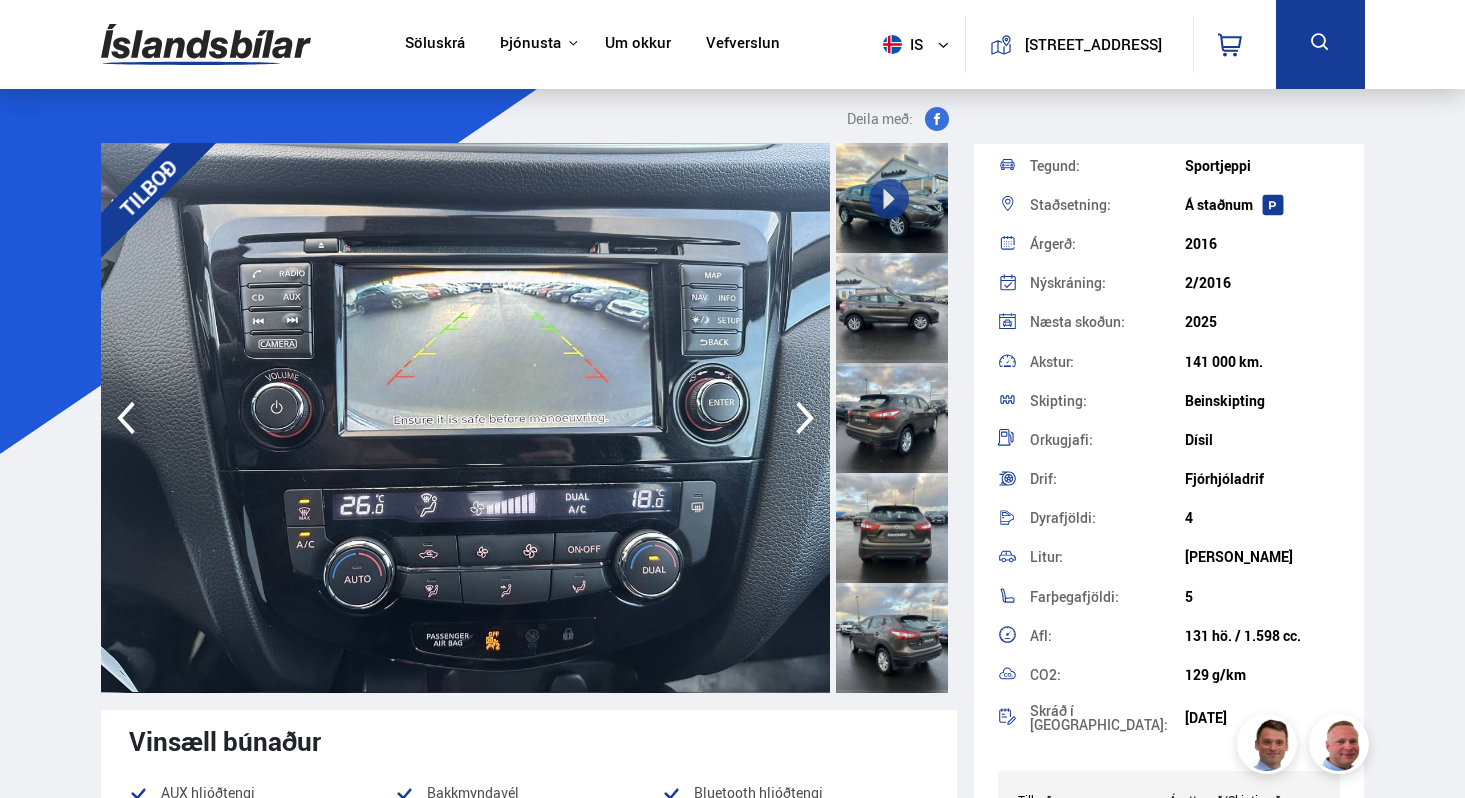 click 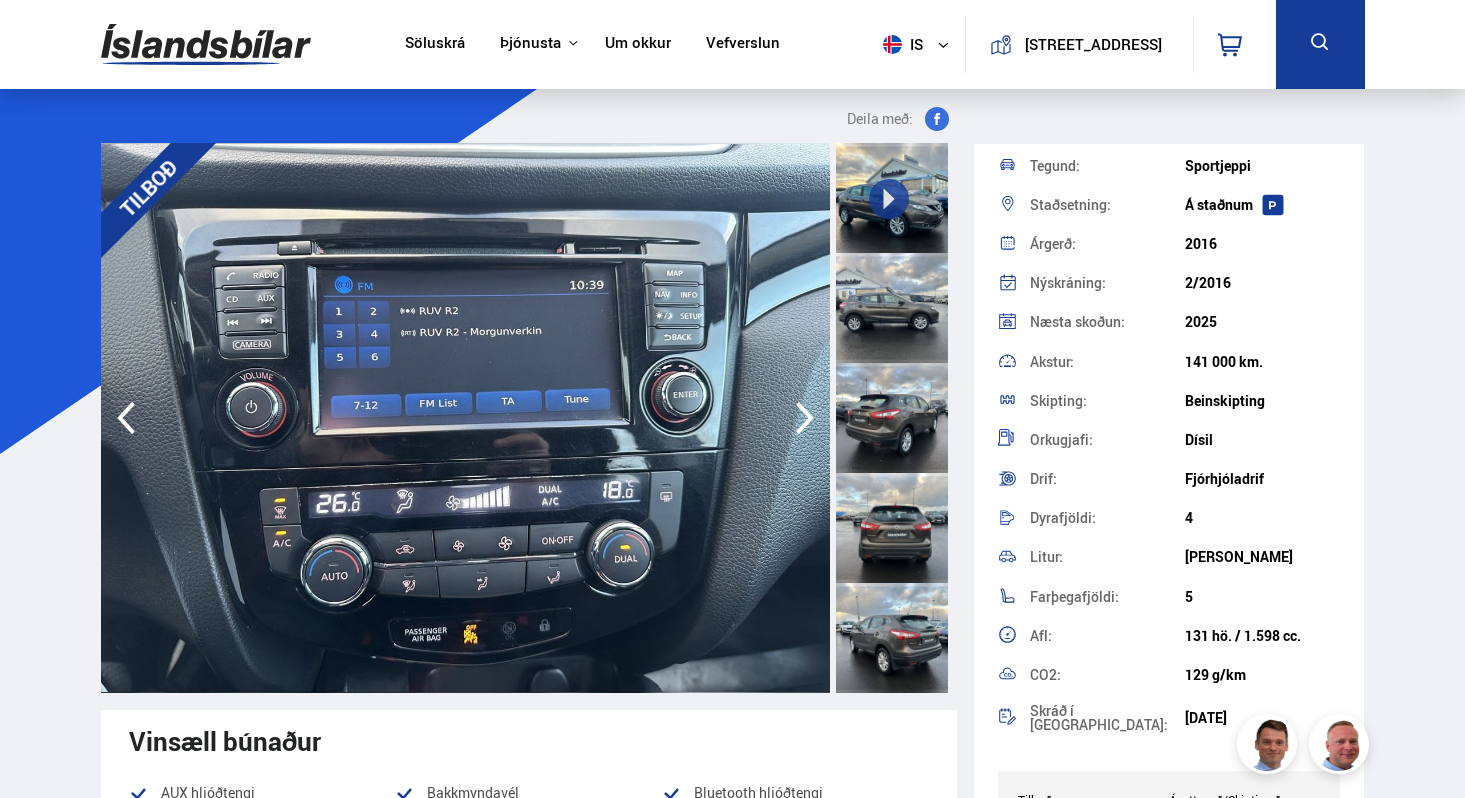 click 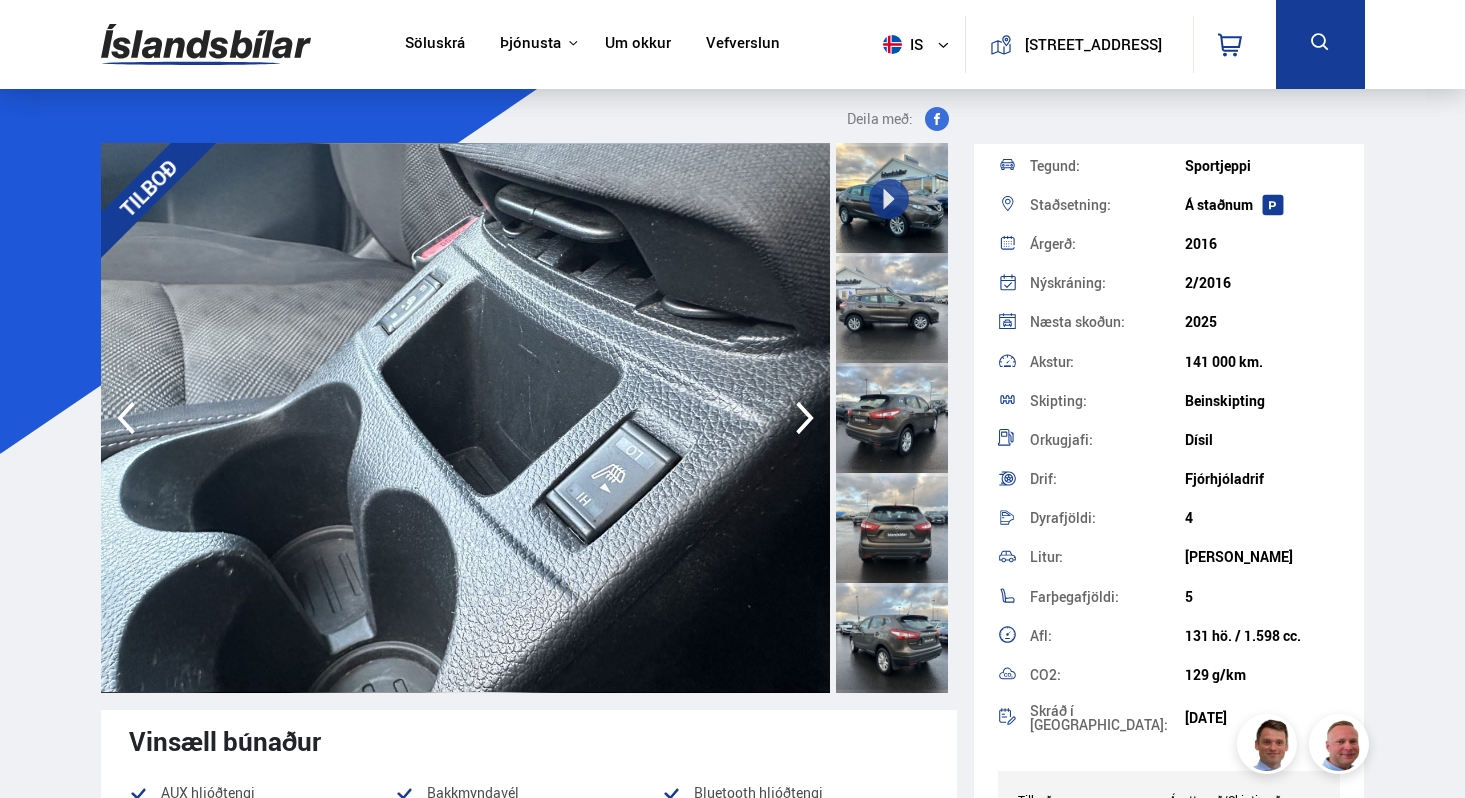 click 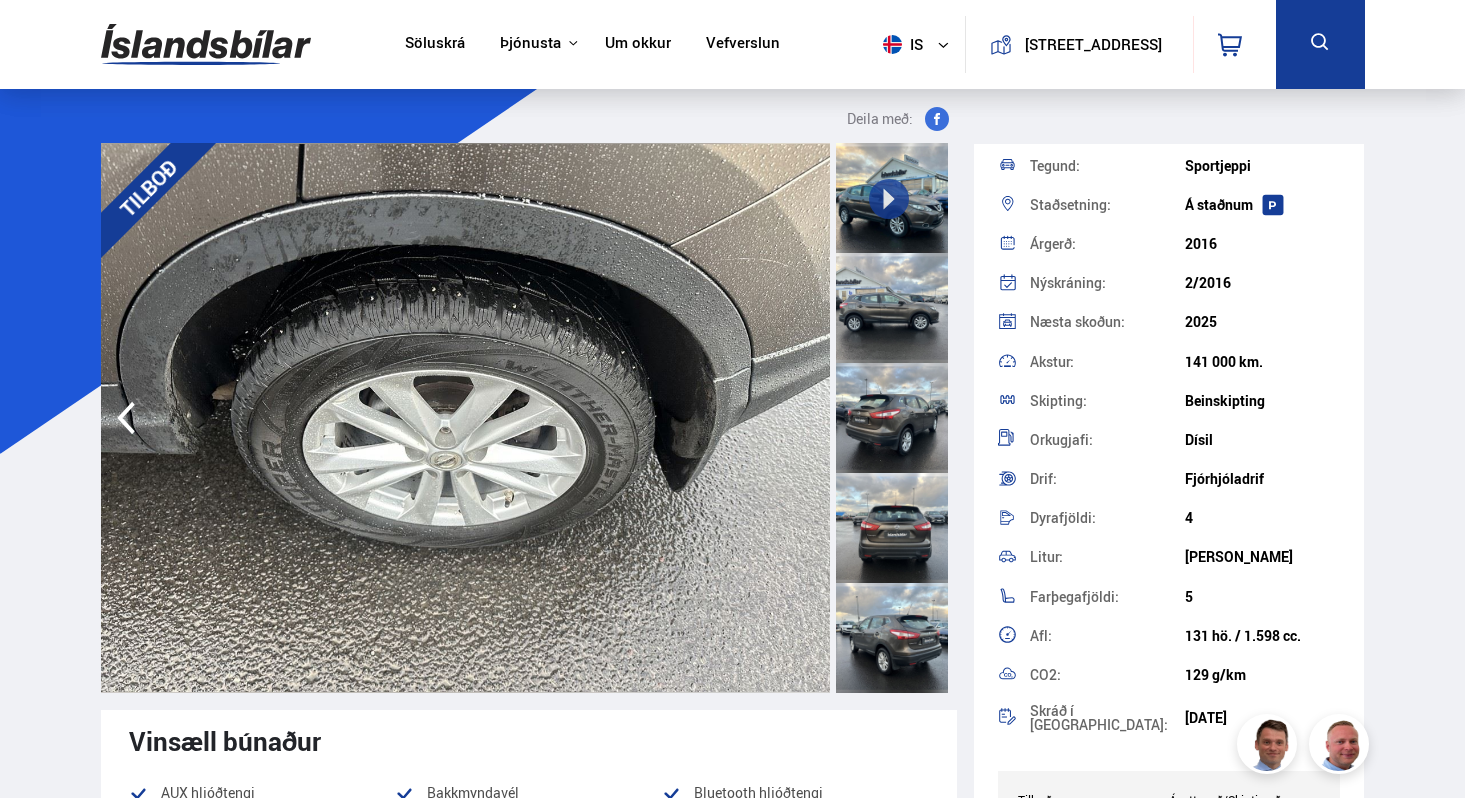 scroll, scrollTop: 26, scrollLeft: 0, axis: vertical 